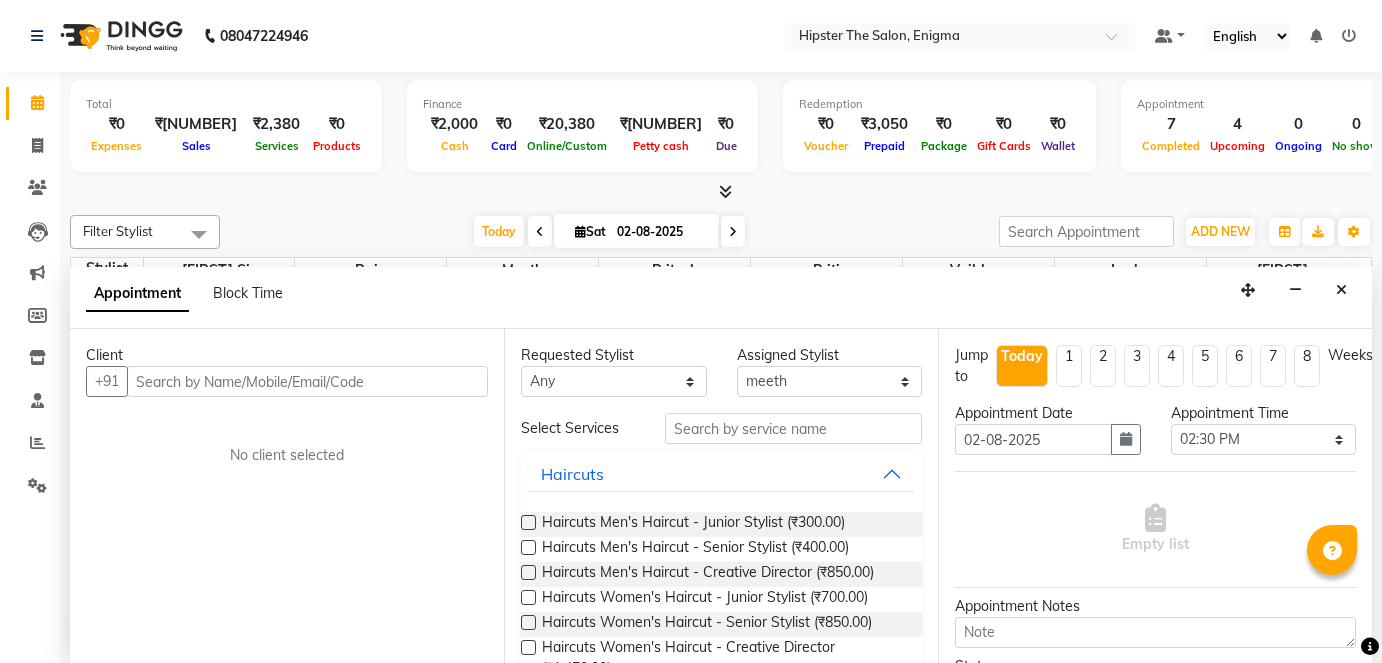 select on "85573" 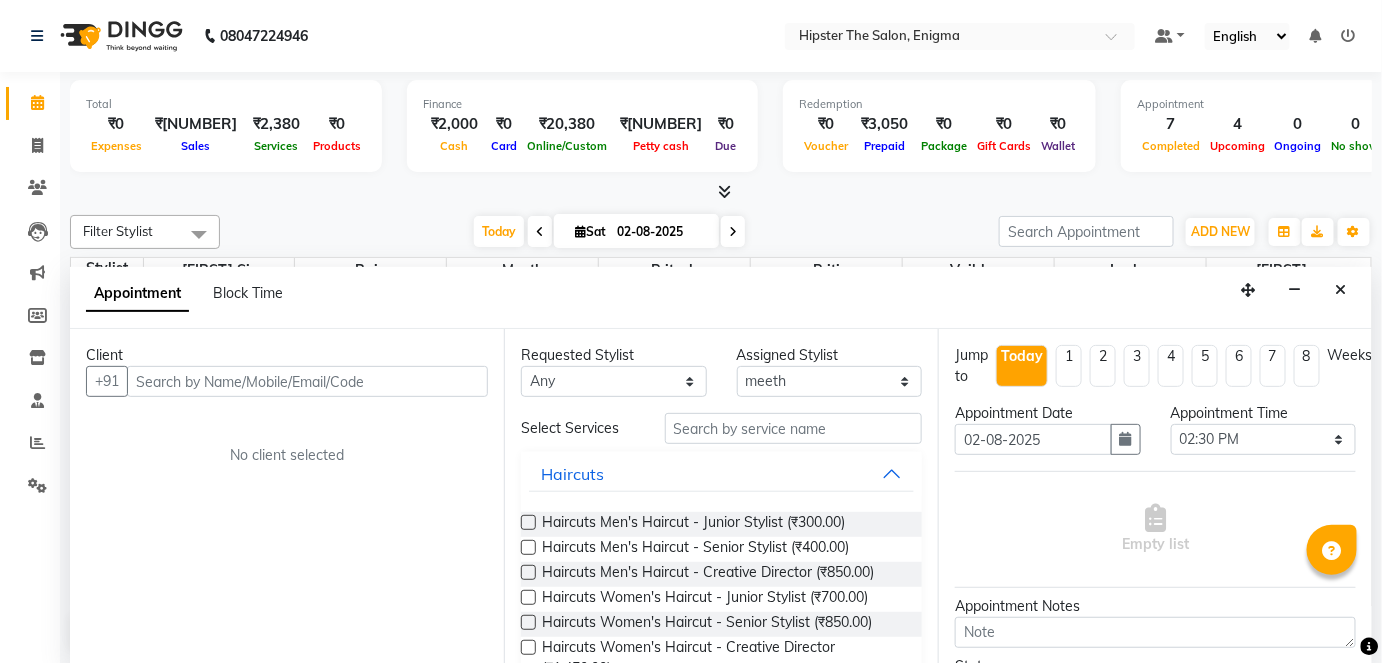 scroll, scrollTop: 0, scrollLeft: 0, axis: both 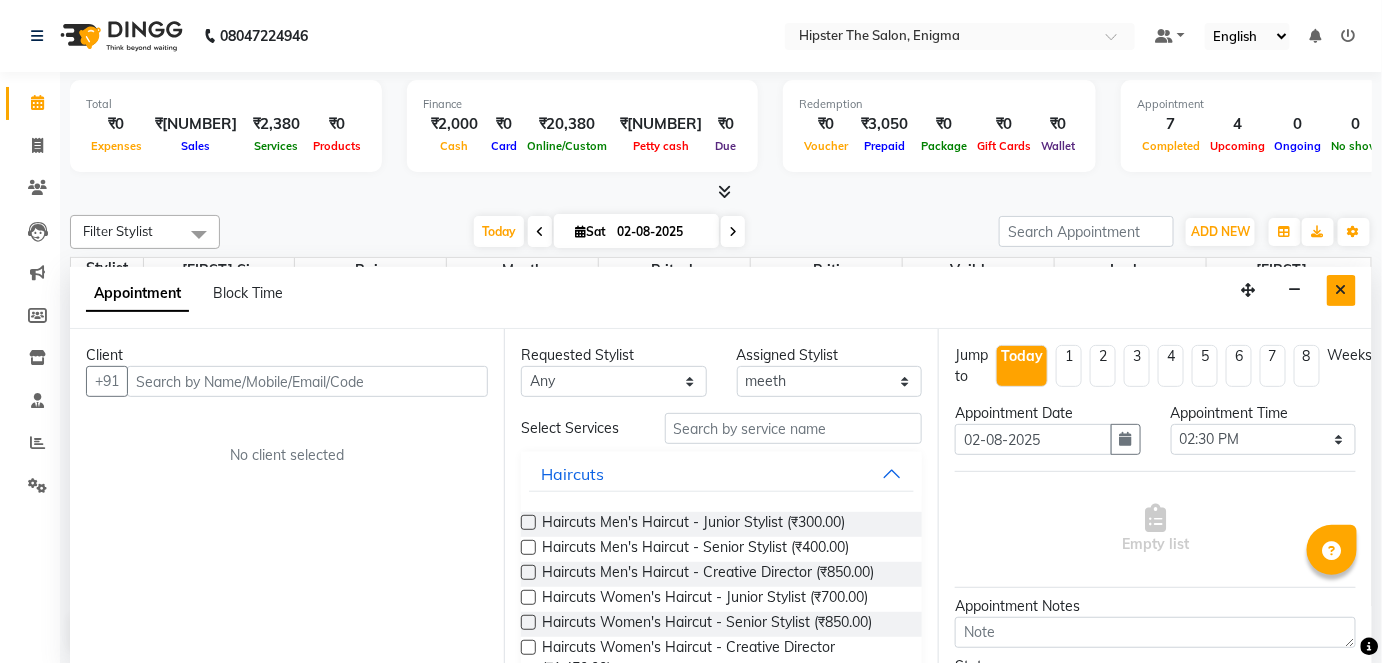 click at bounding box center [1341, 290] 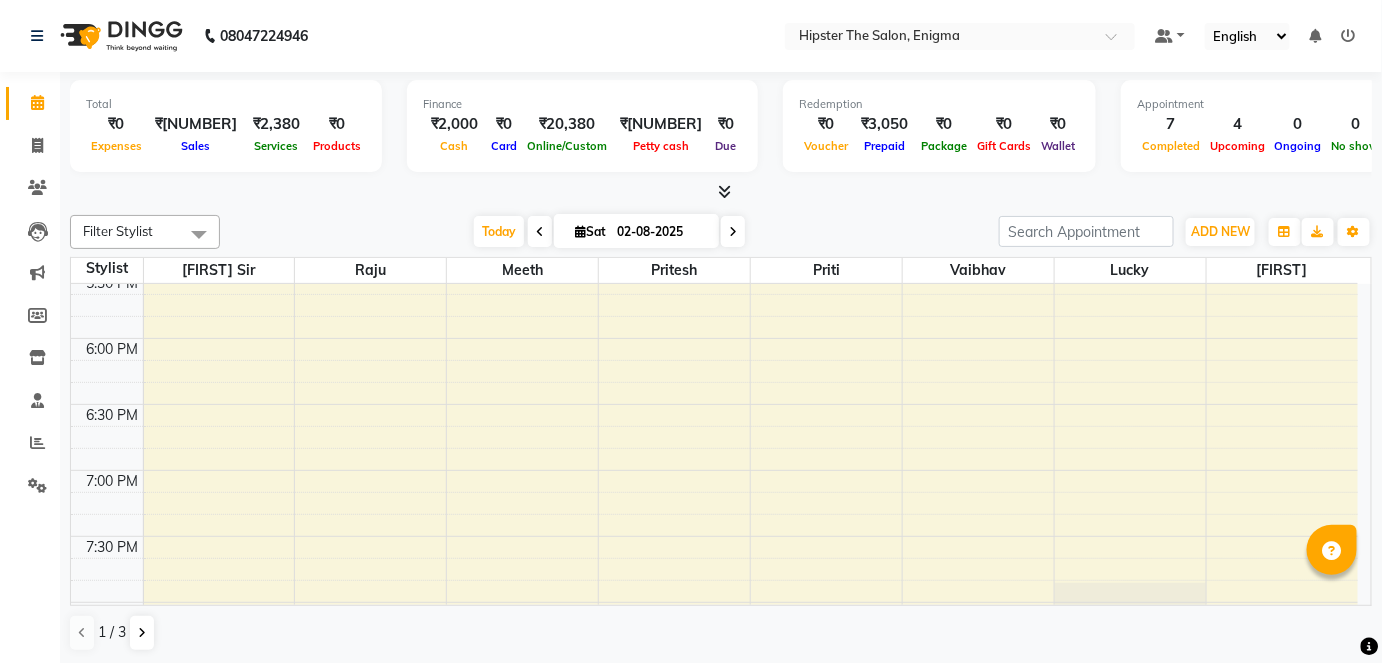 scroll, scrollTop: 1502, scrollLeft: 0, axis: vertical 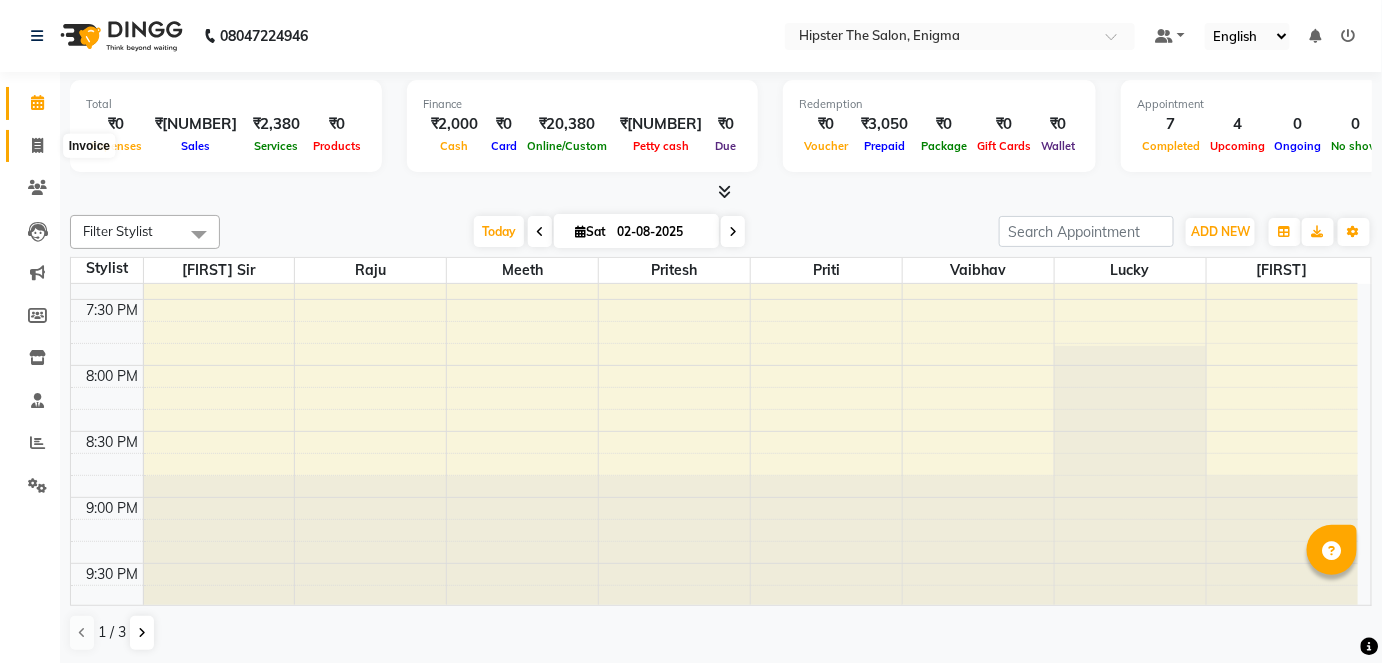 click 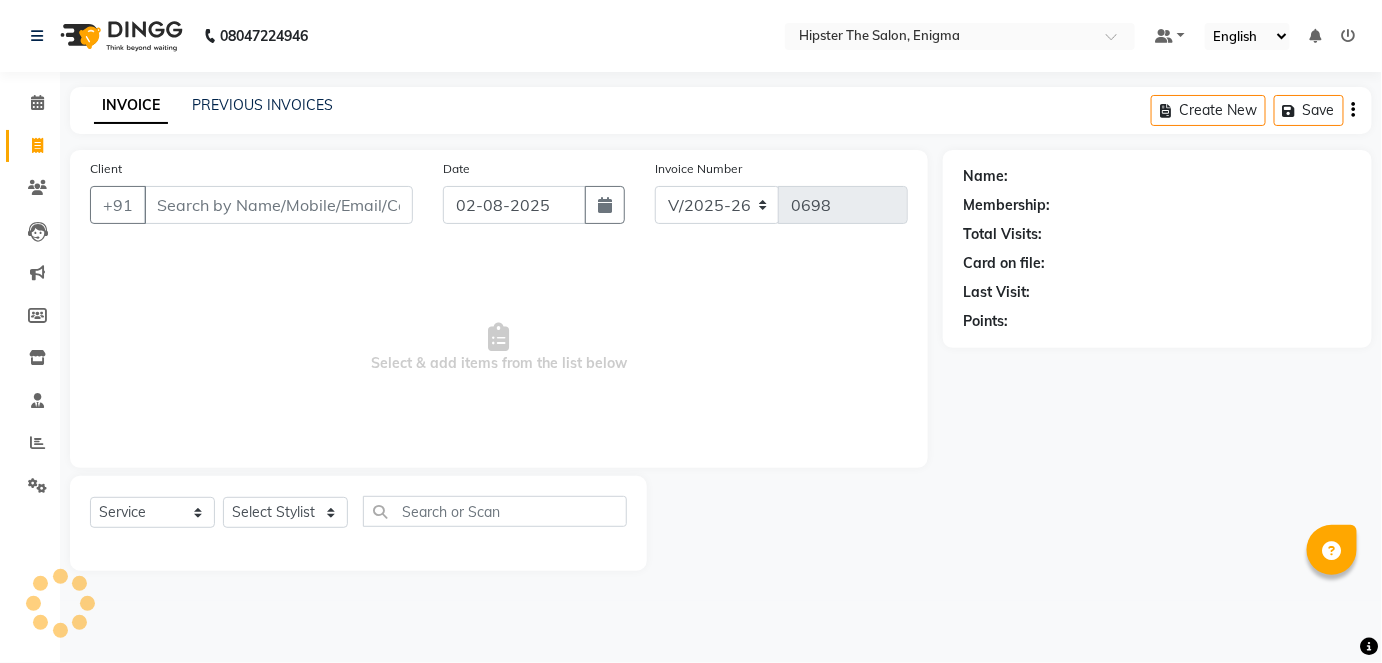 scroll, scrollTop: 0, scrollLeft: 0, axis: both 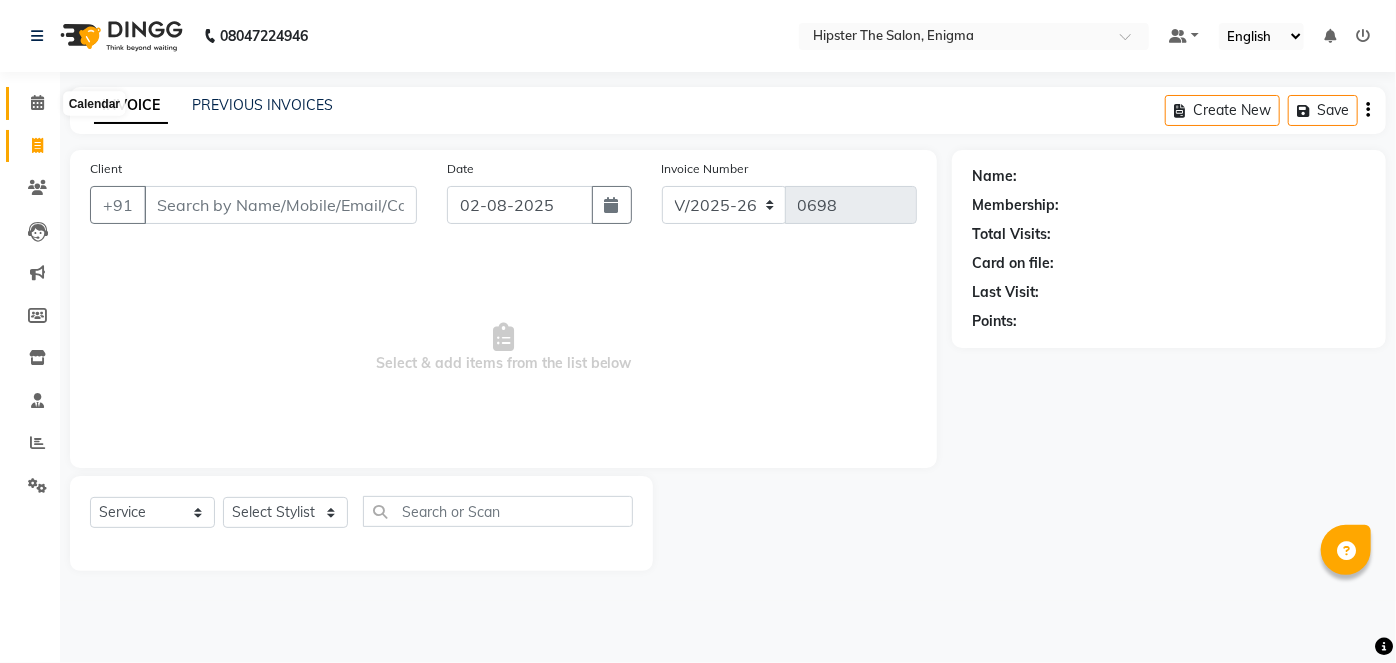 click 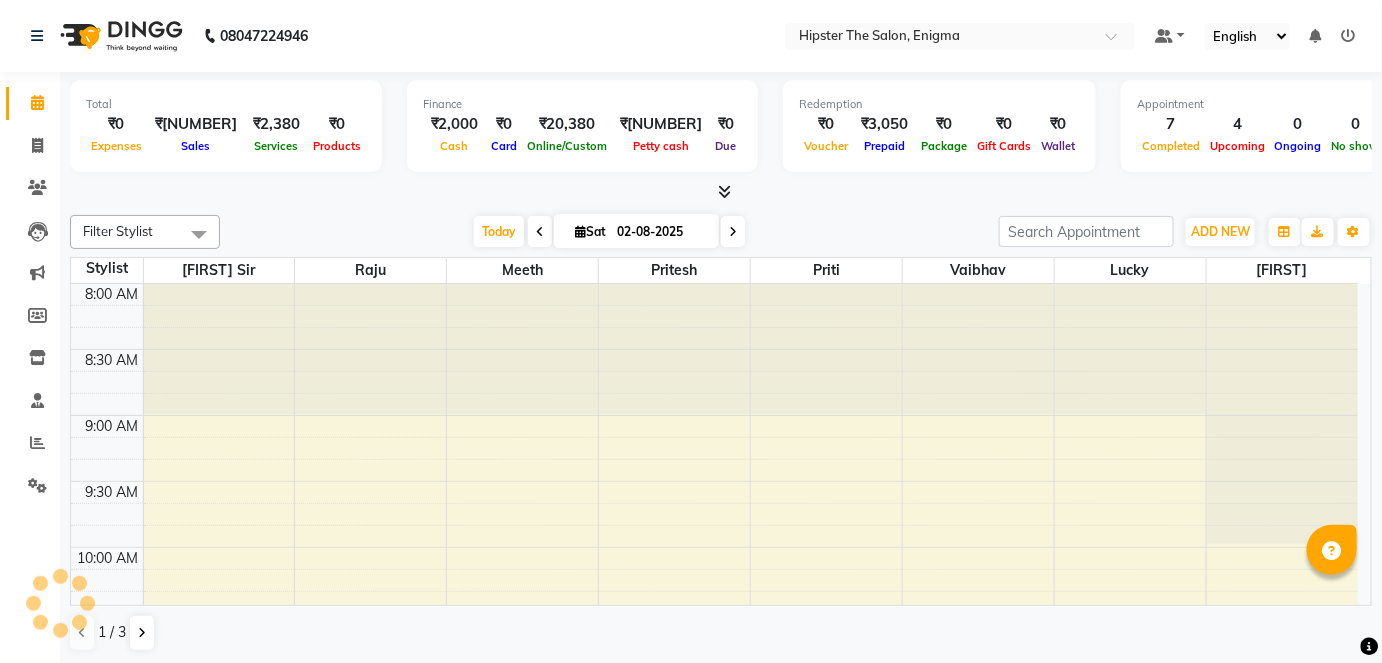 scroll, scrollTop: 0, scrollLeft: 0, axis: both 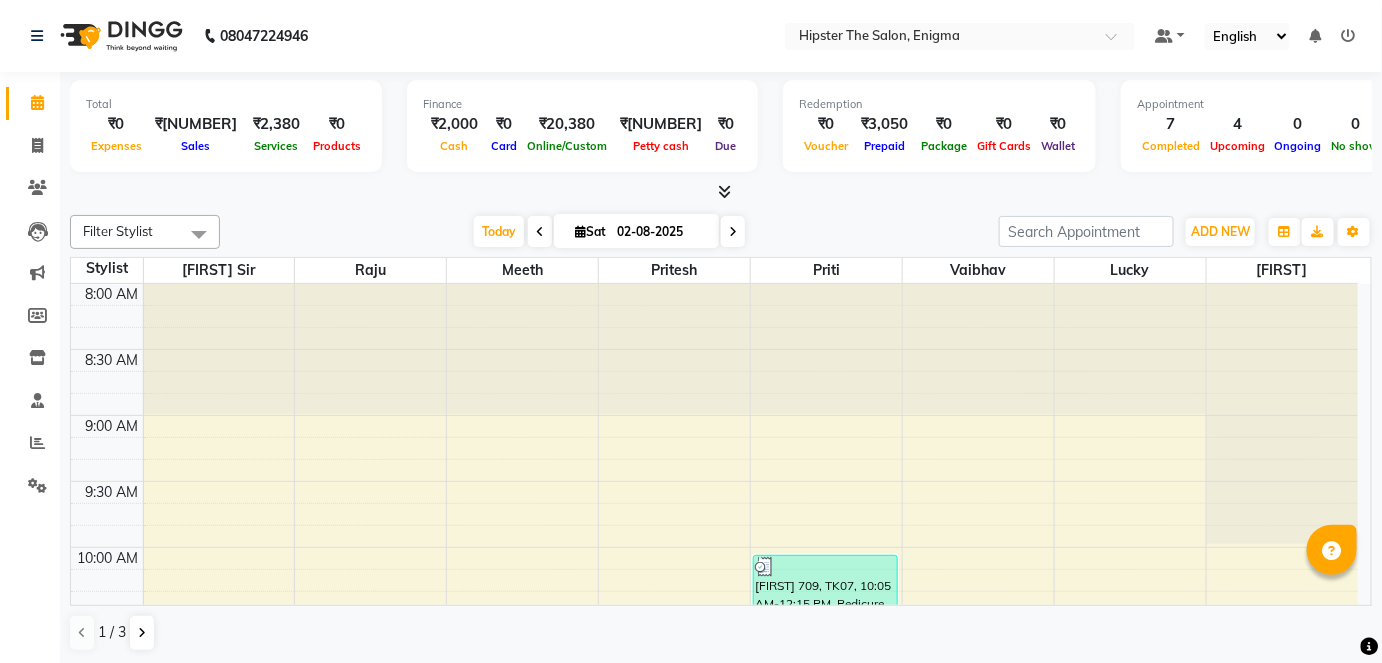 drag, startPoint x: 445, startPoint y: 173, endPoint x: 345, endPoint y: 194, distance: 102.18121 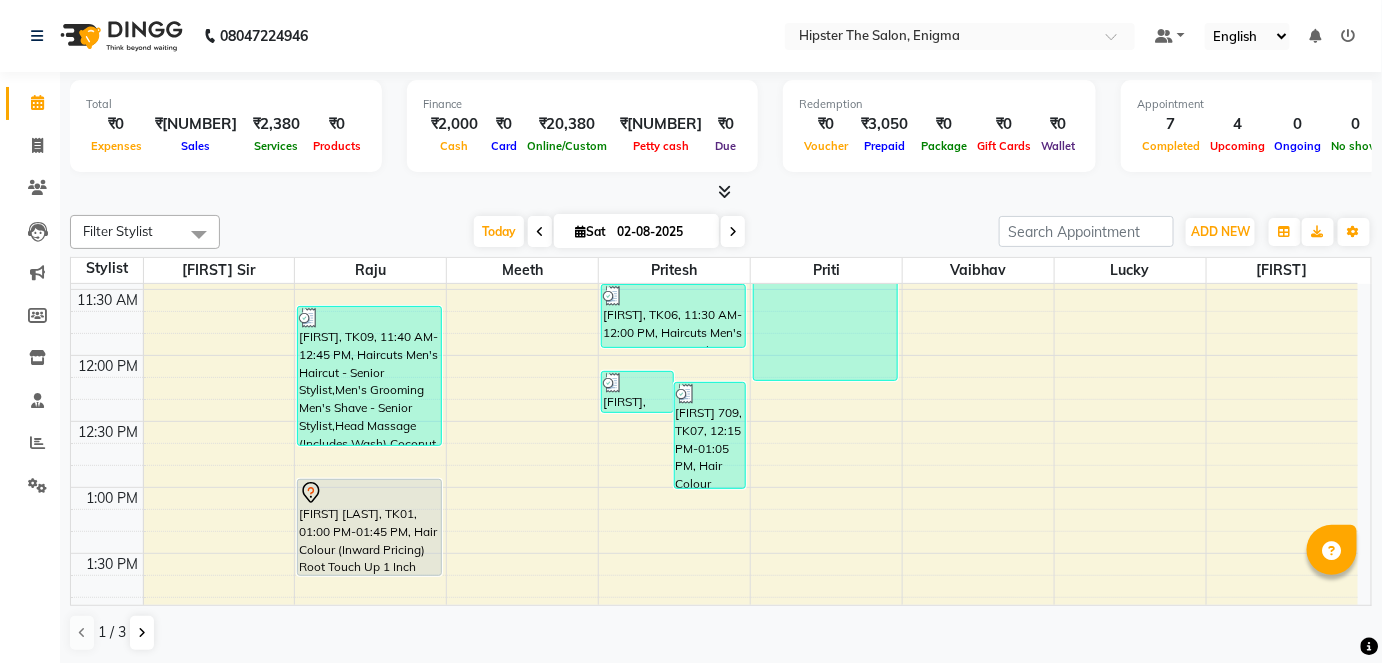 scroll, scrollTop: 454, scrollLeft: 0, axis: vertical 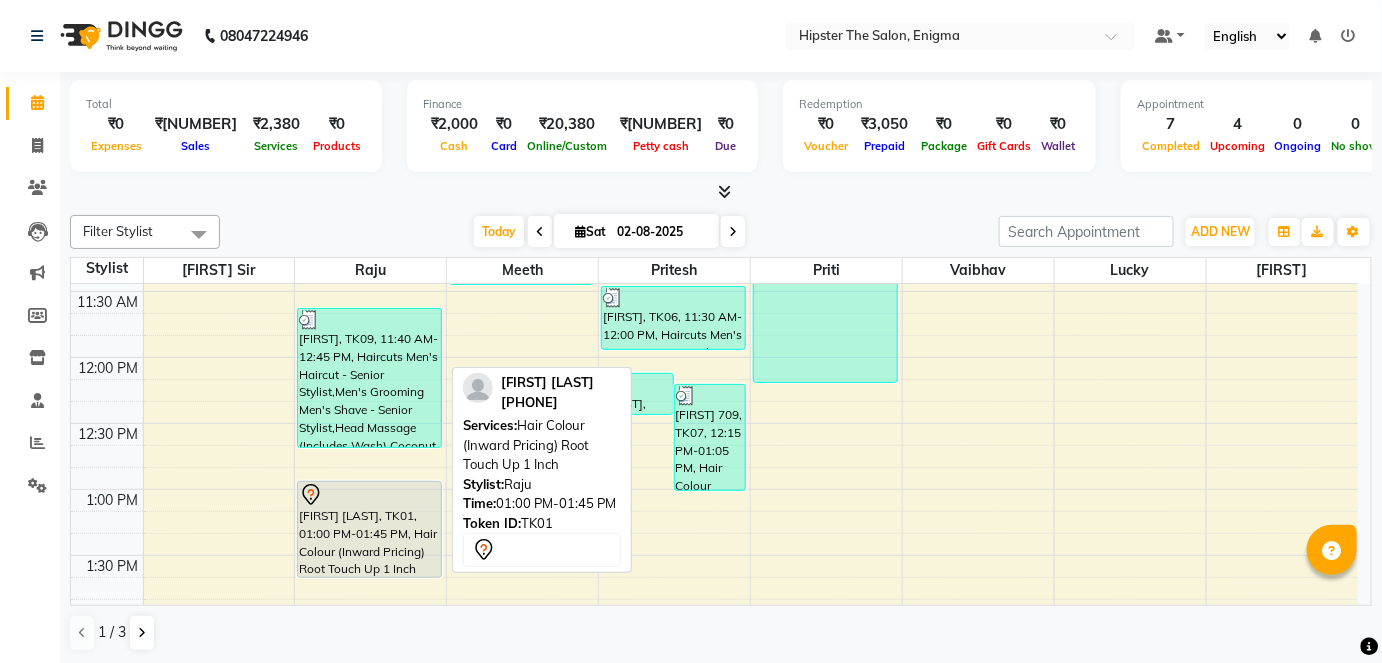 click on "[FIRST] [LAST], TK01, 01:00 PM-01:45 PM, Hair Colour (Inward Pricing) Root Touch Up 1 Inch" at bounding box center [369, 529] 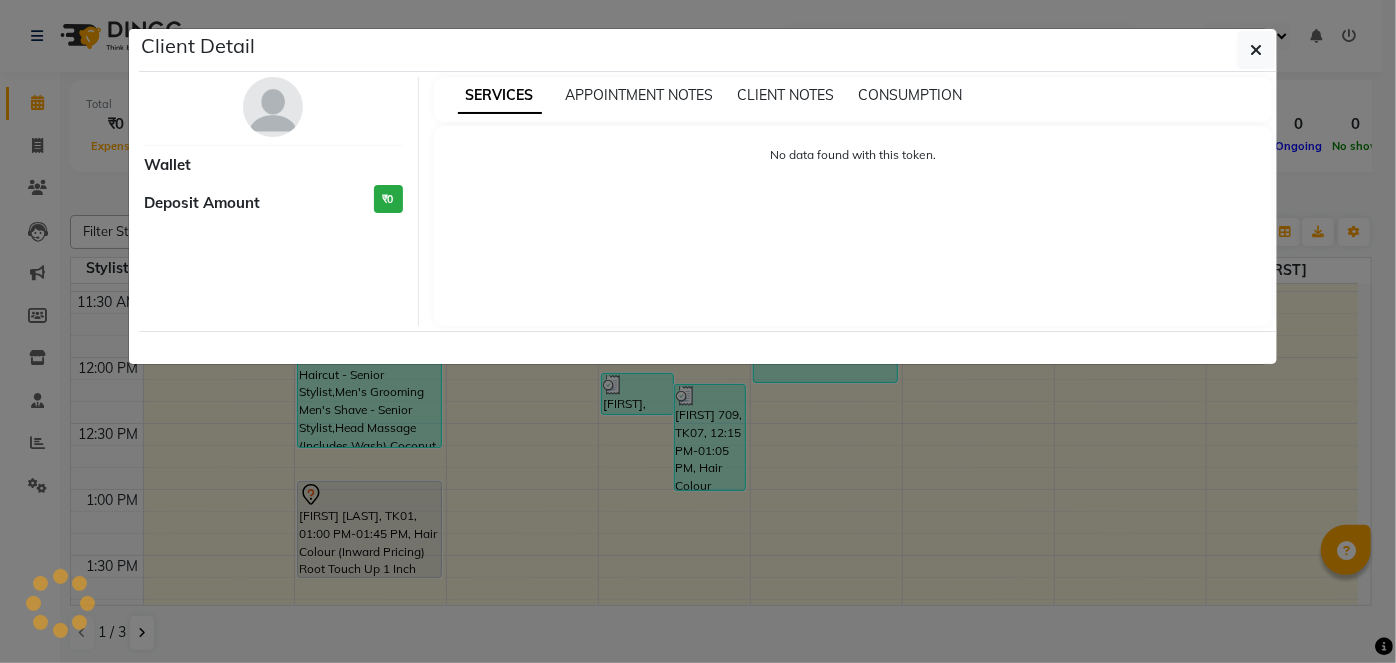 select on "7" 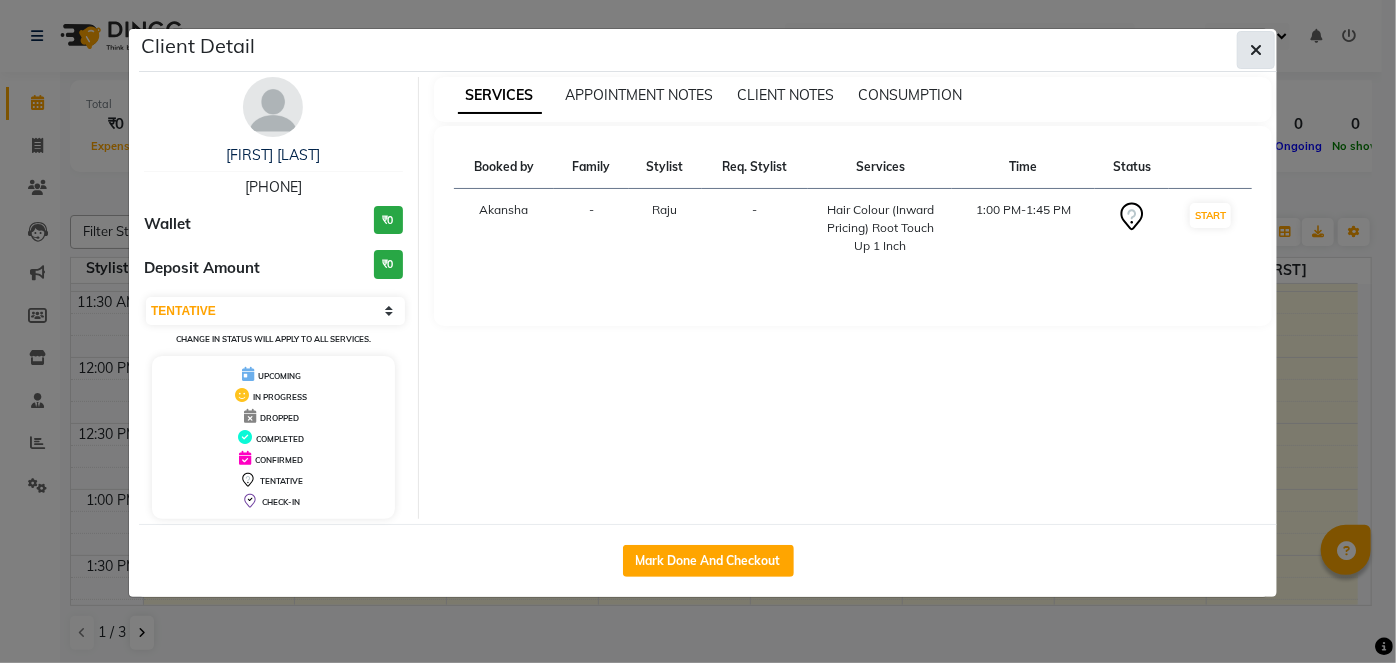 click 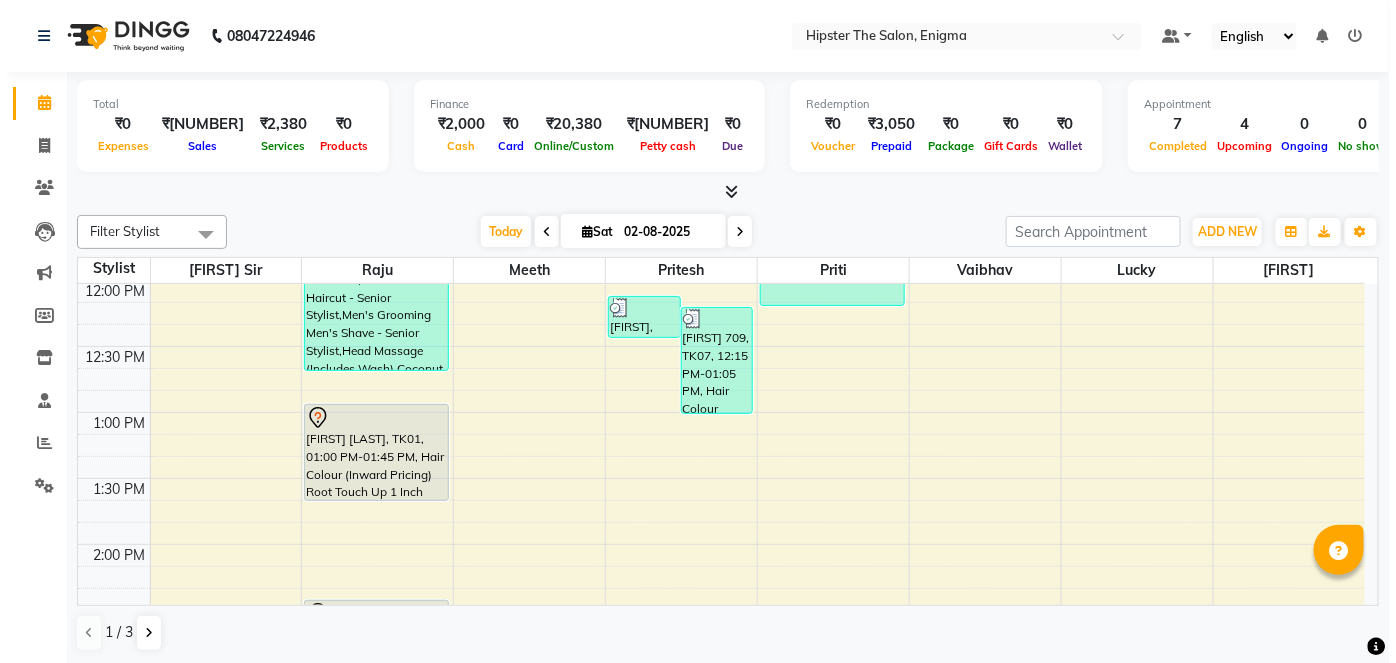 scroll, scrollTop: 518, scrollLeft: 0, axis: vertical 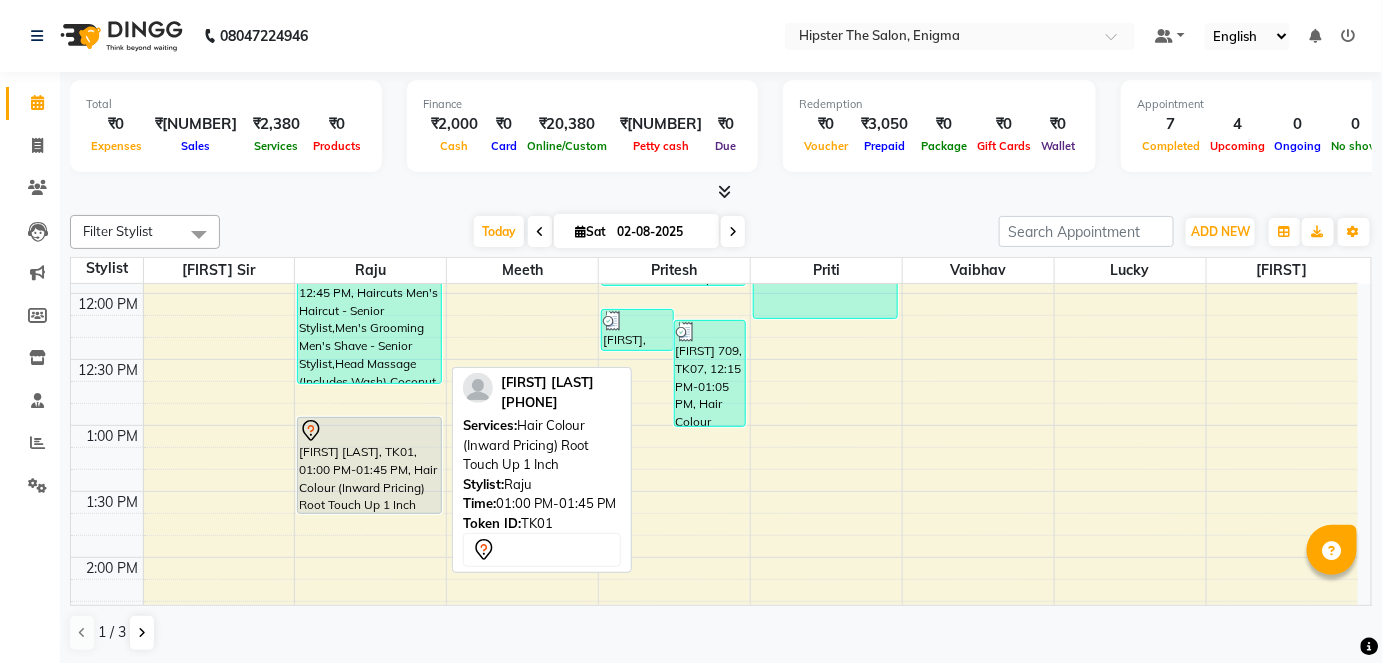 click on "[FIRST] [LAST], TK01, 01:00 PM-01:45 PM, Hair Colour (Inward Pricing) Root Touch Up 1 Inch" at bounding box center [369, 465] 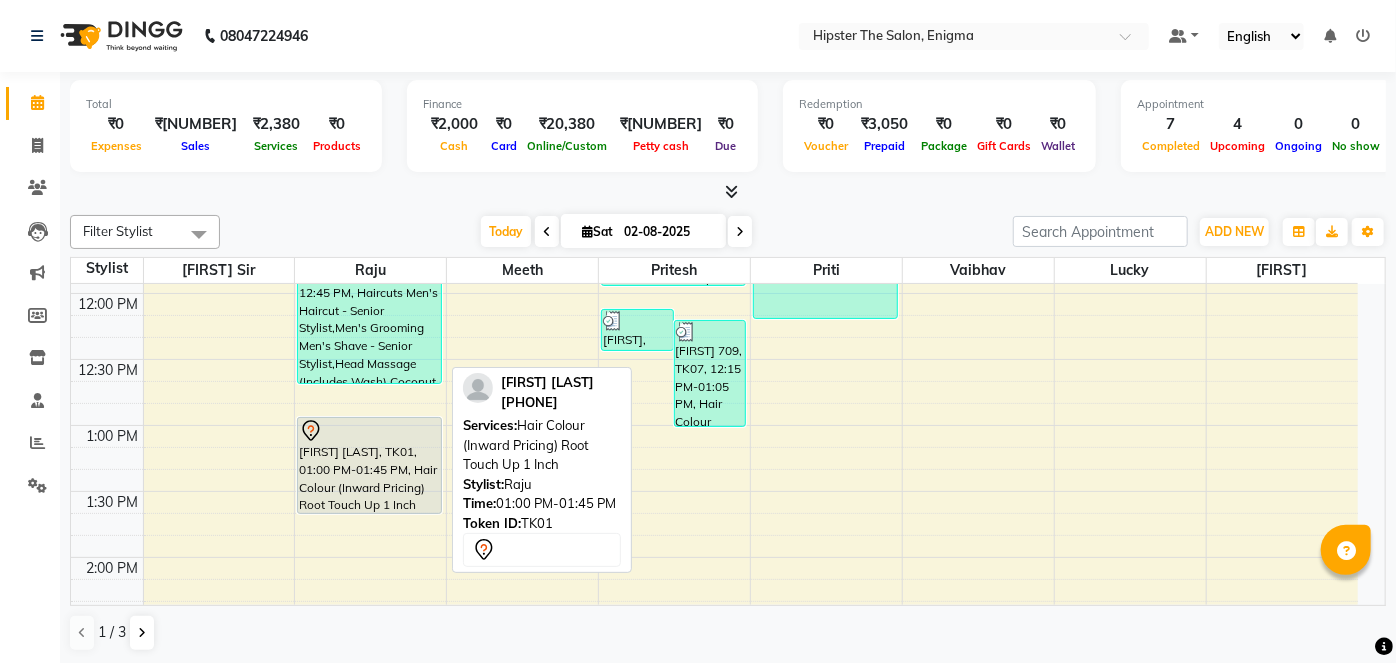 select on "7" 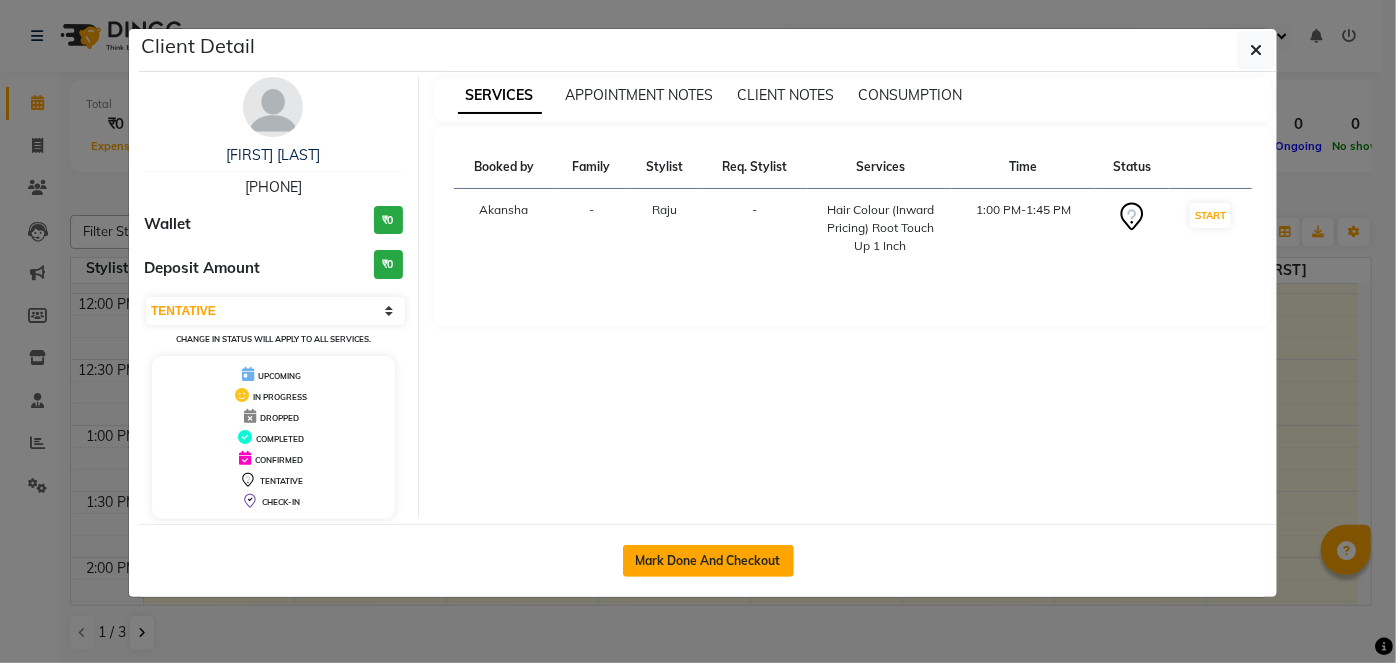 click on "Mark Done And Checkout" 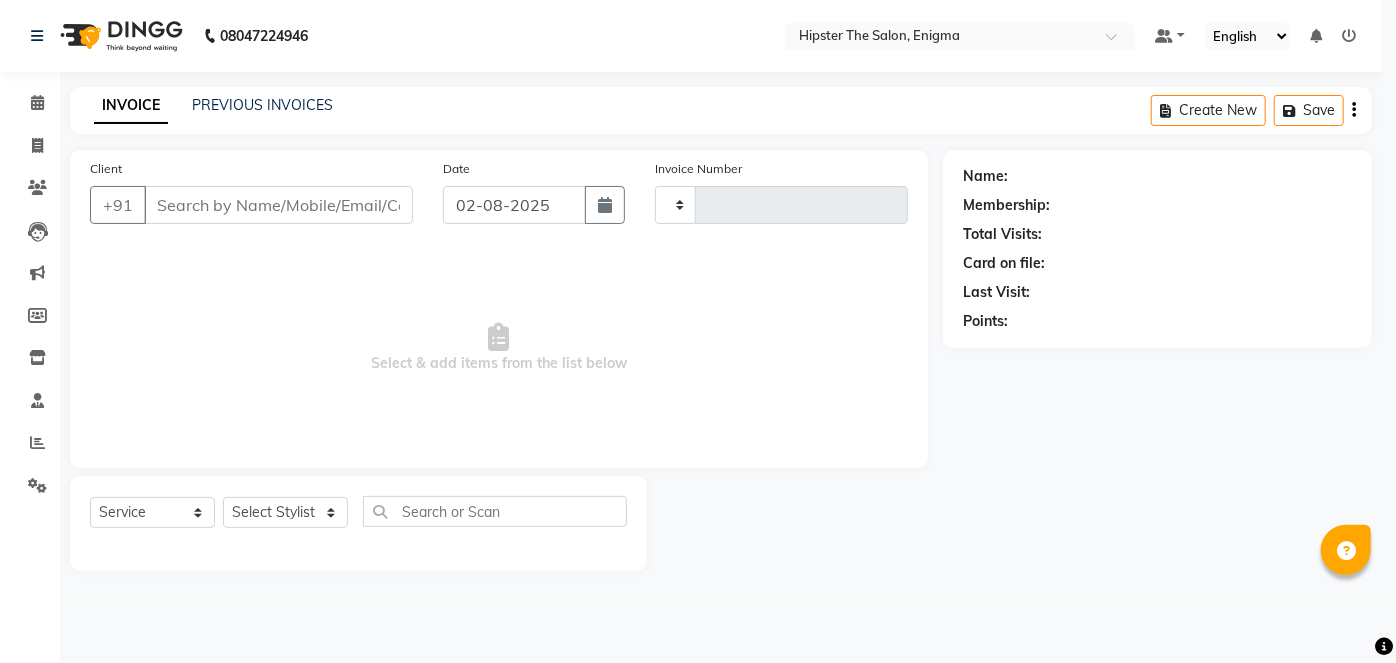 type on "0698" 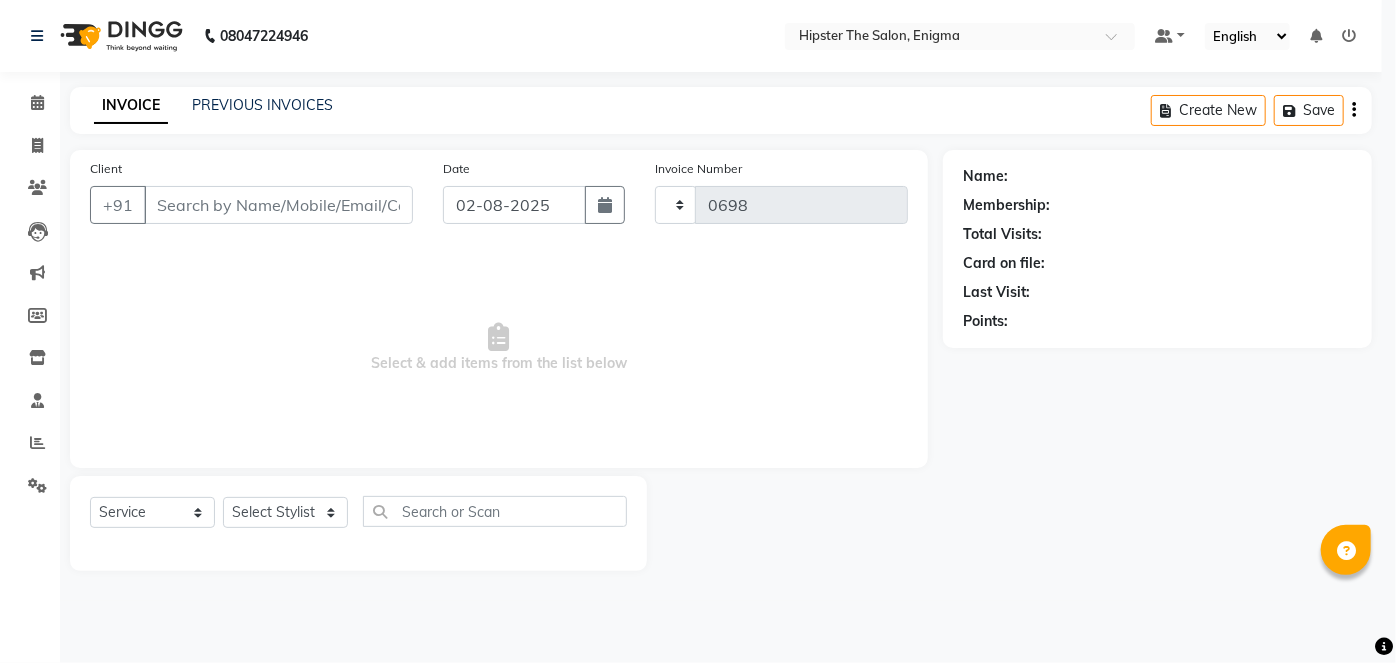 select on "4468" 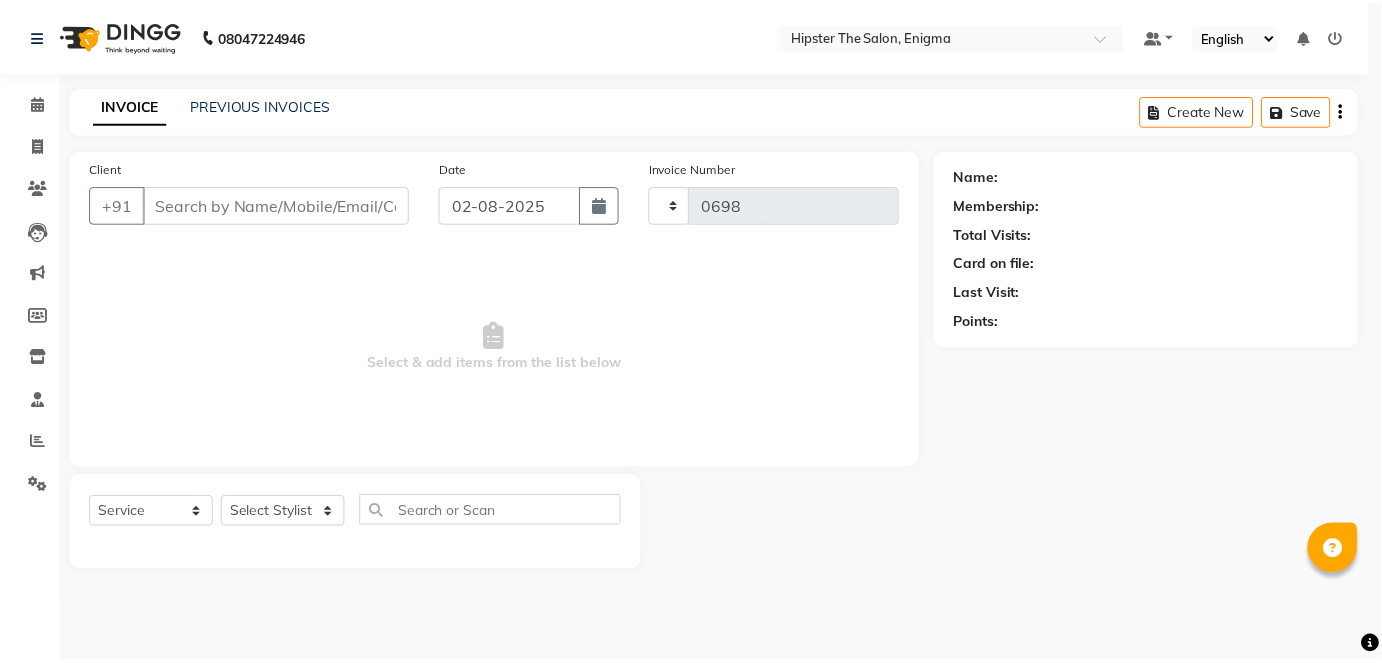 scroll, scrollTop: 0, scrollLeft: 0, axis: both 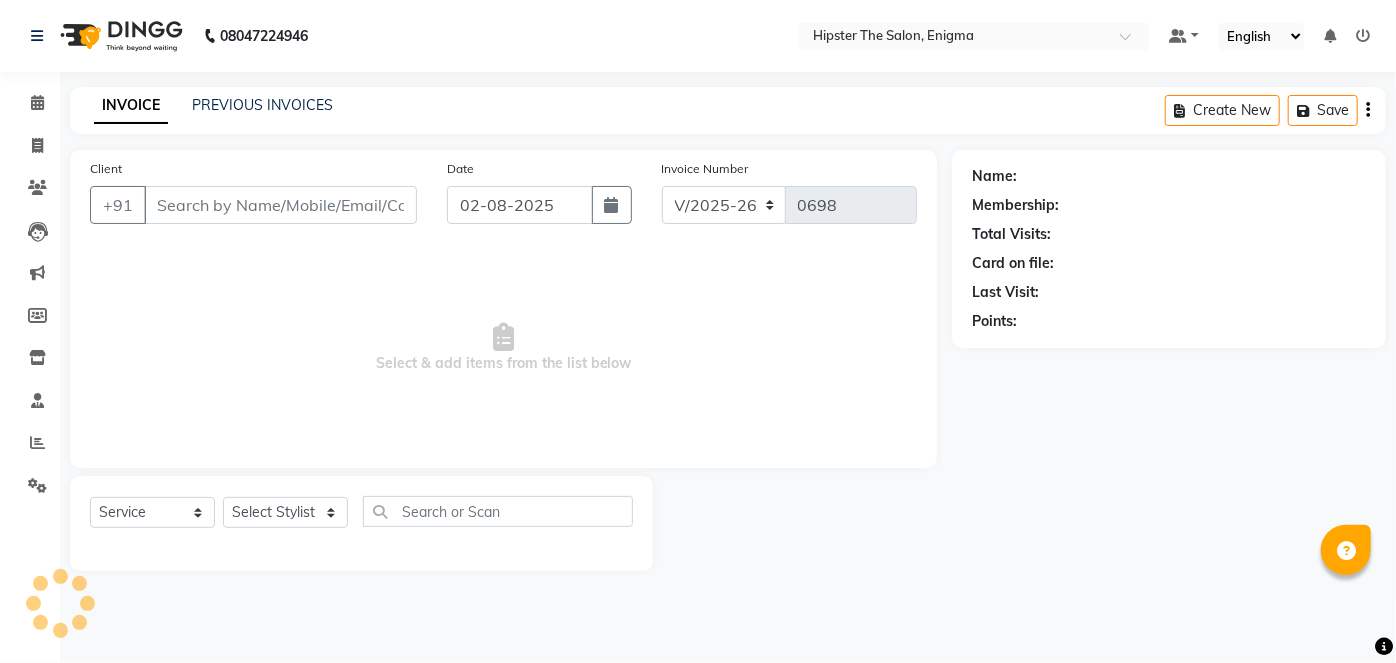type on "[PHONE]" 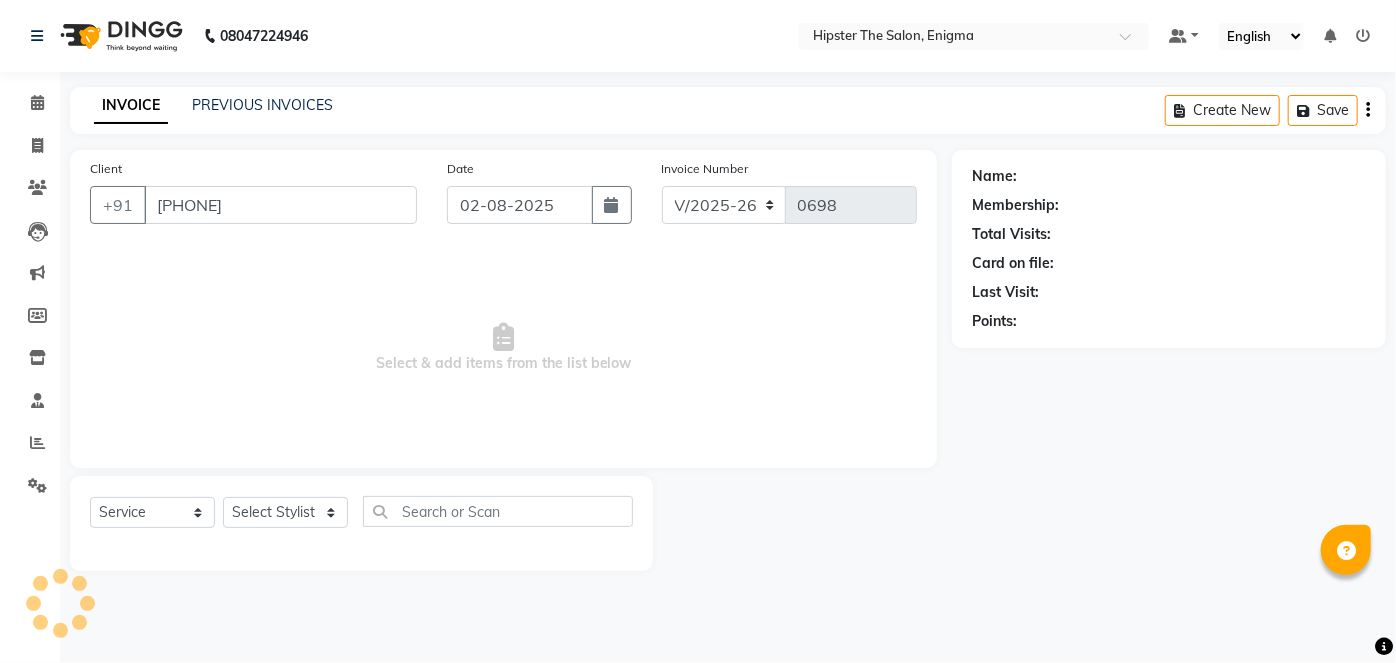 select on "27612" 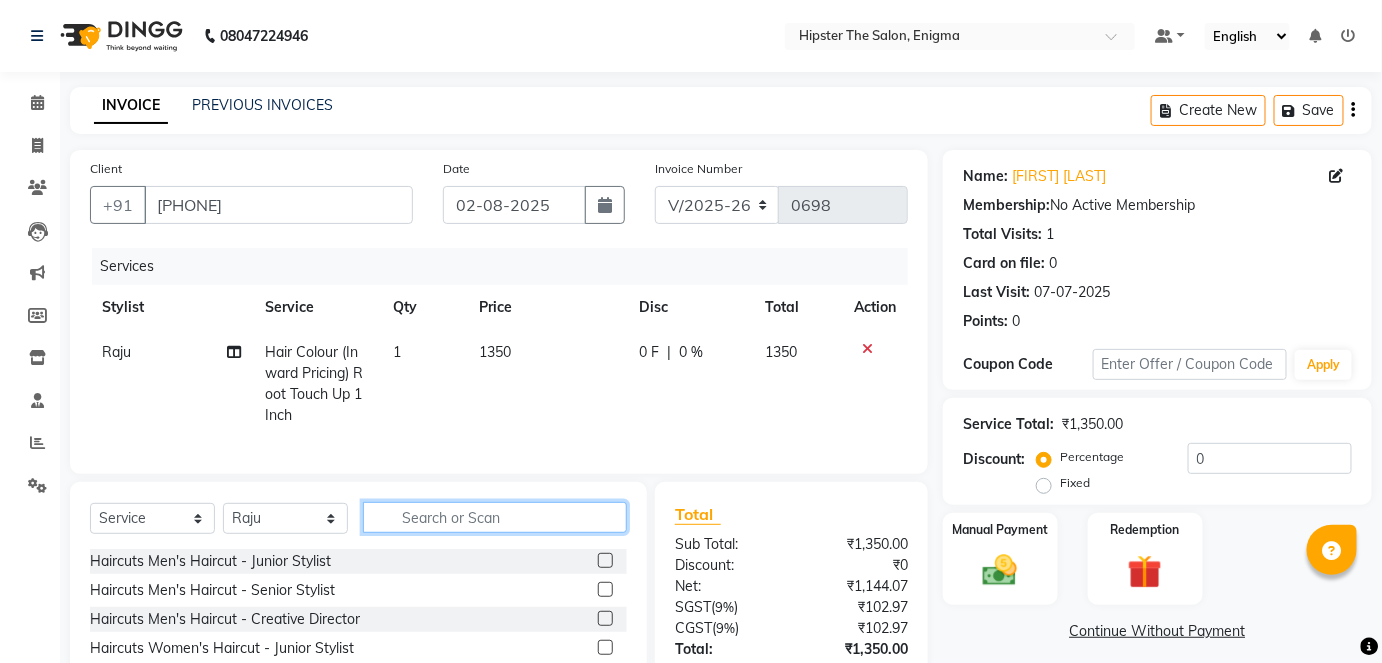 click 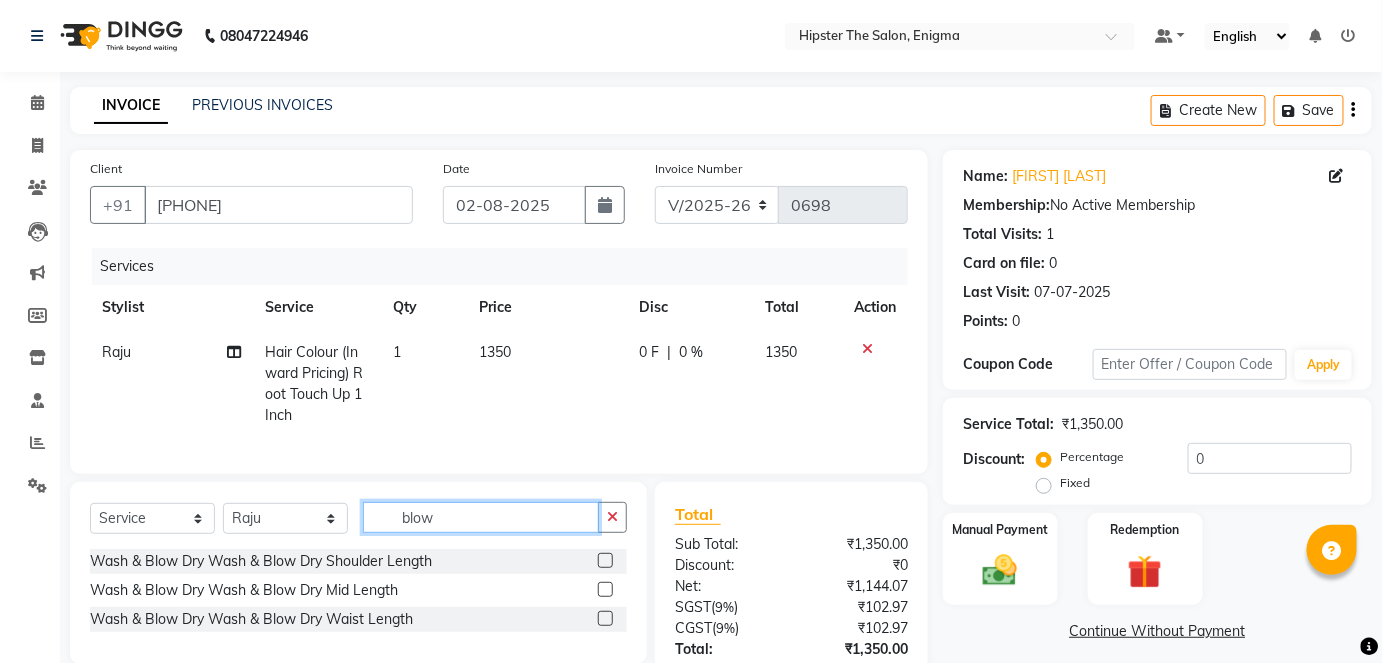 type on "blow" 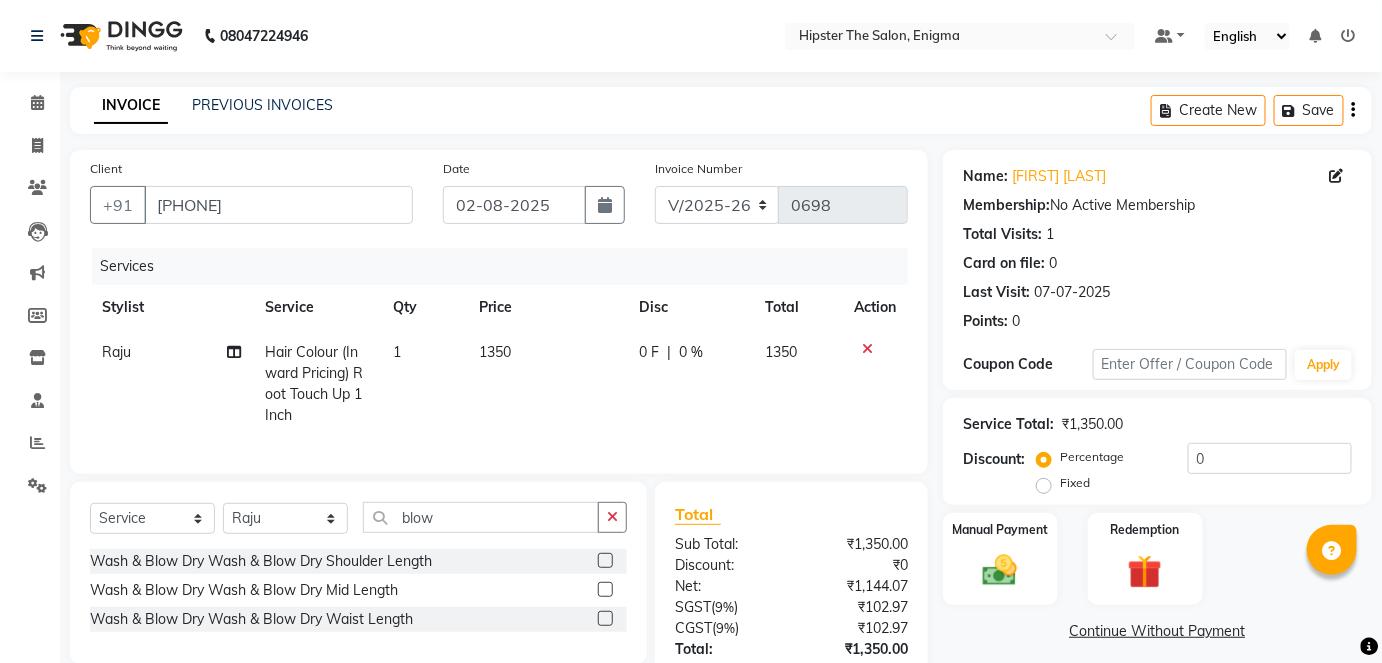 click 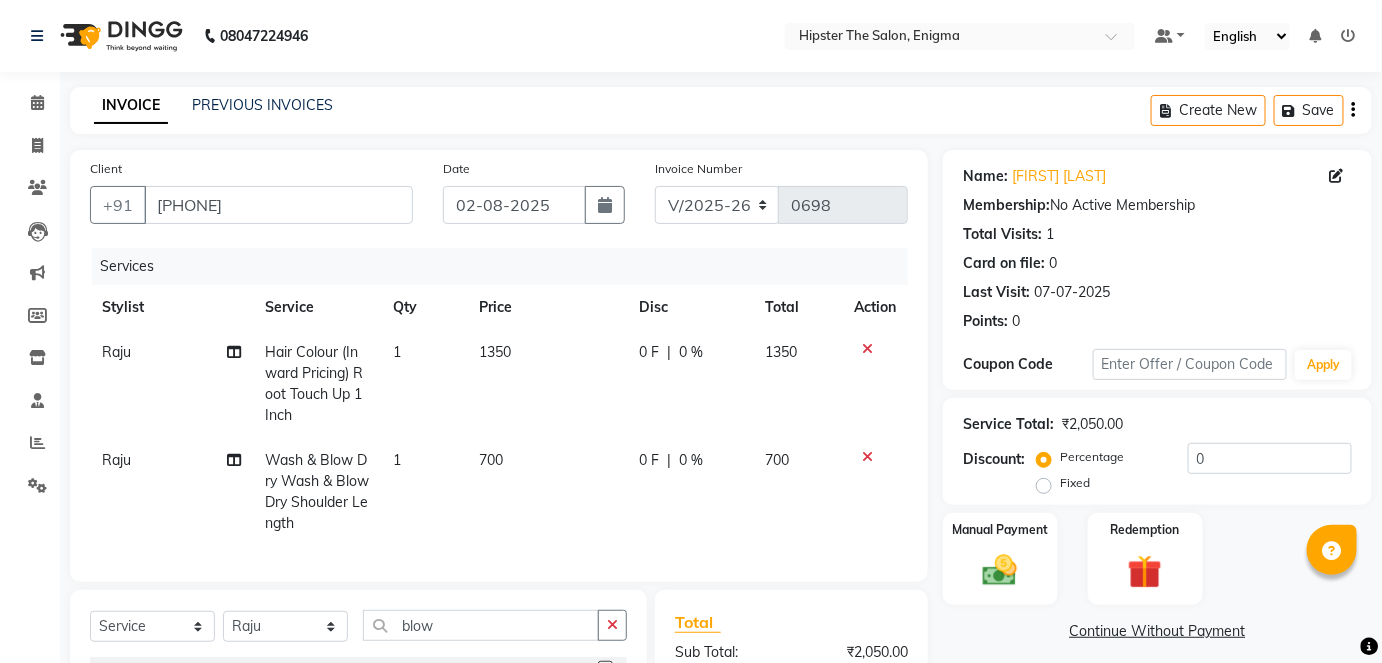 checkbox on "false" 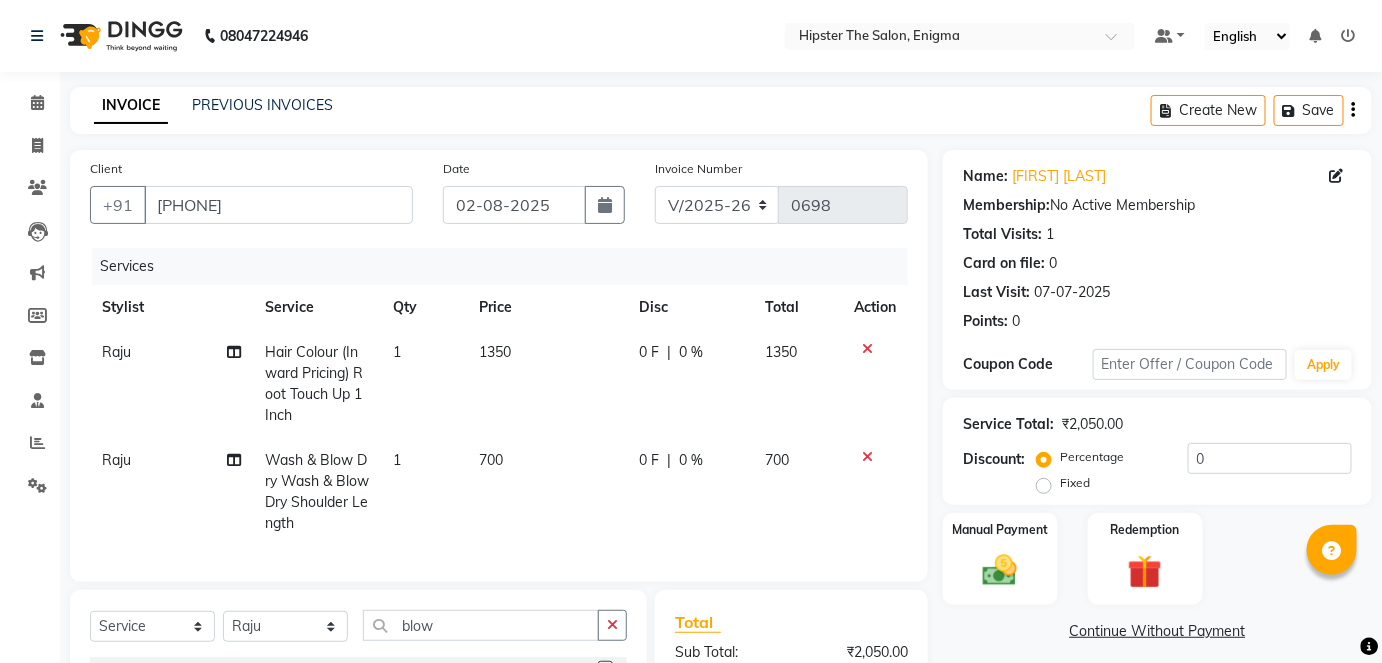 click on "0 F" 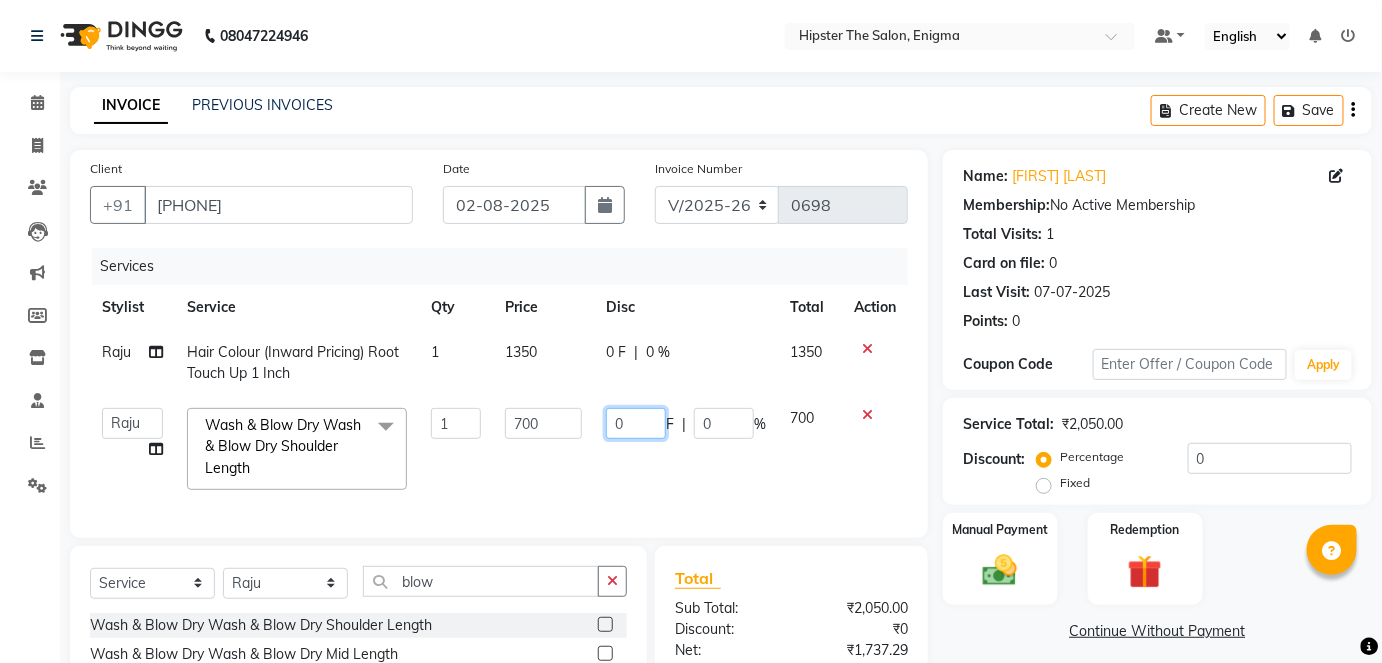 click on "0" 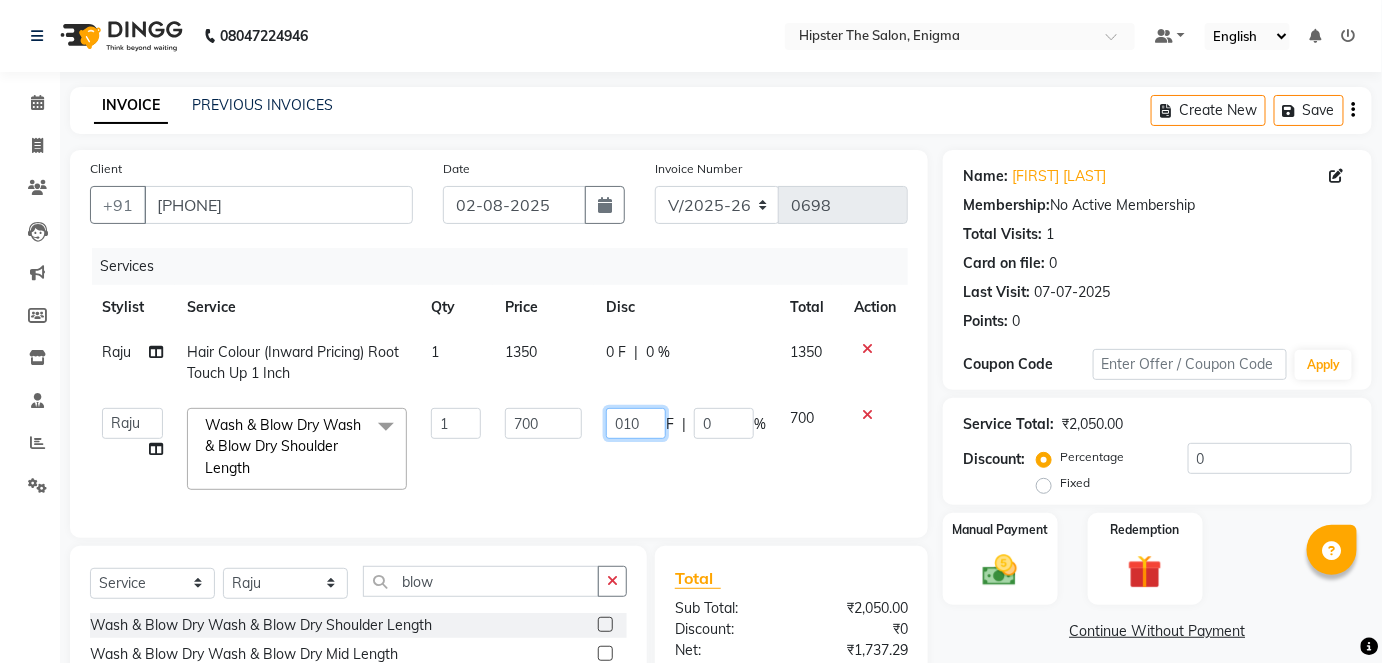 type on "0100" 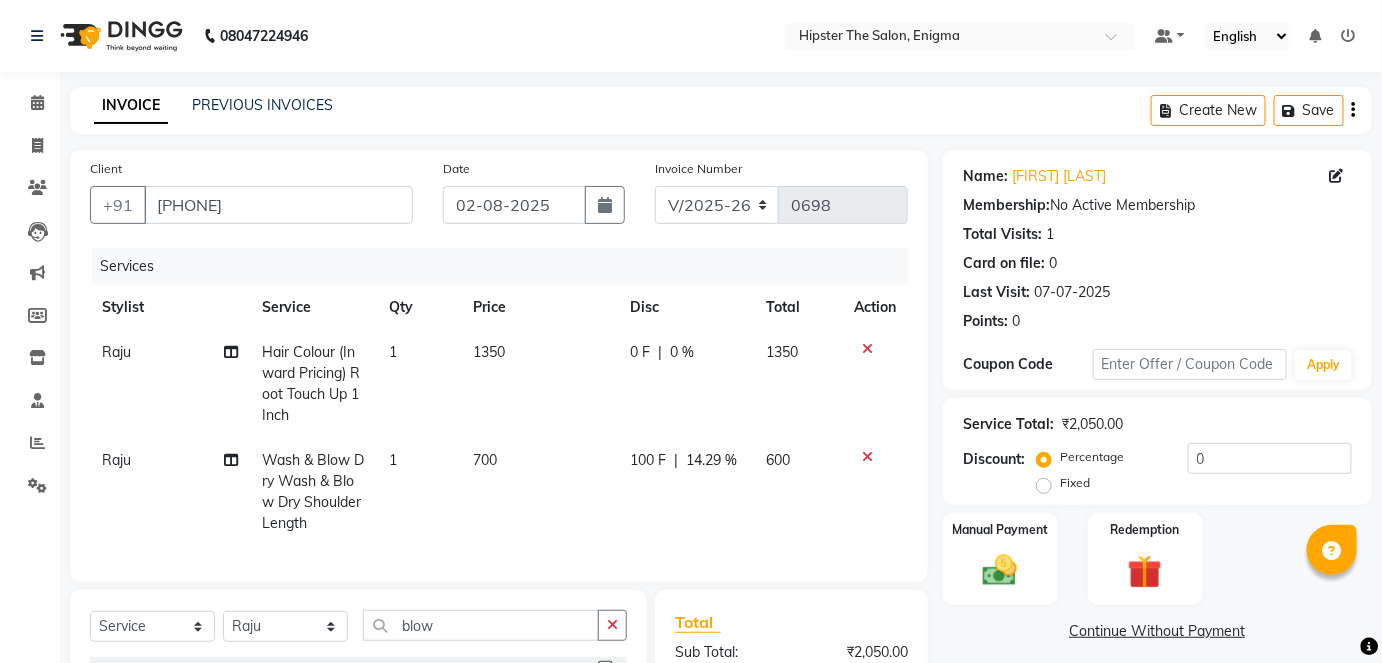 click on "100 F | 14.29 %" 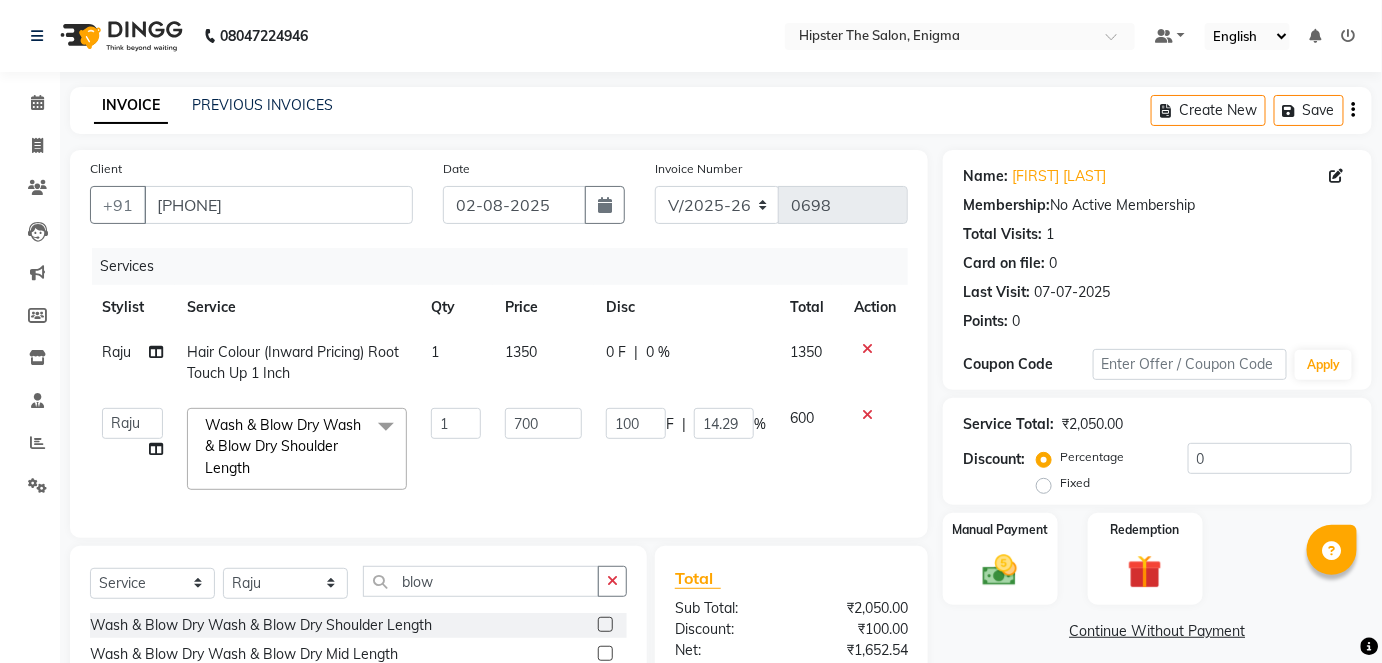 click on "1" 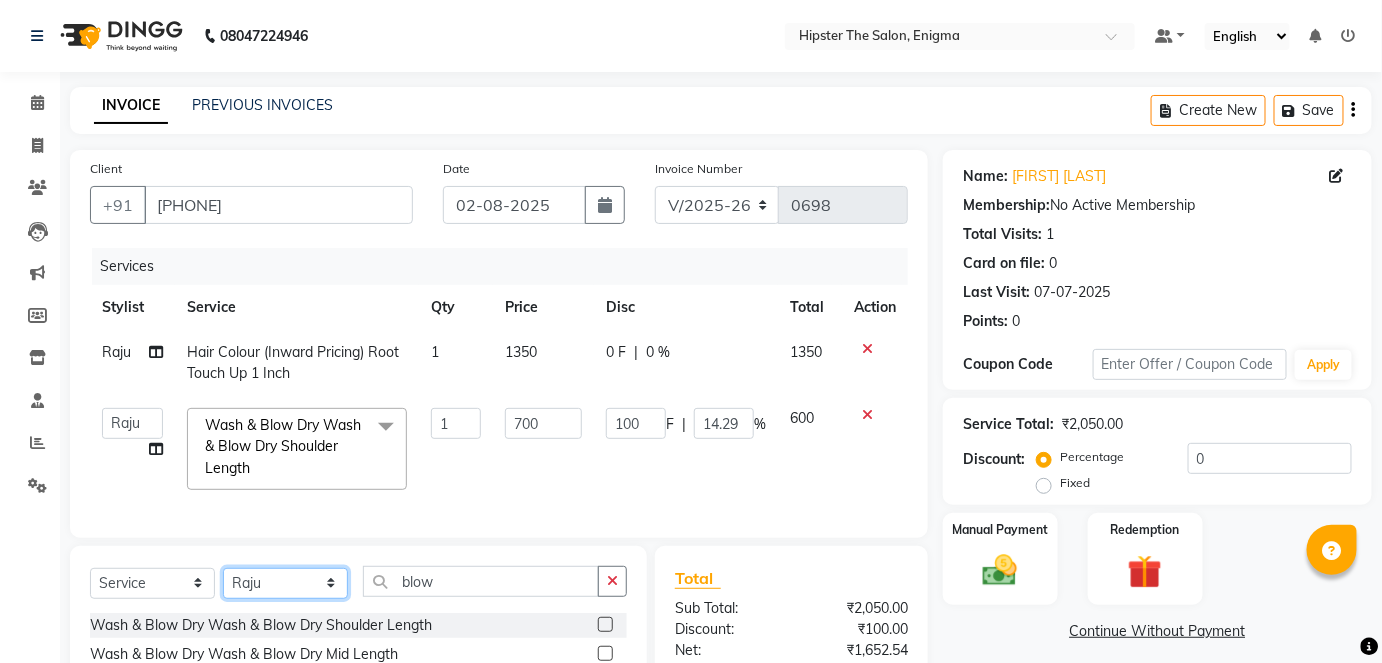 click on "Select Stylist [FIRST] [FIRST] [FIRST] [FIRST] [FIRST] [FIRST] sir [FIRST] [FIRST] [FIRST] [FIRST] [FIRST] [FIRST] [FIRST] [FIRST] [FIRST] [FIRST] [FIRST] [FIRST] [FIRST] [FIRST] [FIRST] [FIRST] [FIRST] [FIRST]" 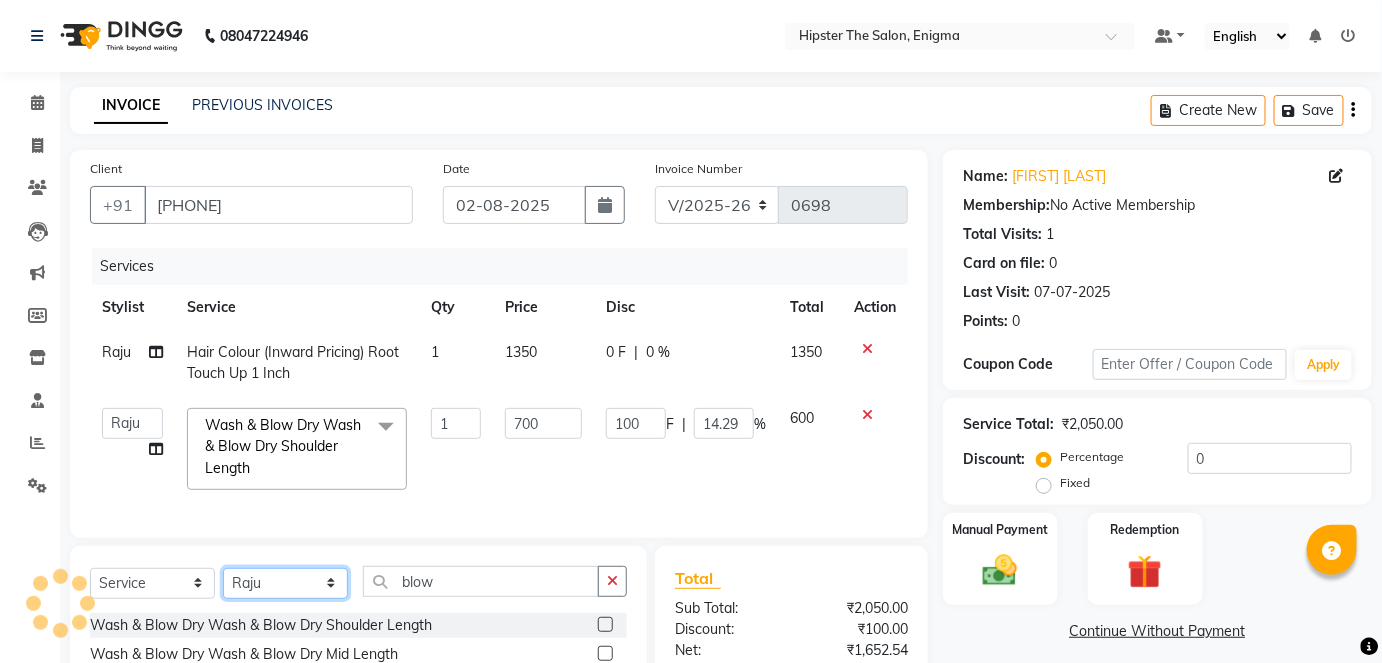 select on "85574" 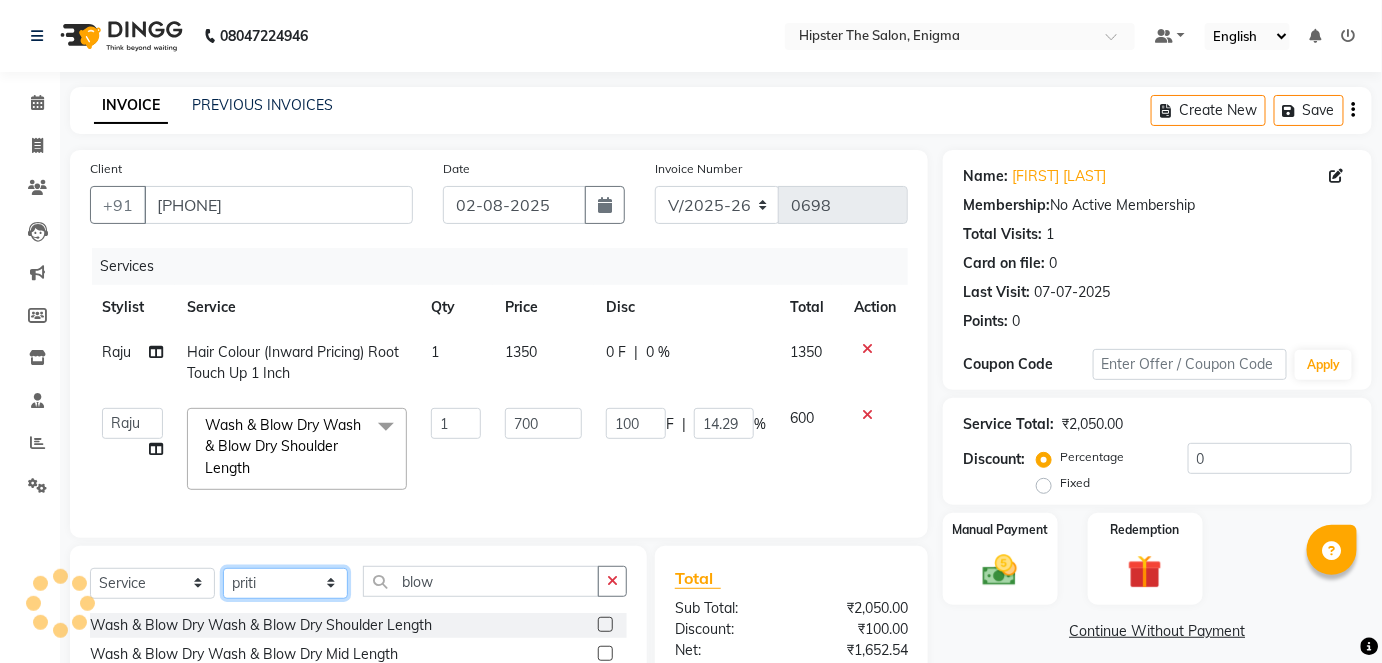 click on "Select Stylist [FIRST] [FIRST] [FIRST] [FIRST] [FIRST] [FIRST] sir [FIRST] [FIRST] [FIRST] [FIRST] [FIRST] [FIRST] [FIRST] [FIRST] [FIRST] [FIRST] [FIRST] [FIRST] [FIRST] [FIRST] [FIRST] [FIRST] [FIRST] [FIRST]" 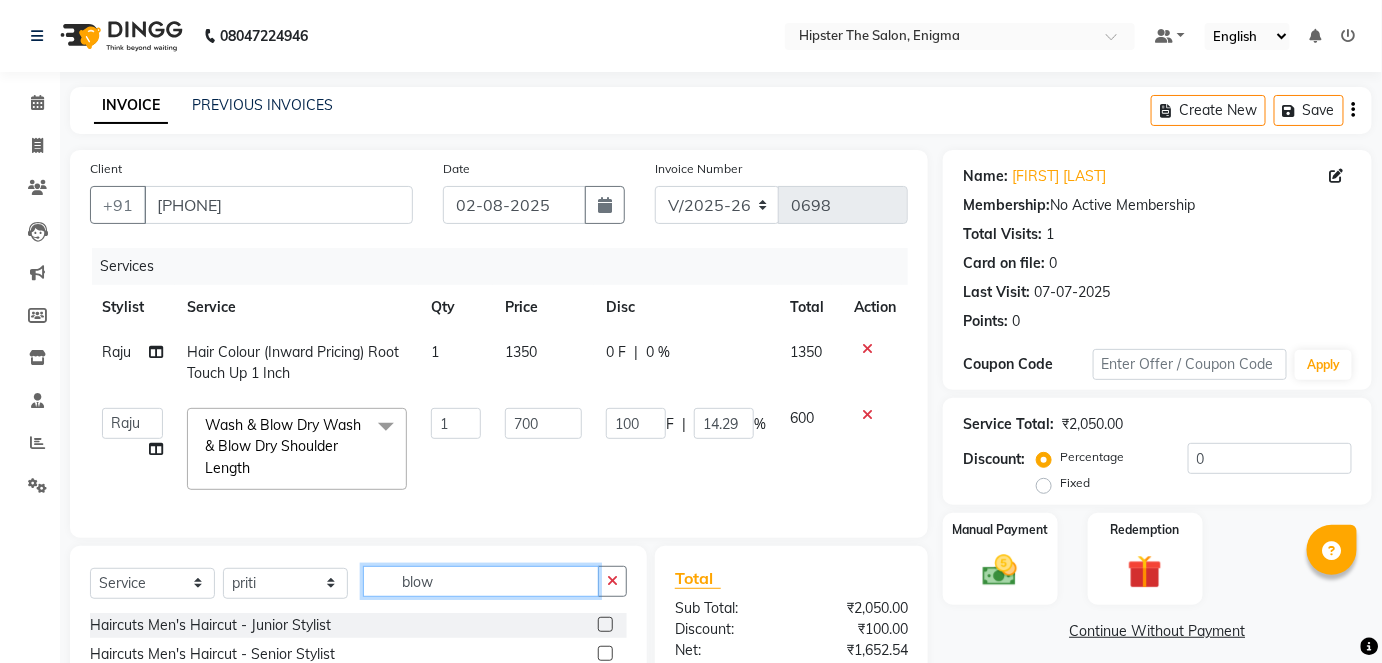 click on "blow" 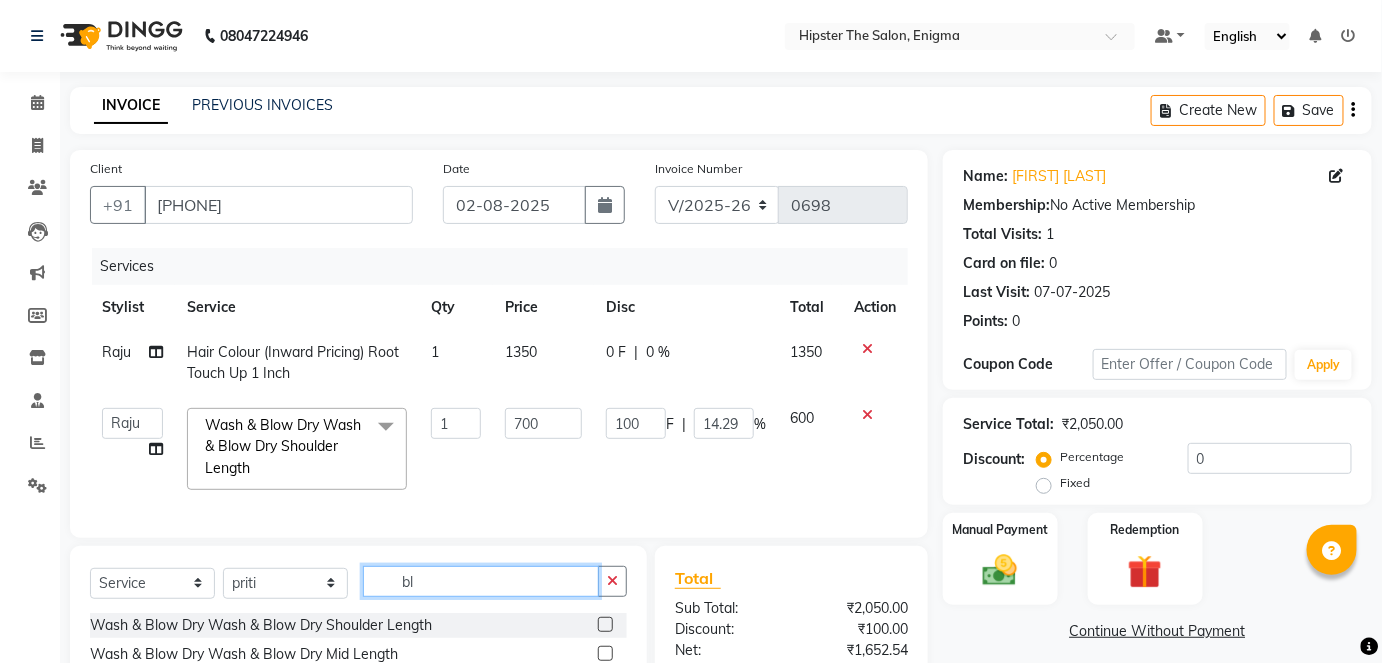 type on "b" 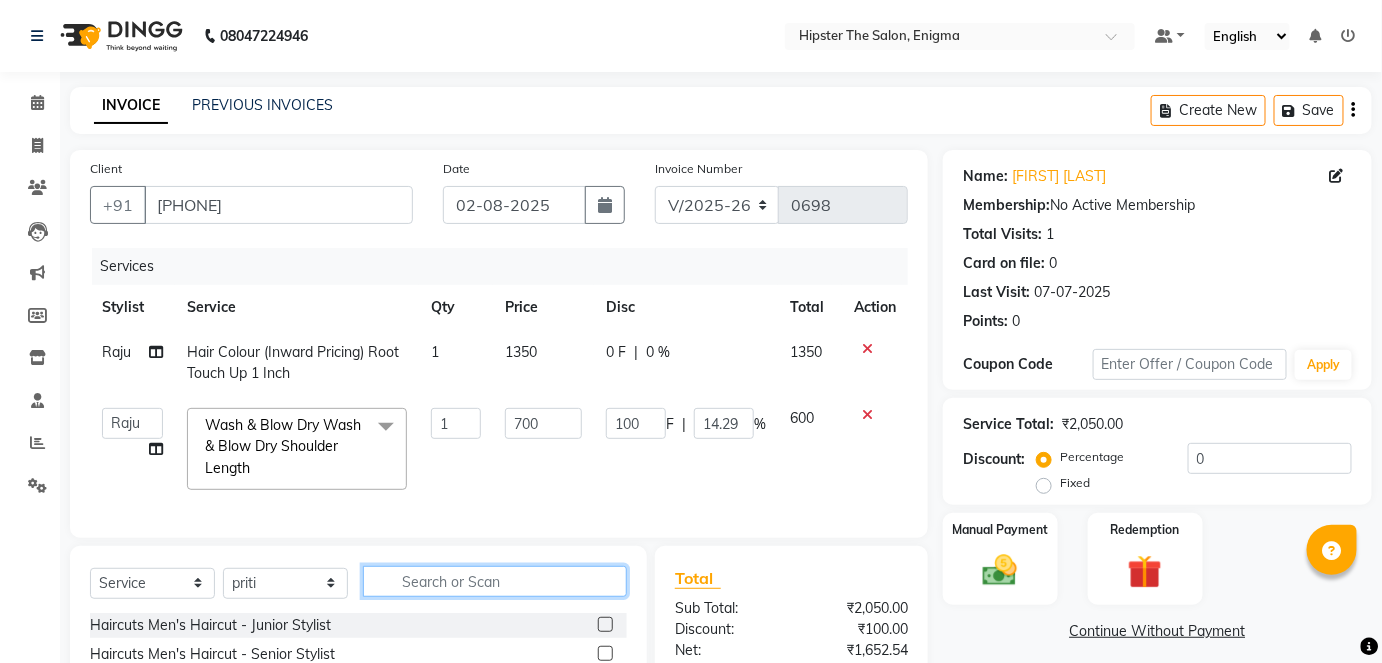 click 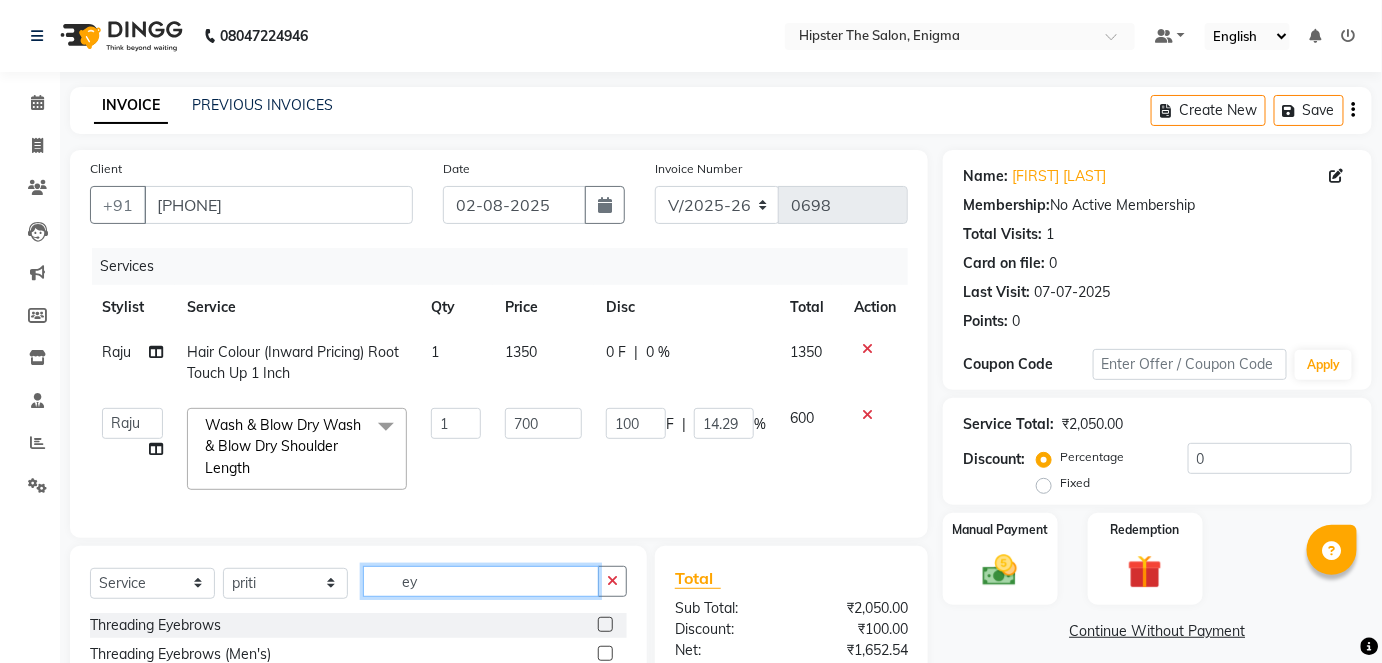 type on "ey" 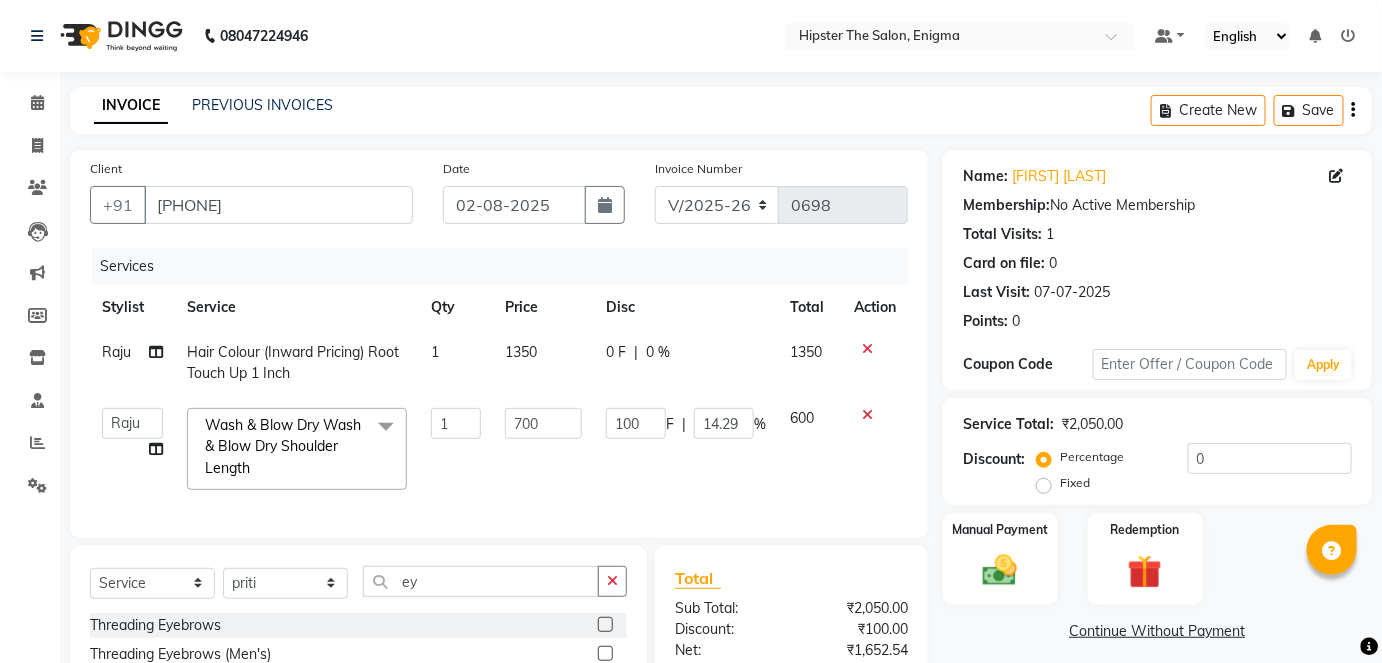 click 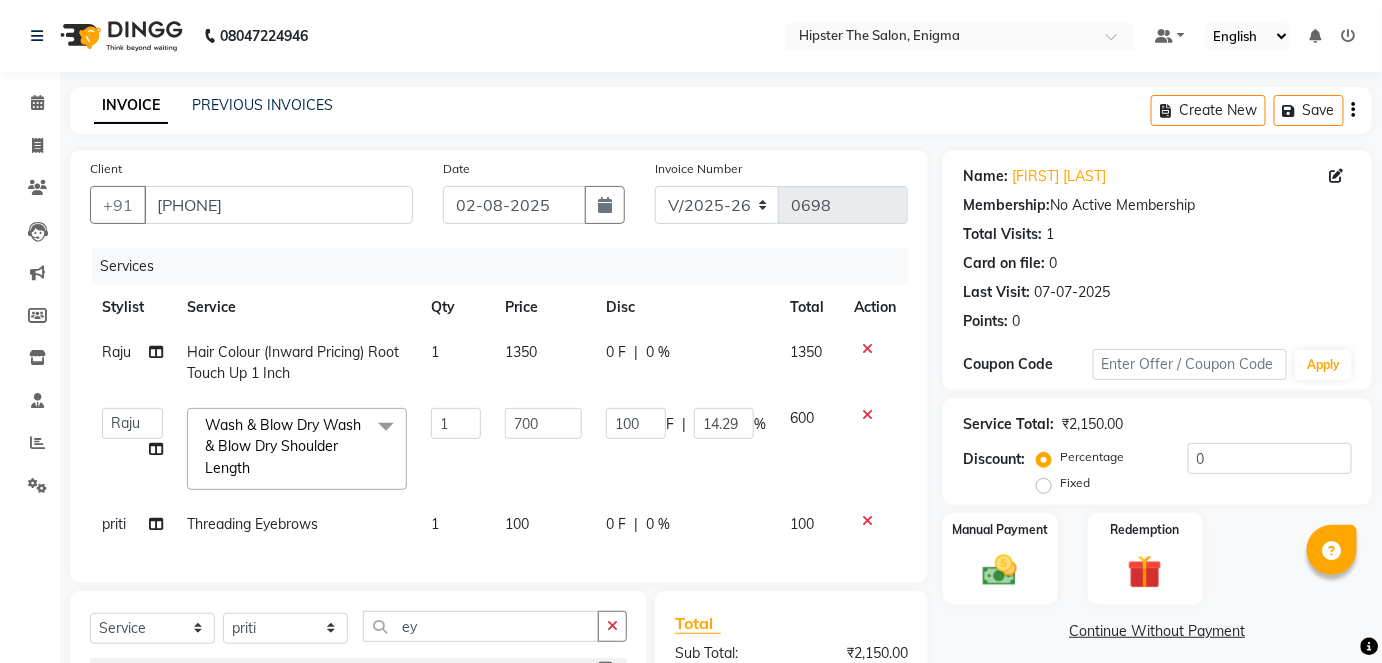 checkbox on "false" 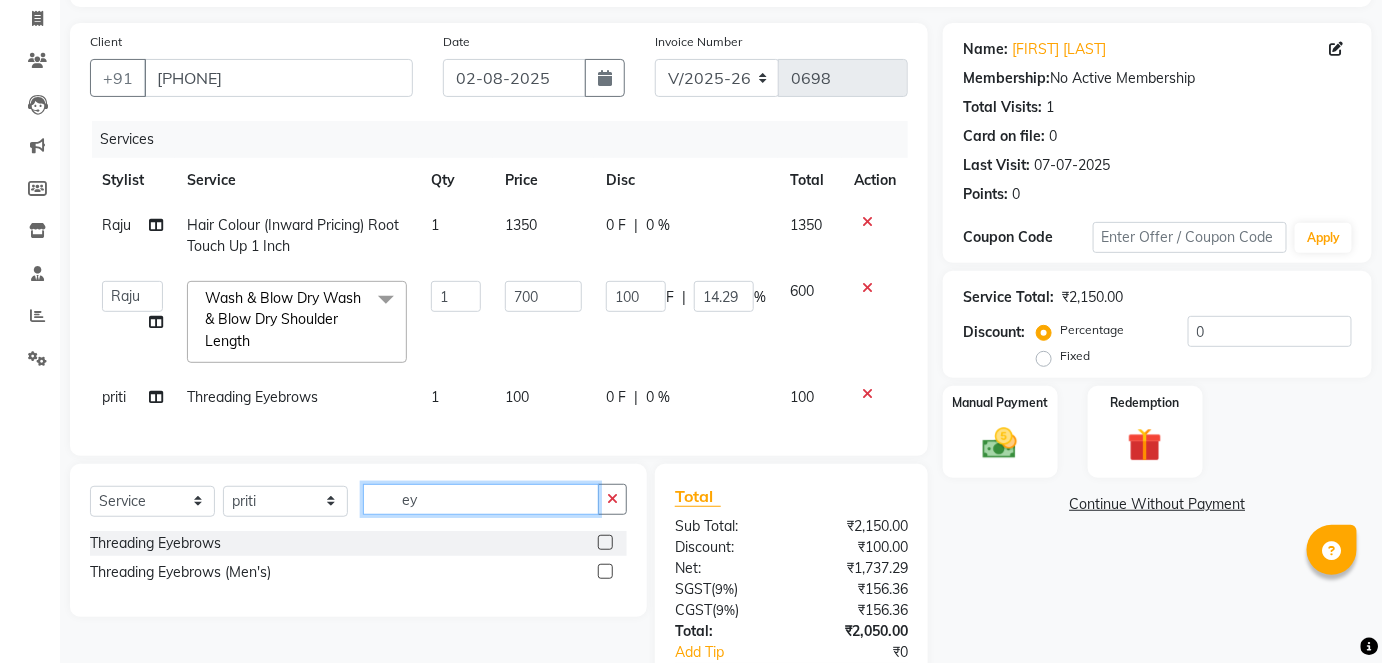 click on "ey" 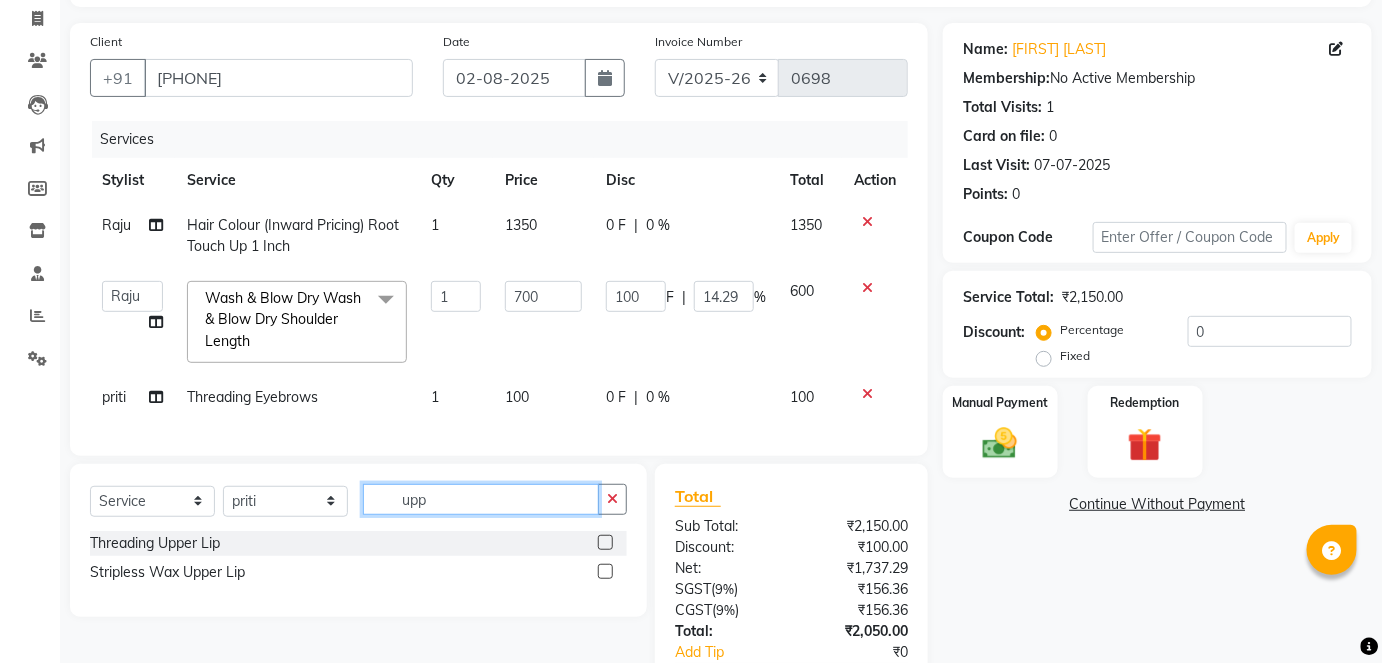 type on "upp" 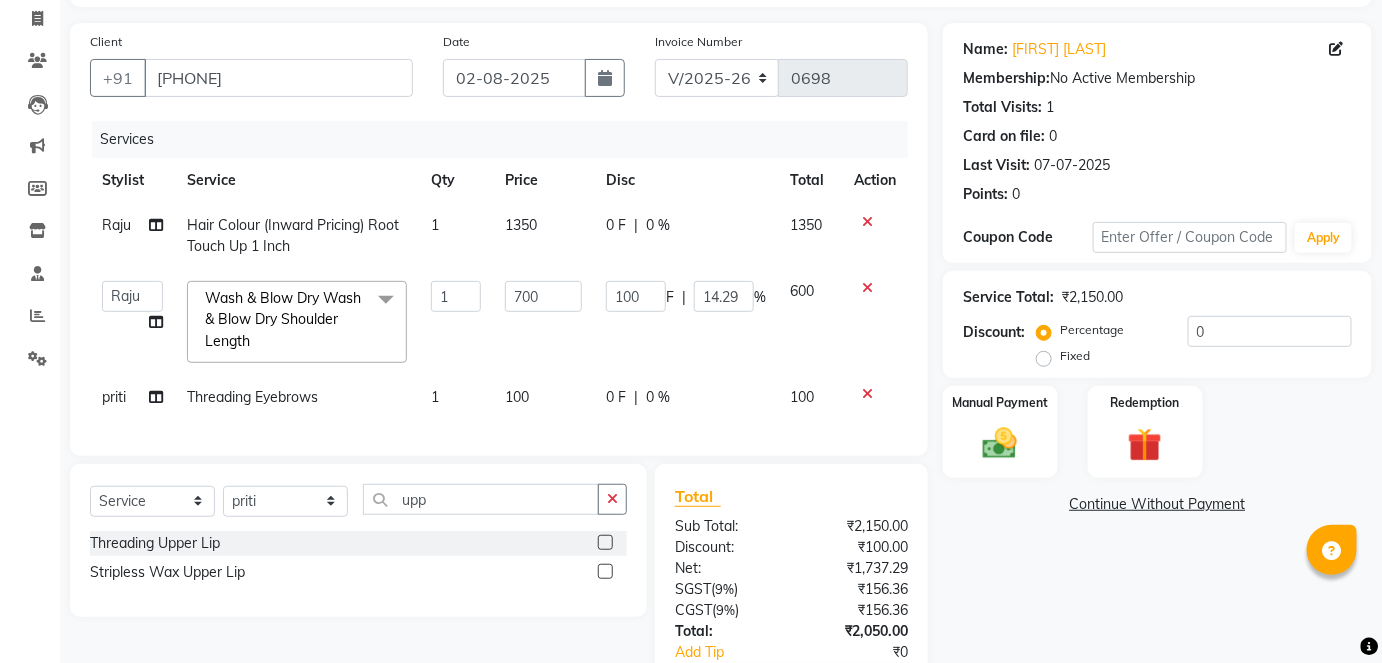 click 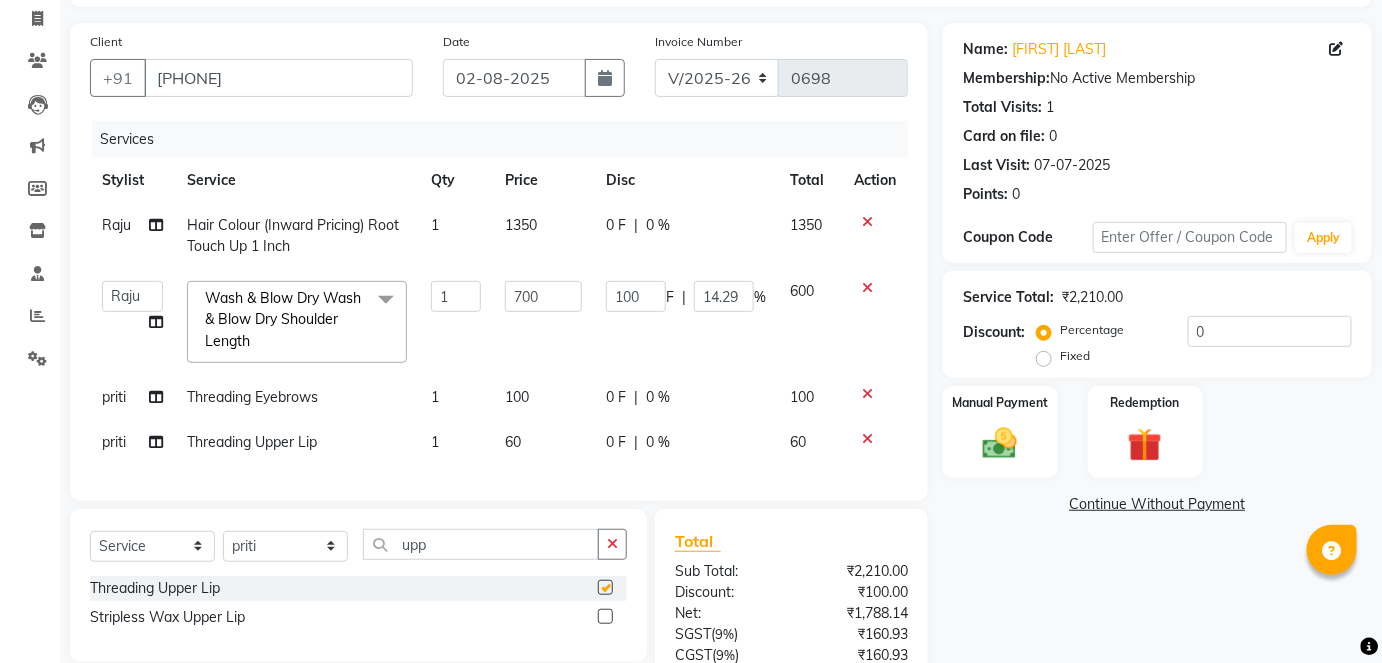 checkbox on "false" 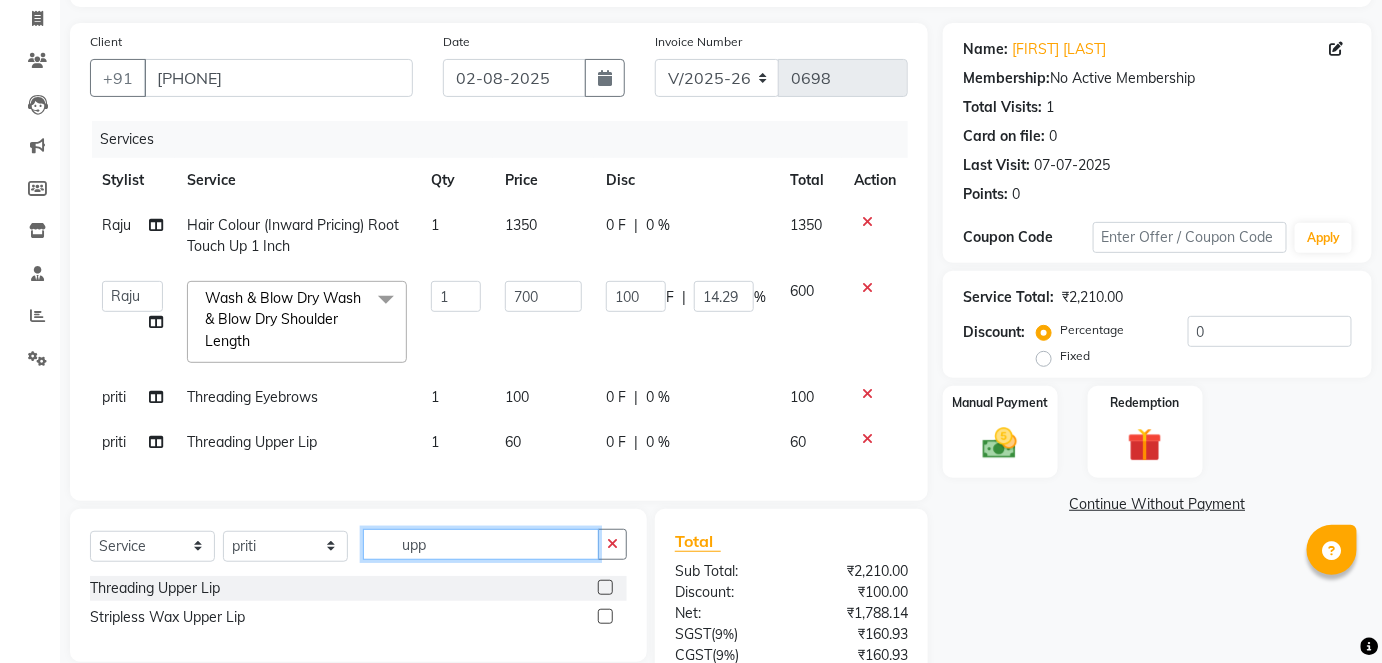 click on "upp" 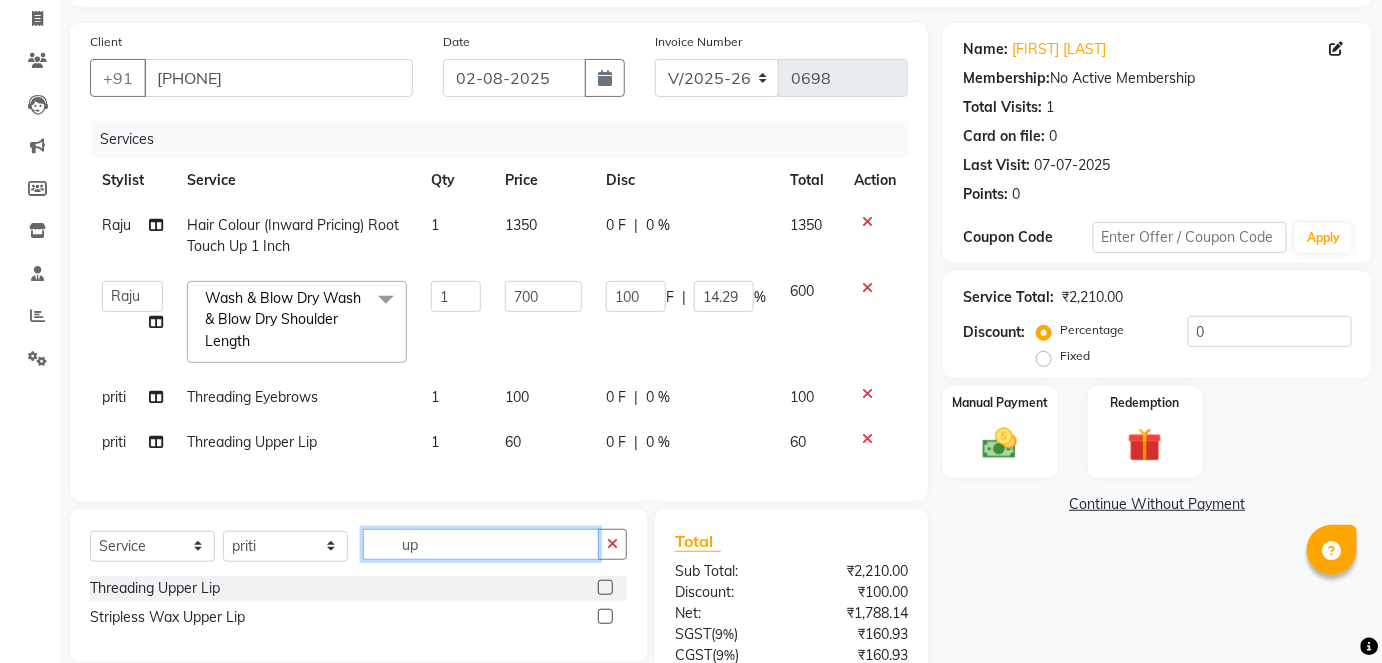 type on "u" 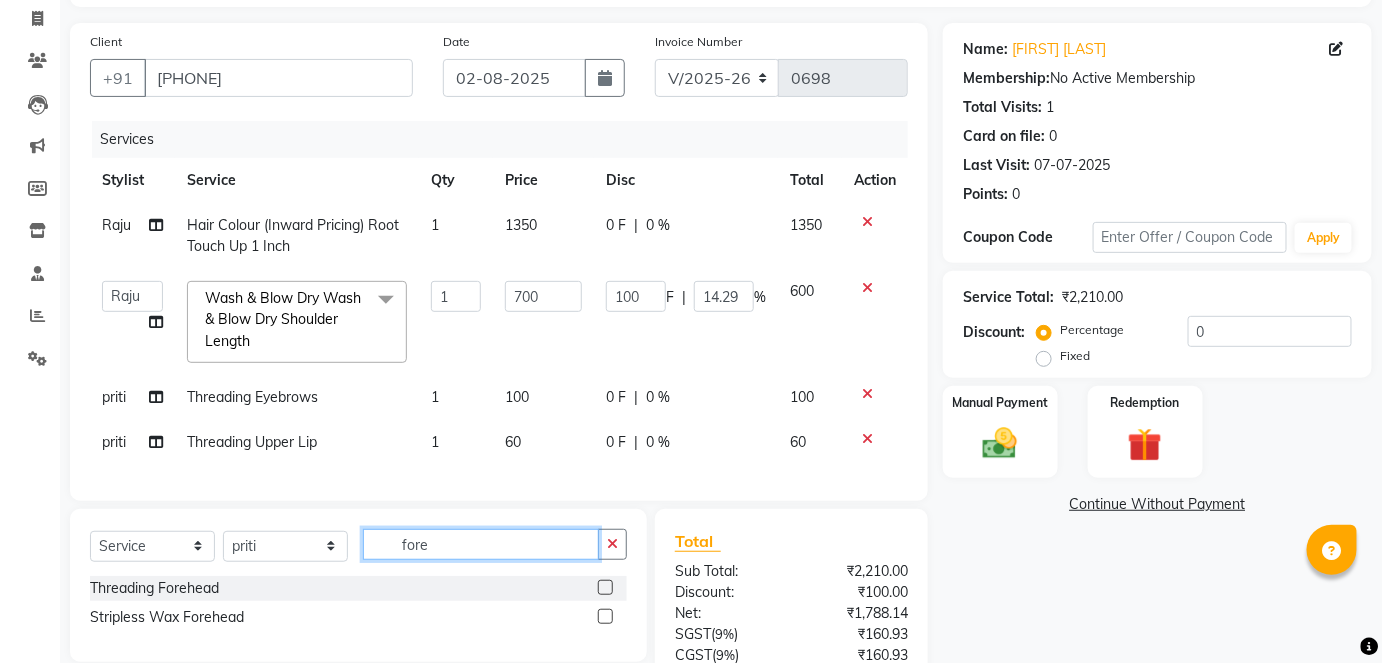 type on "fore" 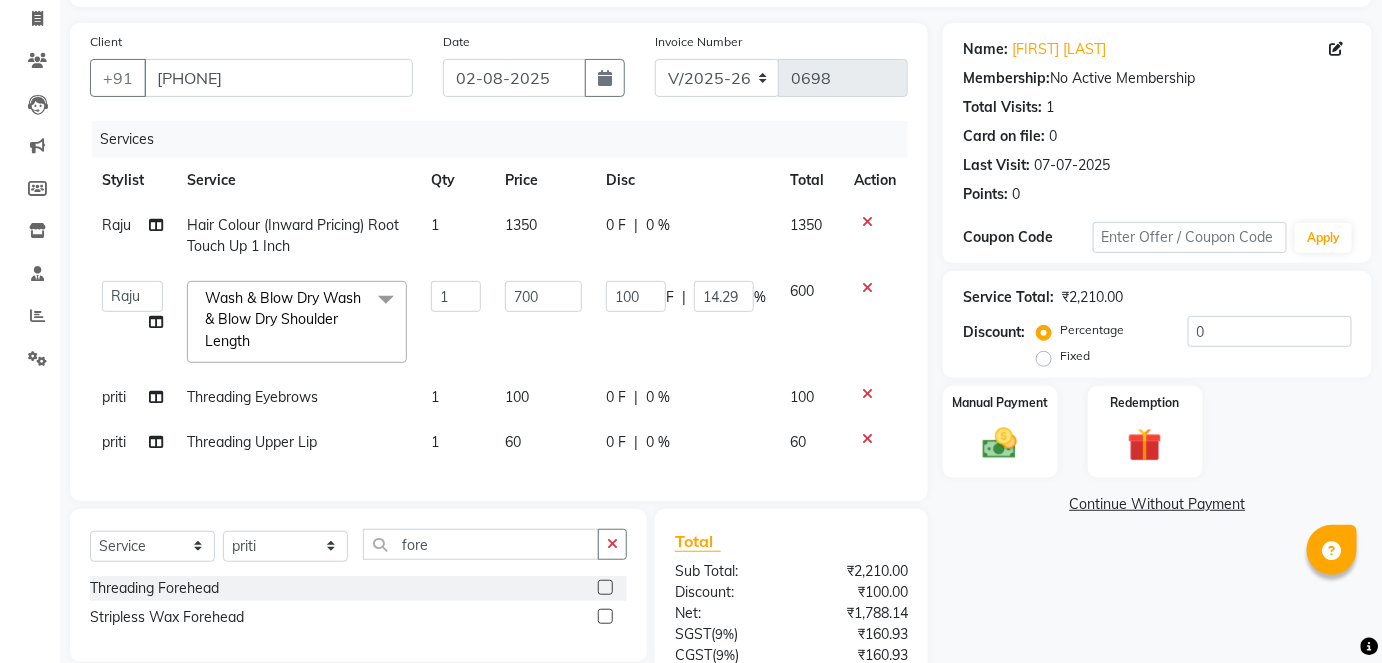 click 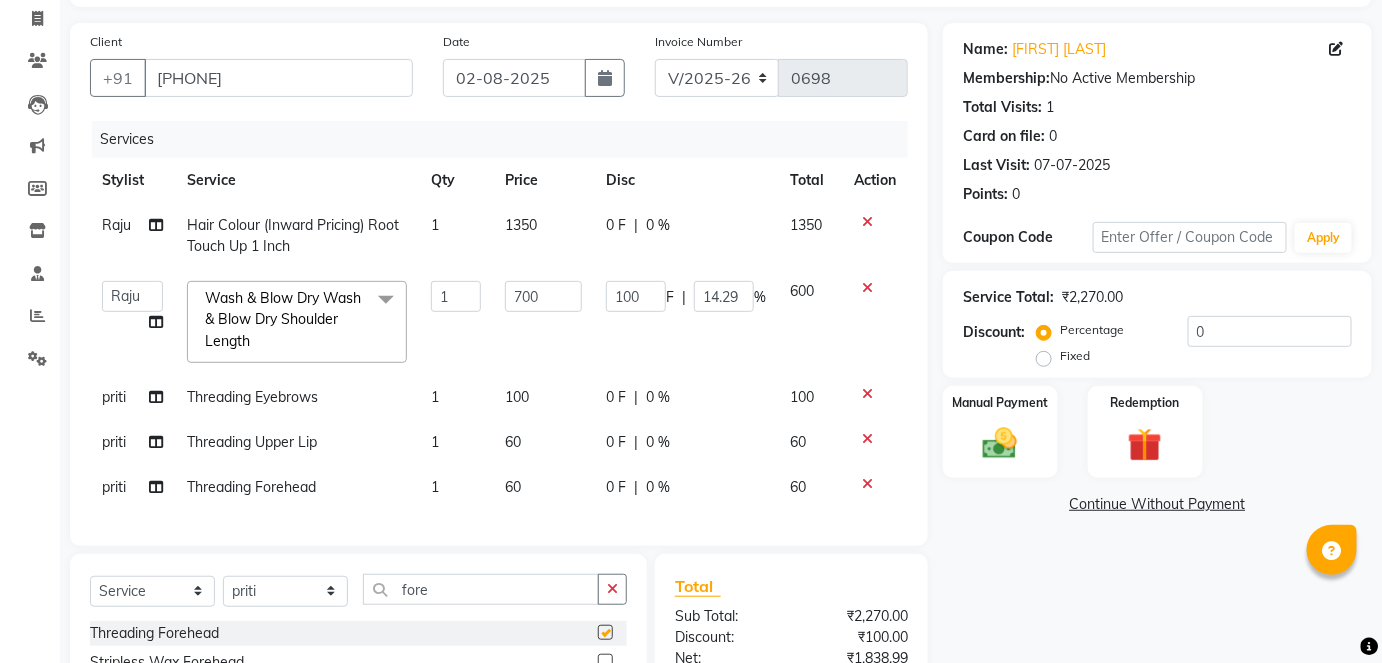 checkbox on "false" 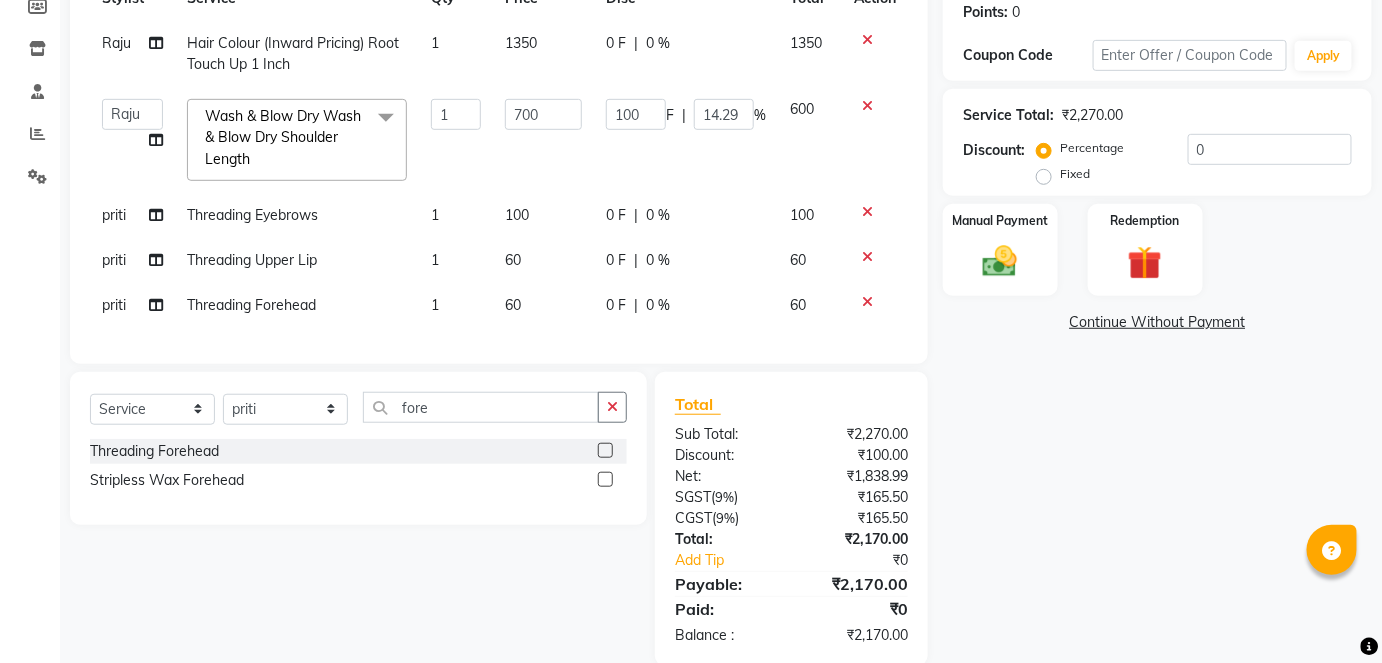 scroll, scrollTop: 354, scrollLeft: 0, axis: vertical 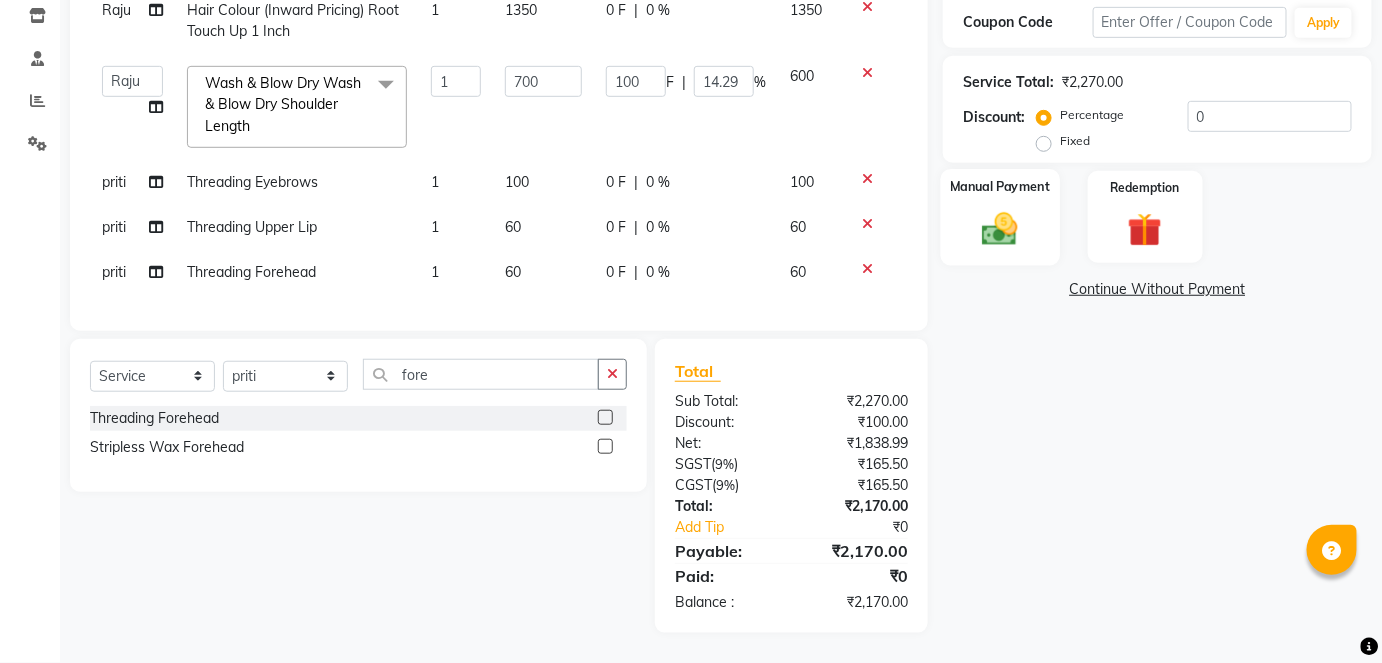 click on "Manual Payment" 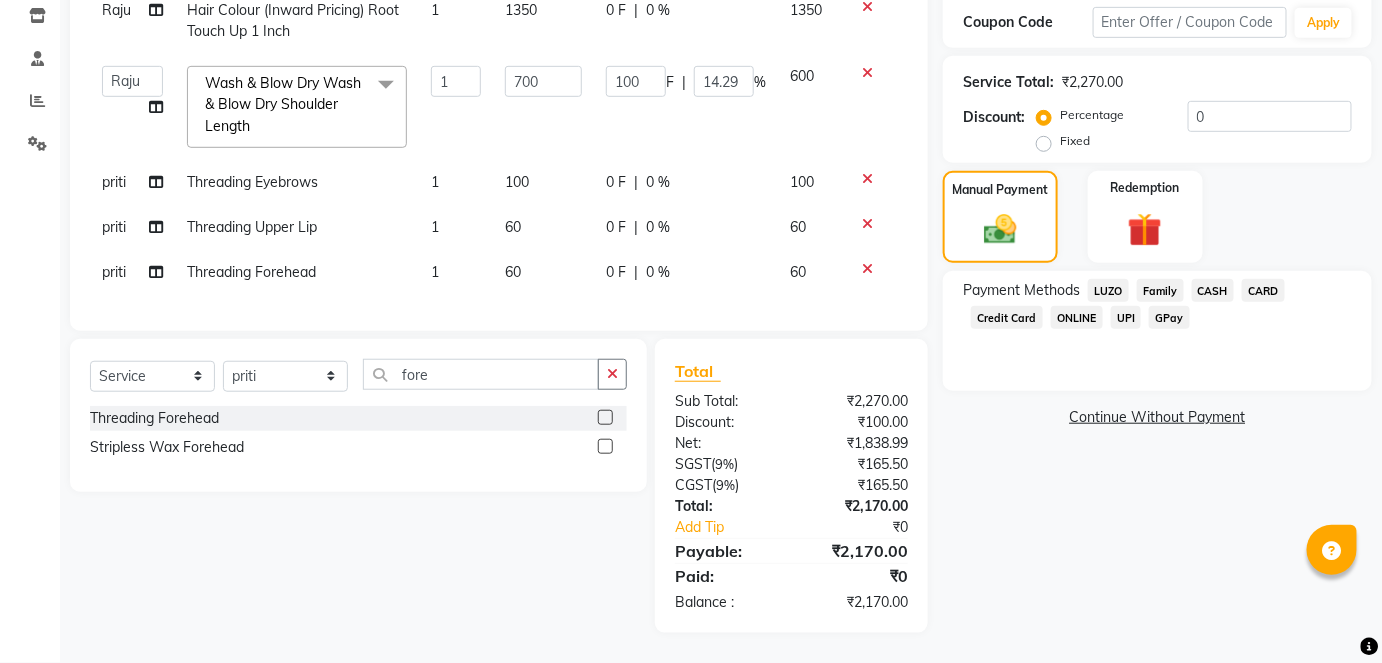 click on "GPay" 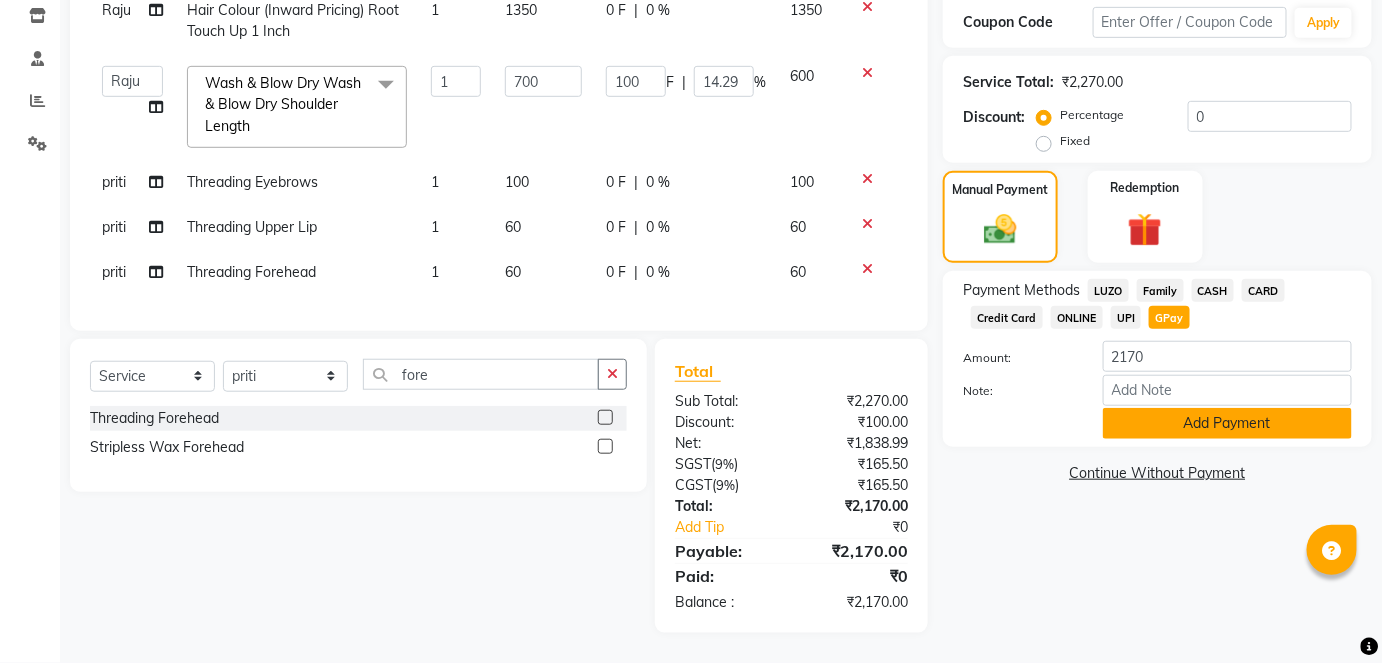 click on "Add Payment" 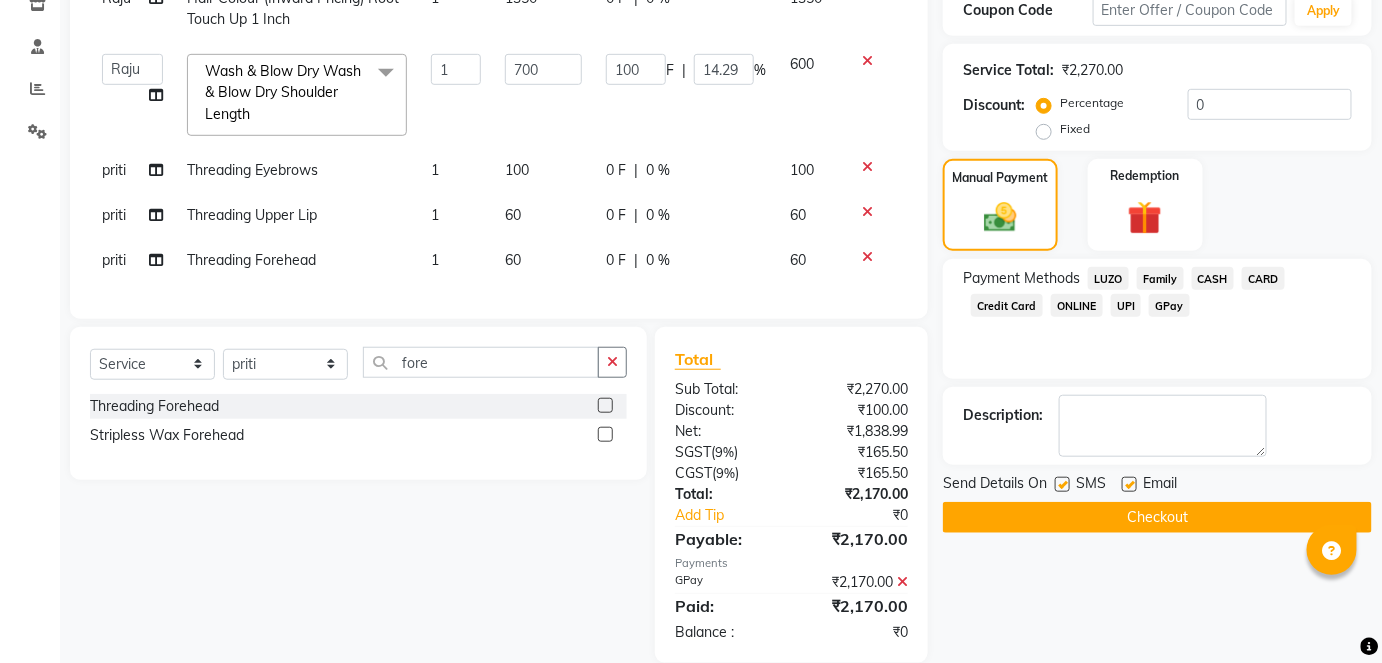 click on "Checkout" 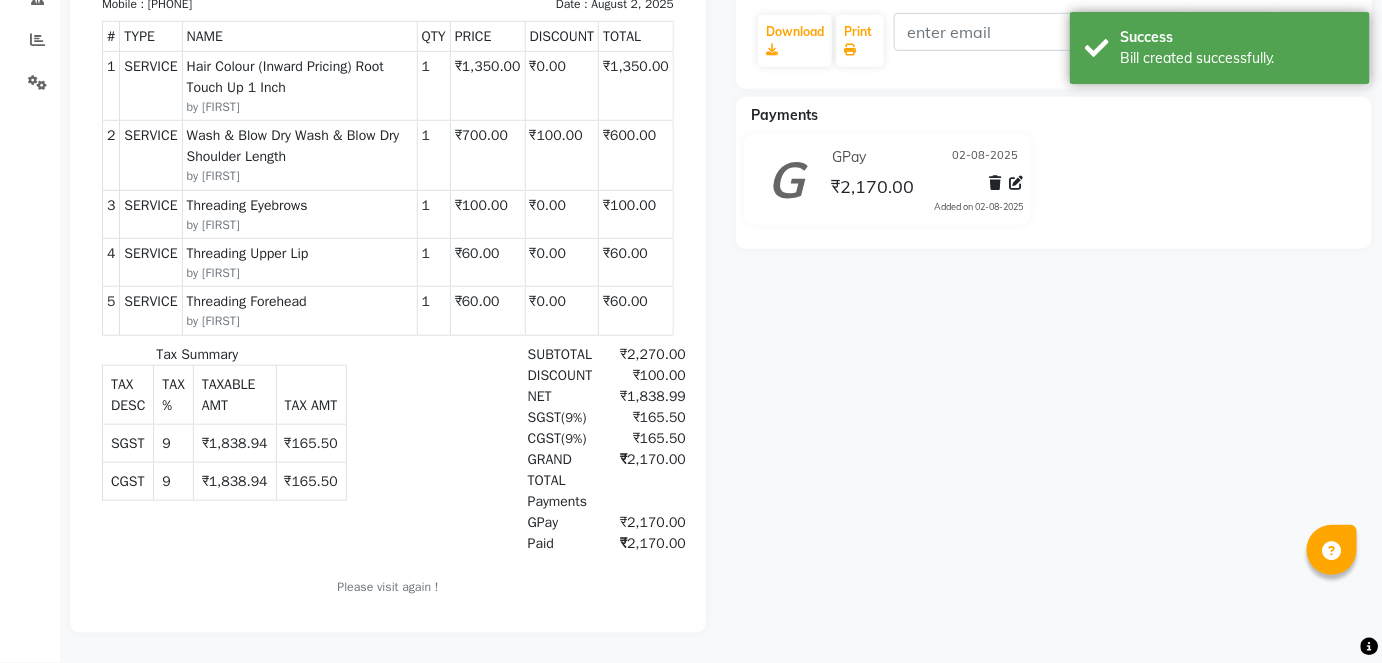 scroll, scrollTop: 416, scrollLeft: 0, axis: vertical 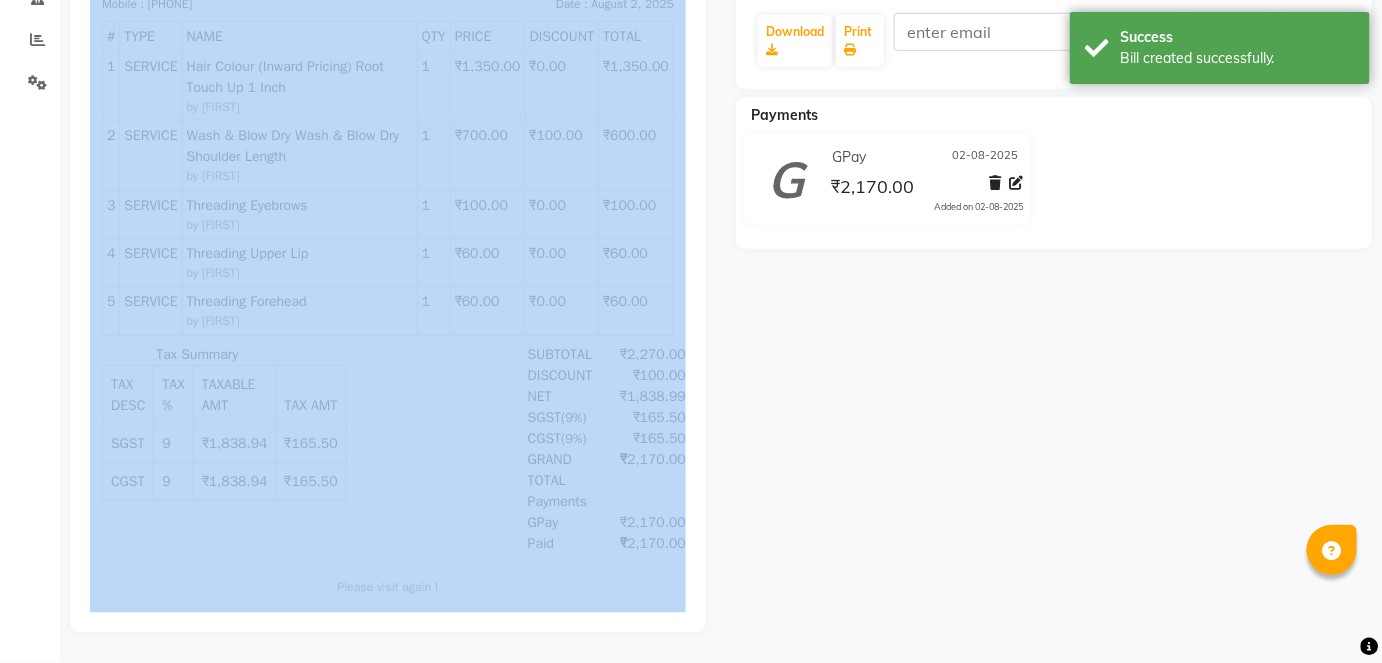 click at bounding box center (388, 189) 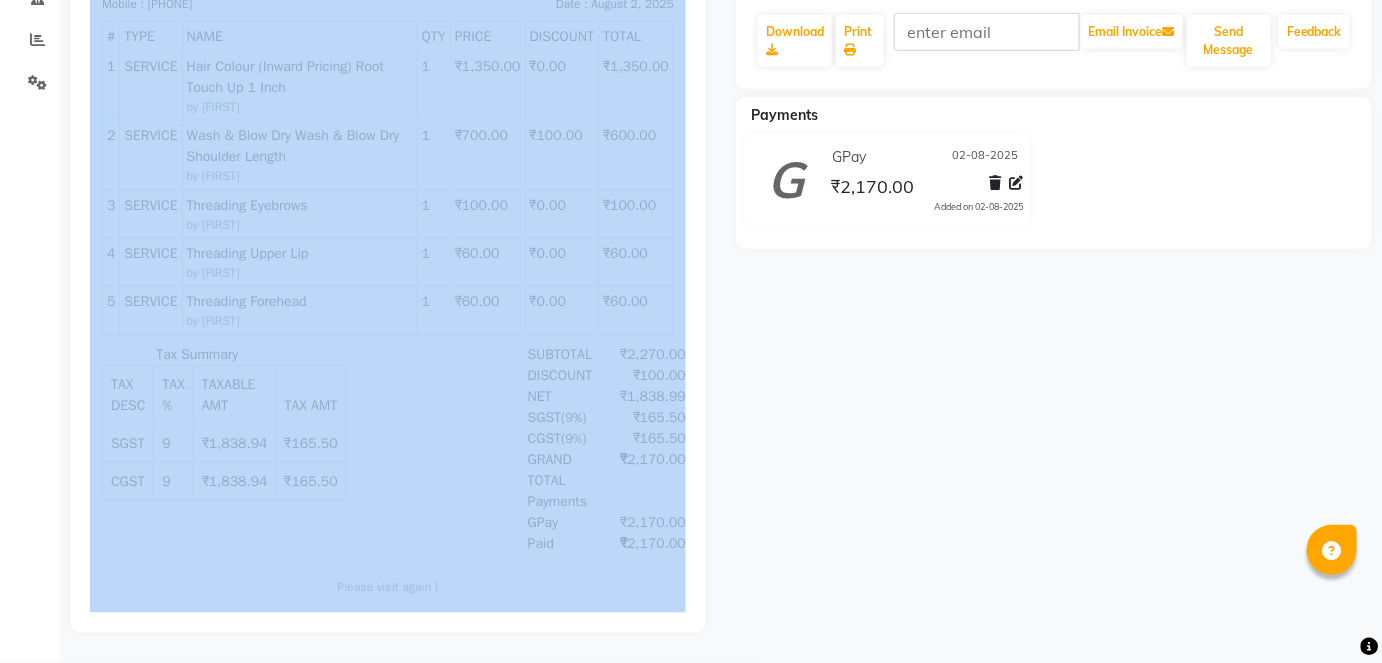 scroll, scrollTop: 0, scrollLeft: 0, axis: both 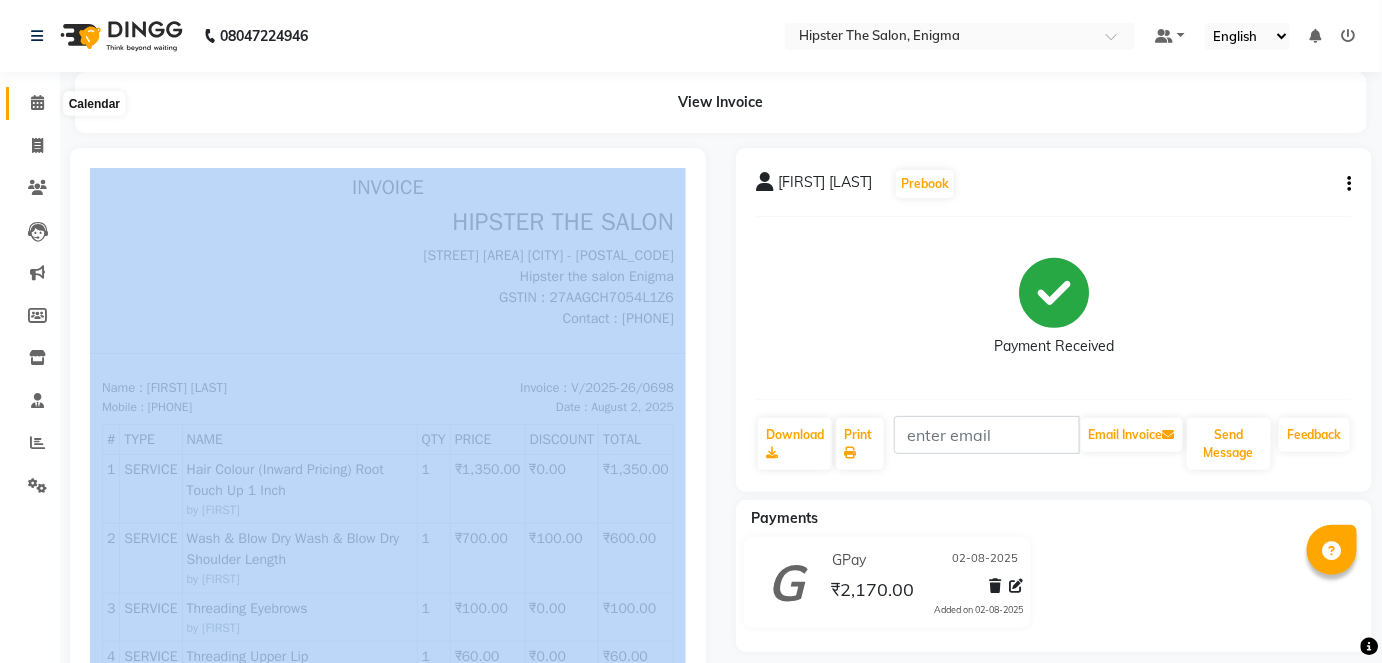 click 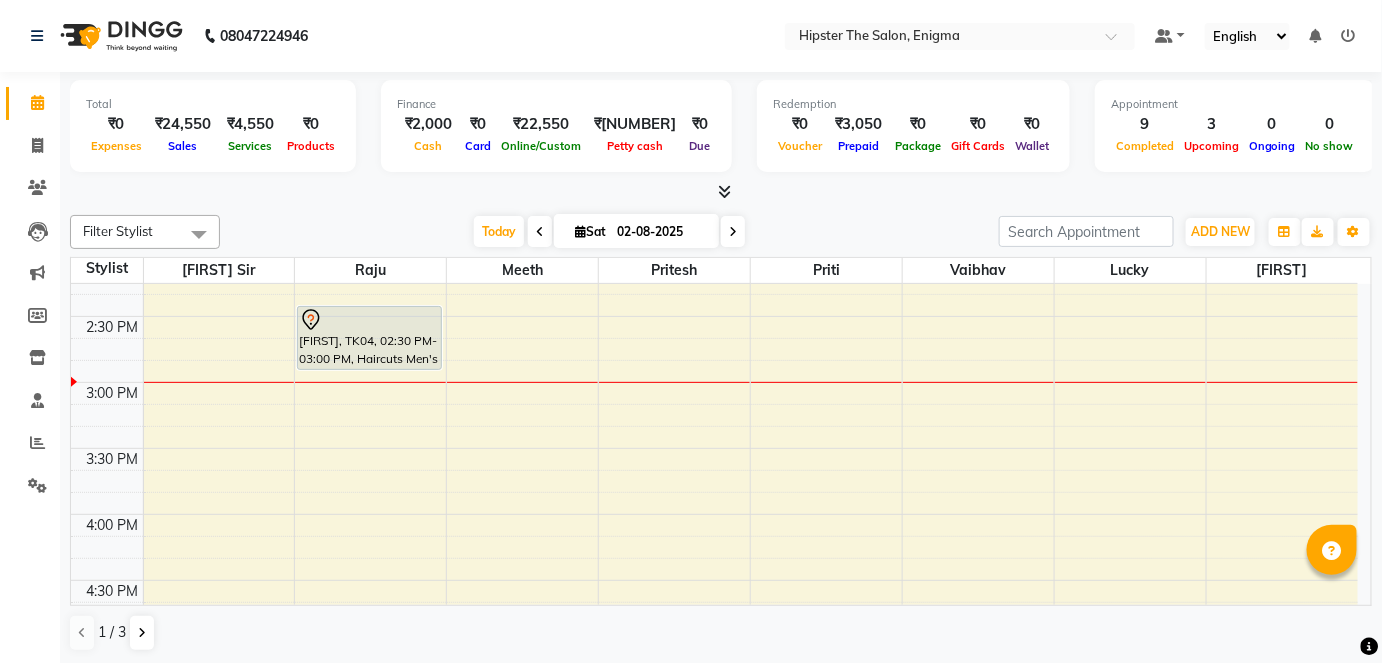 scroll, scrollTop: 824, scrollLeft: 0, axis: vertical 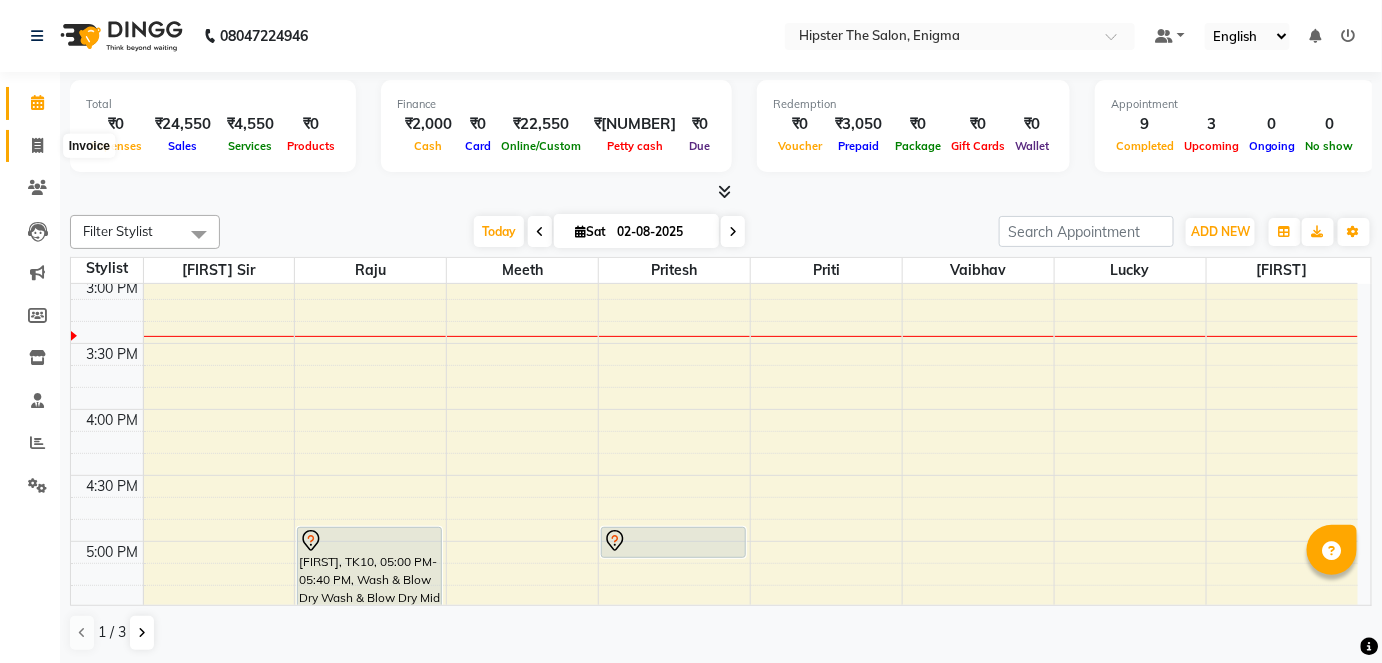 click 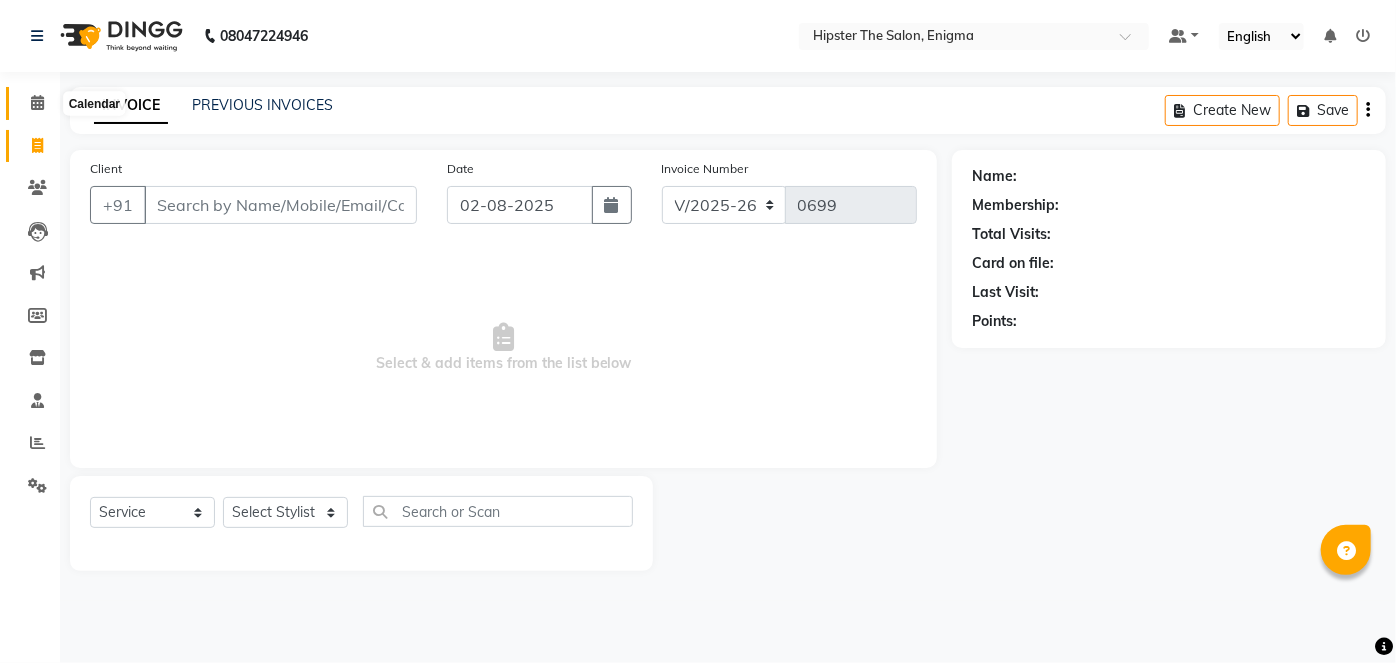 click 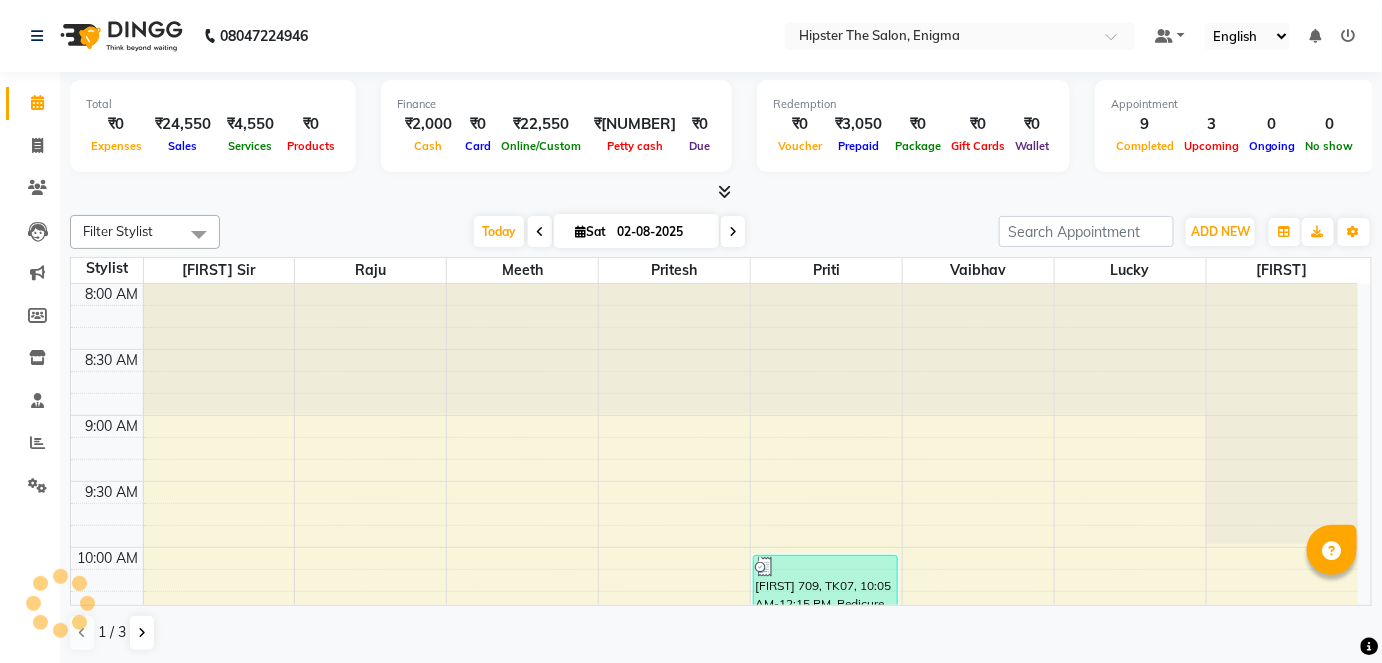scroll, scrollTop: 0, scrollLeft: 0, axis: both 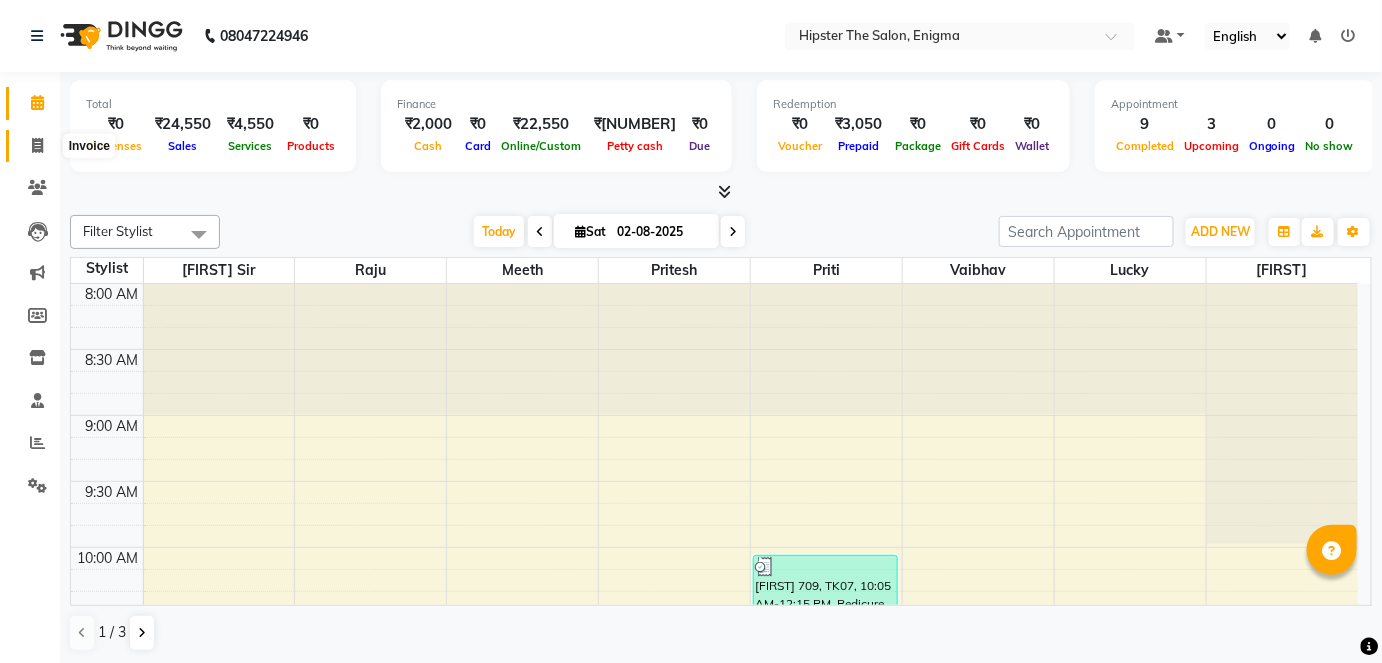 click 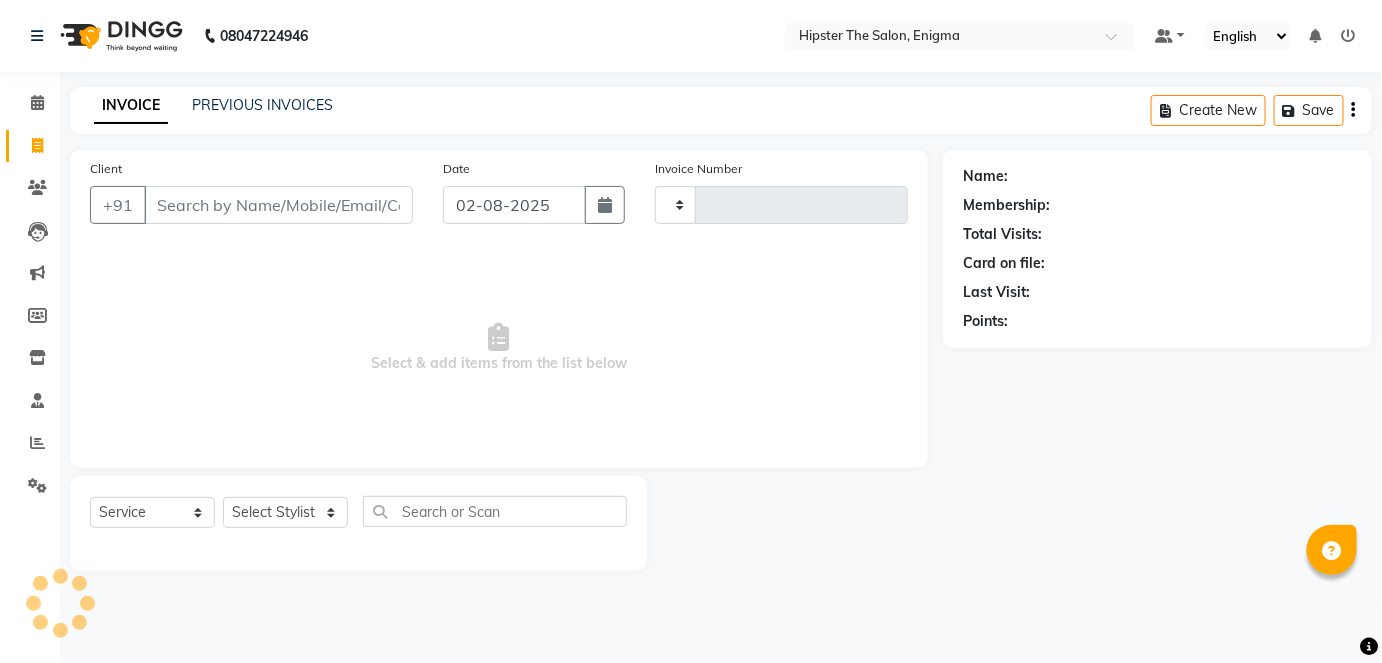 type on "0699" 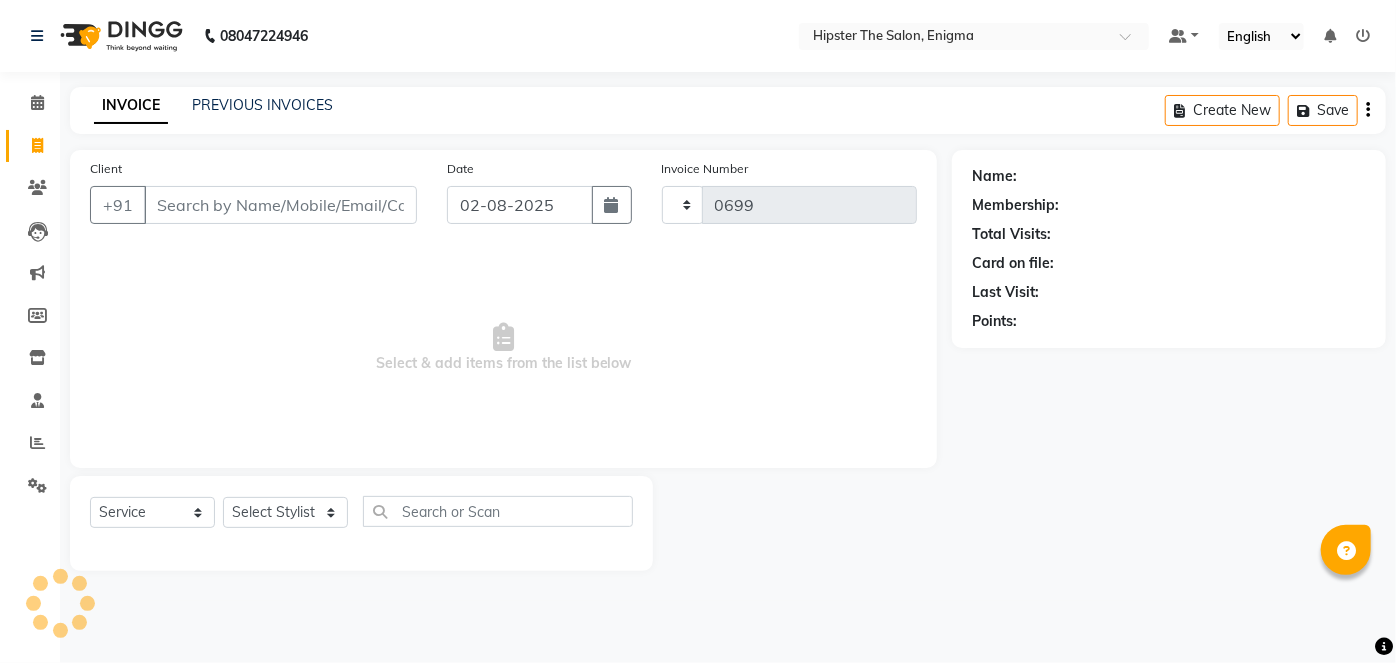 select on "4468" 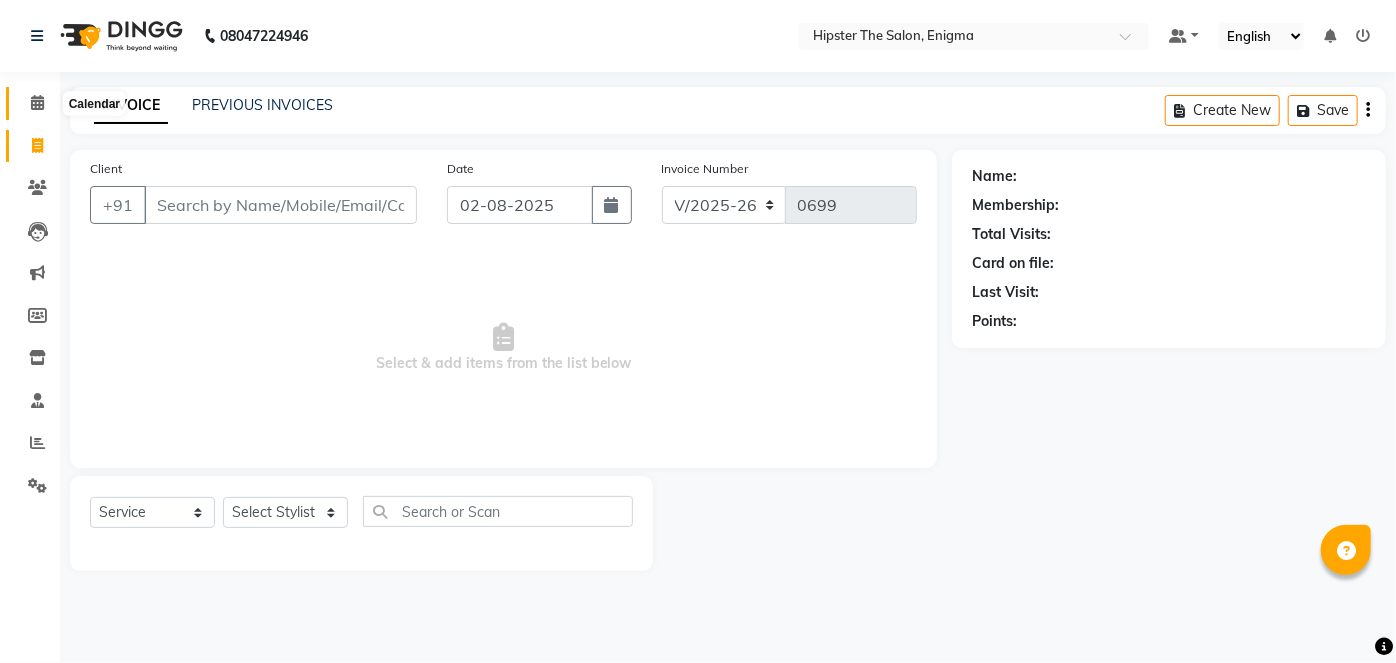 click 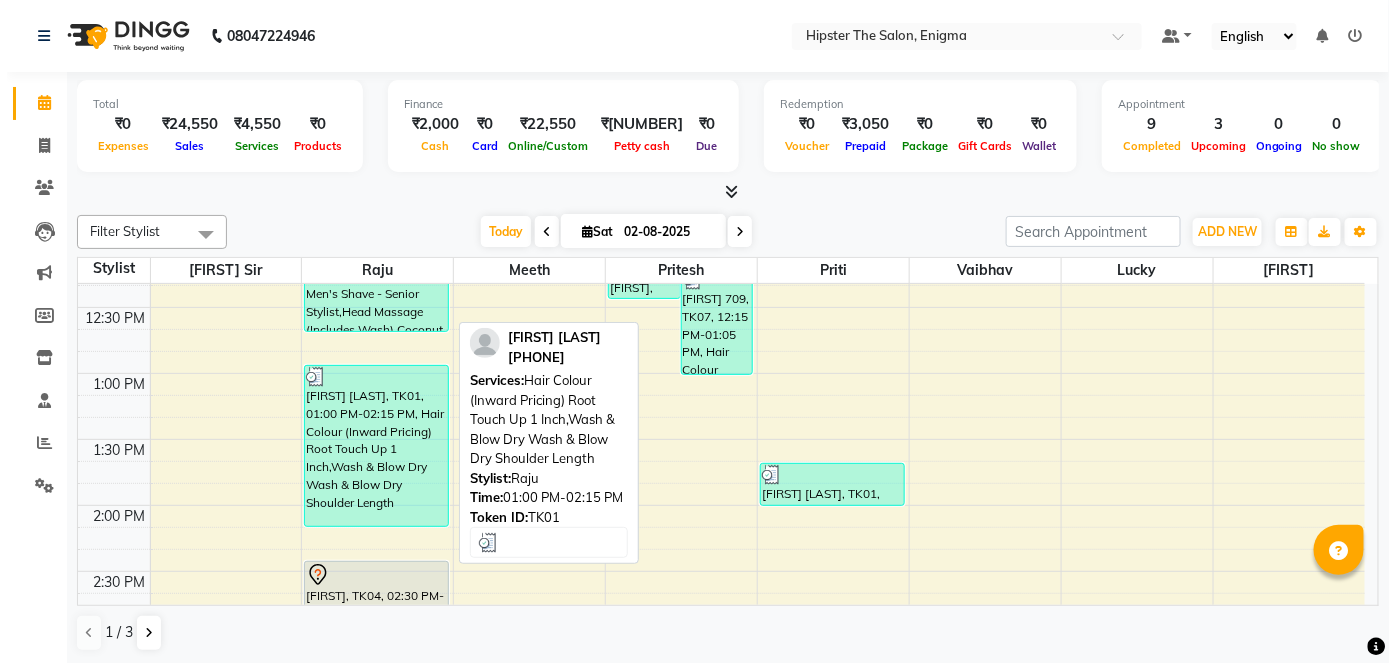 scroll, scrollTop: 573, scrollLeft: 0, axis: vertical 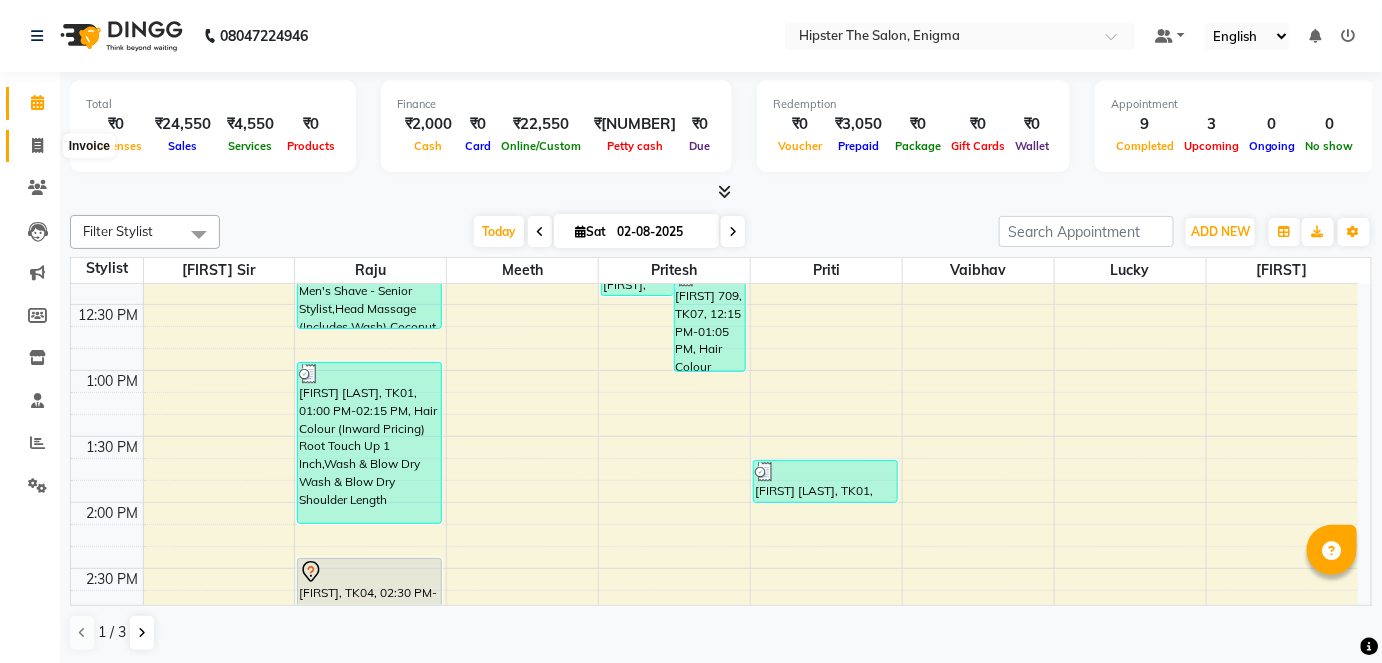 click 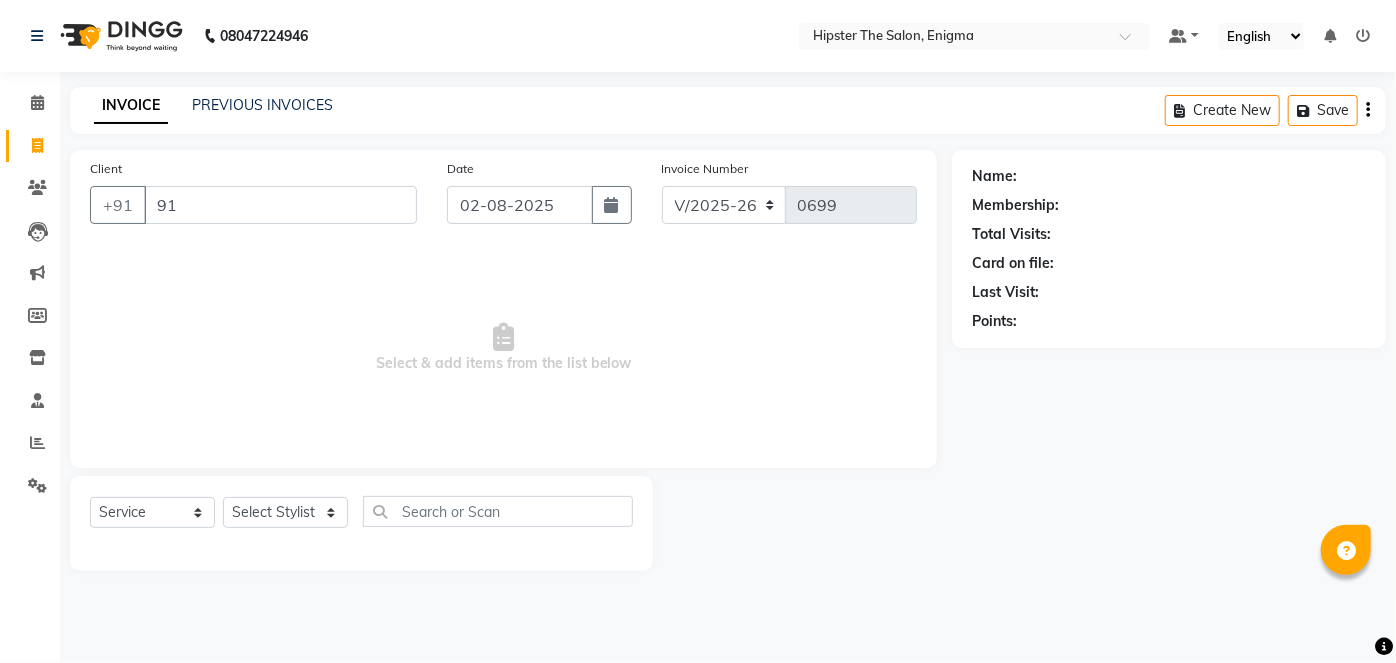 type on "9" 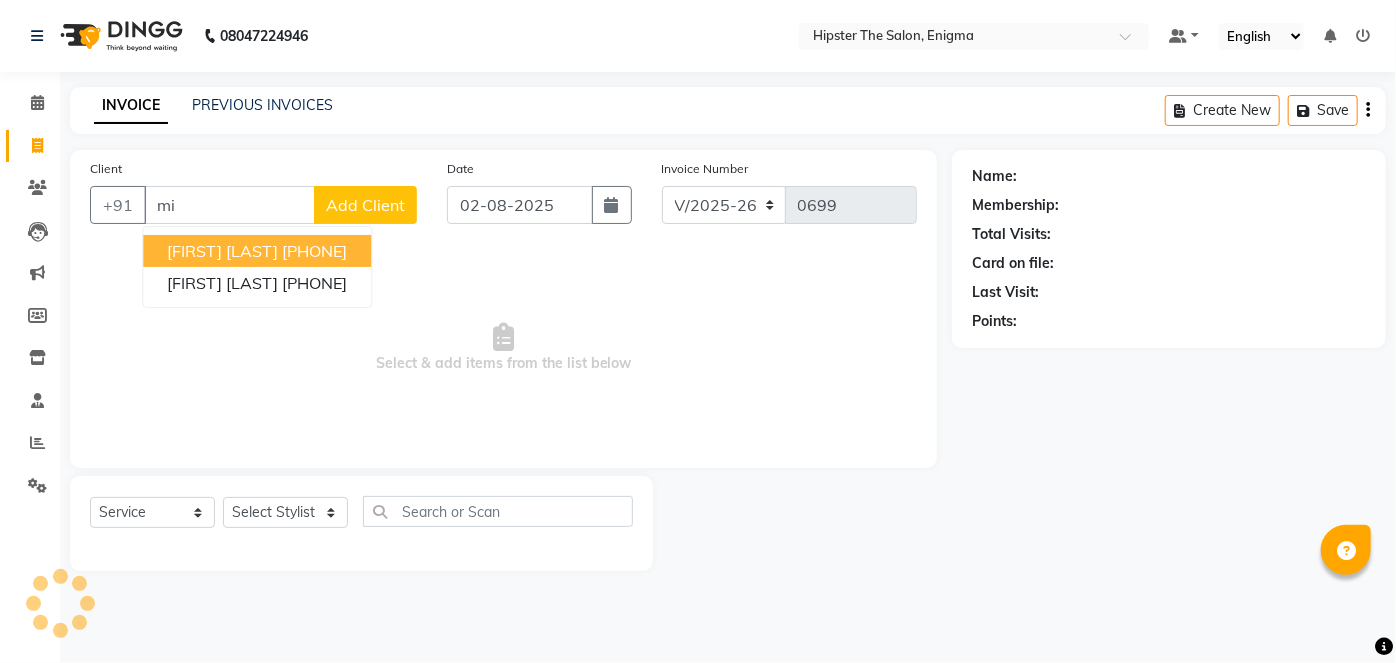 type on "m" 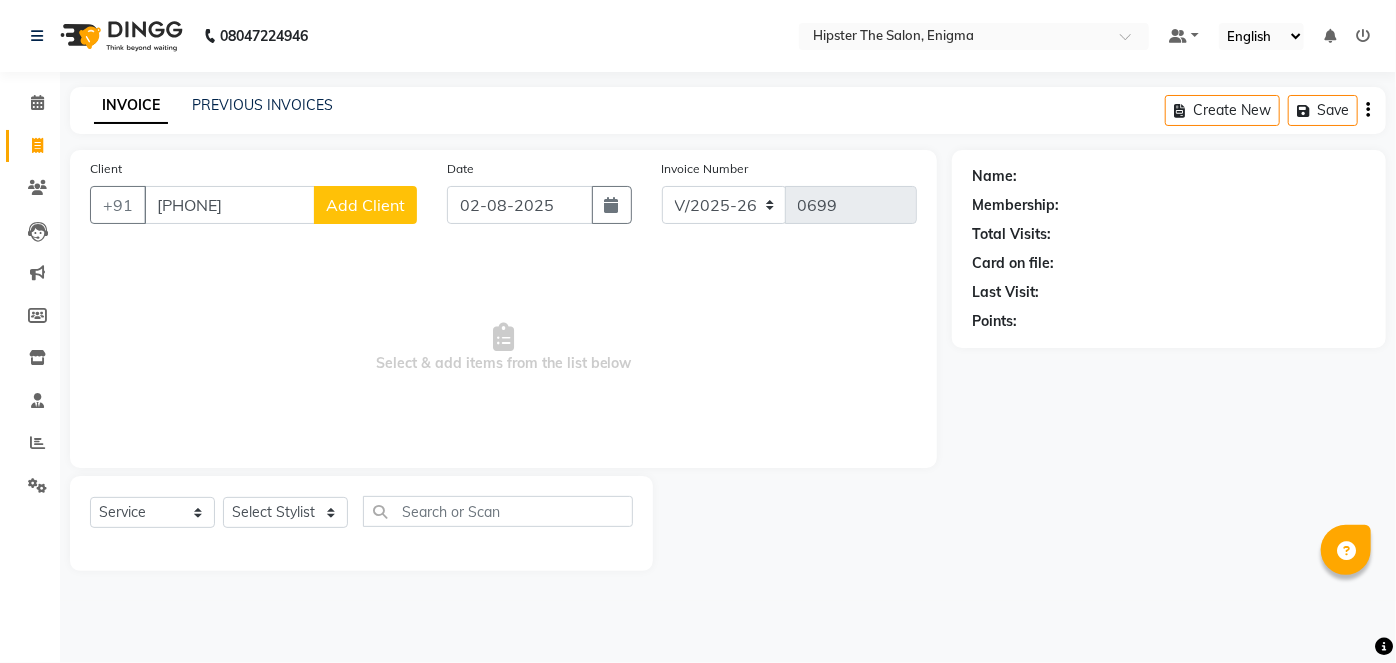 type on "[PHONE]" 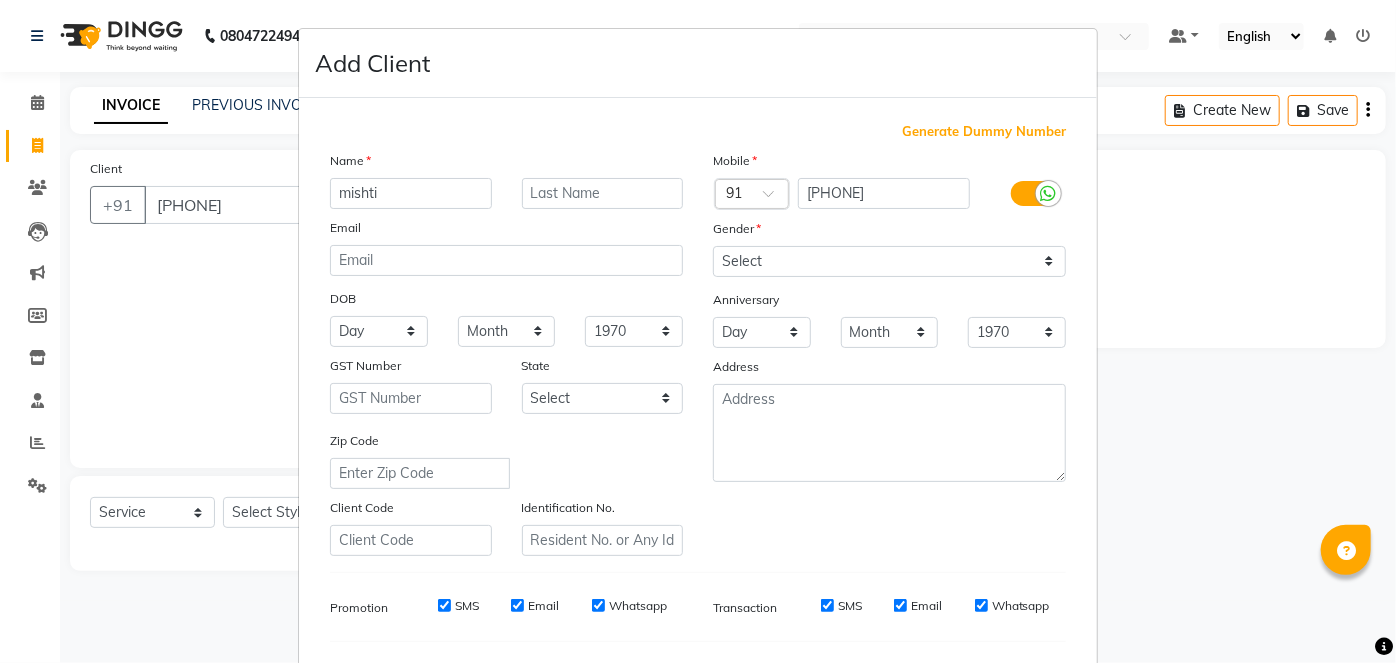 type on "mishti" 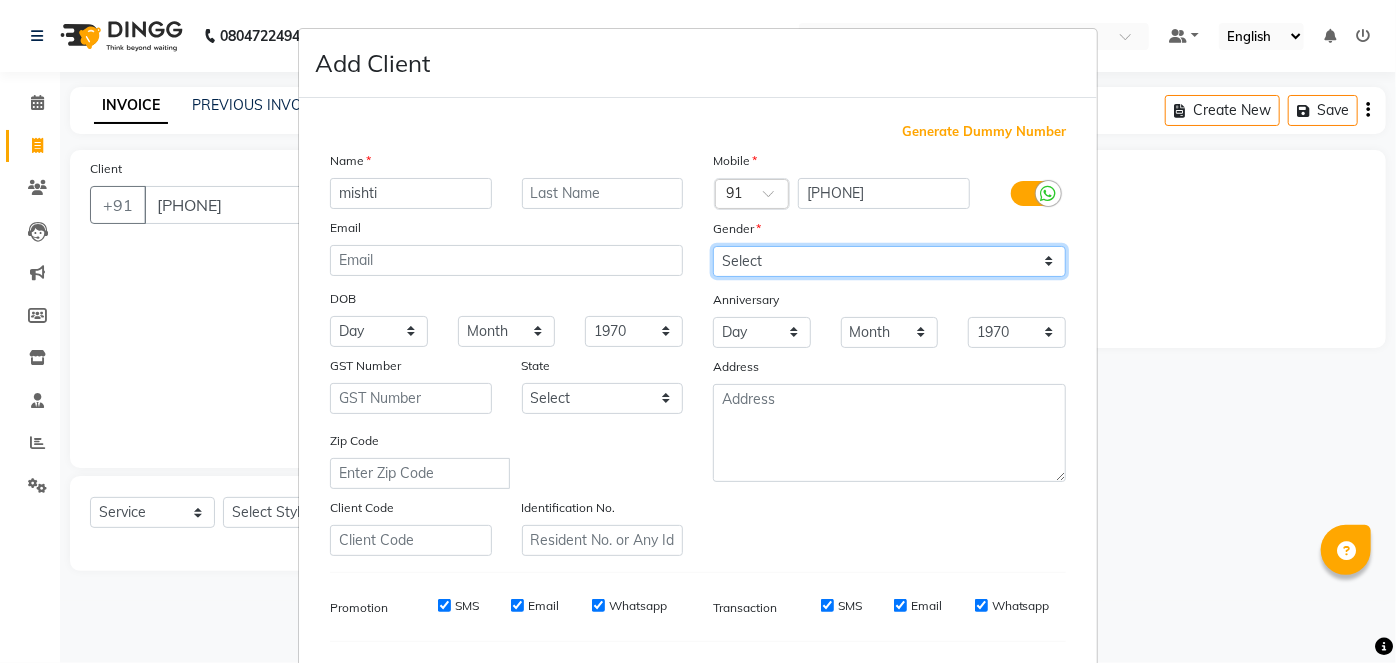 click on "Select Male Female Other Prefer Not To Say" at bounding box center [889, 261] 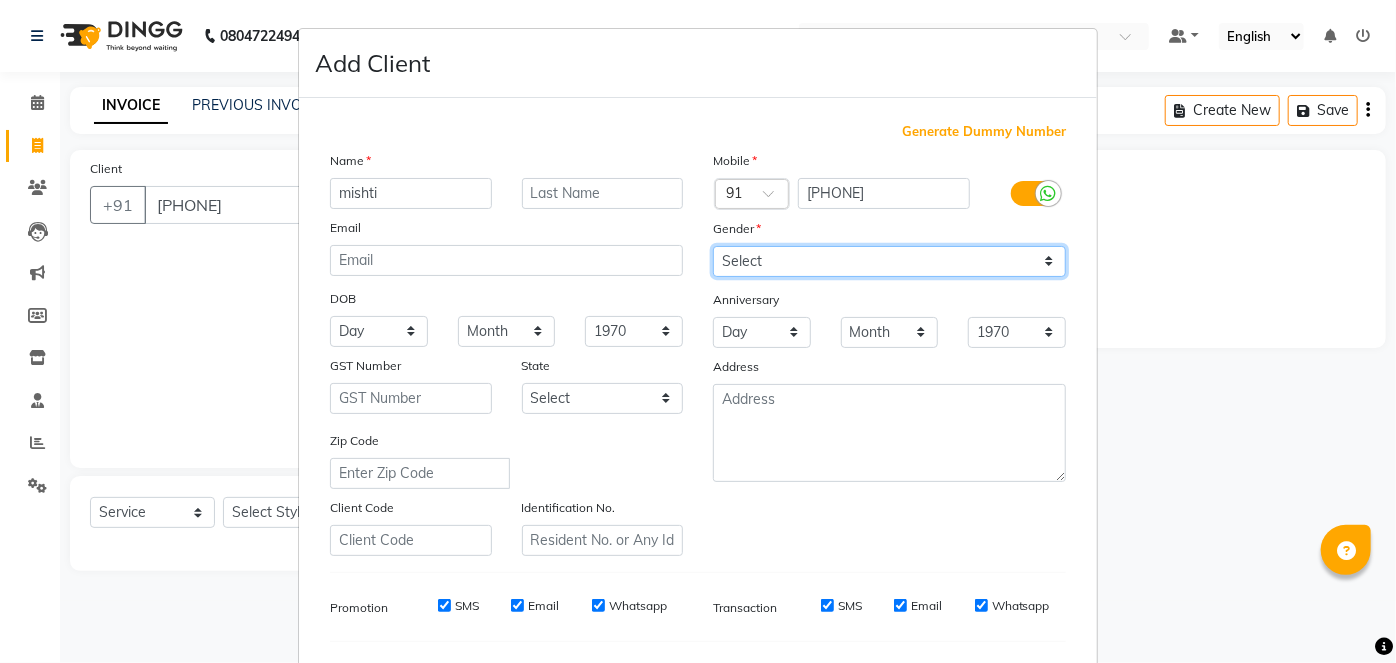 select on "female" 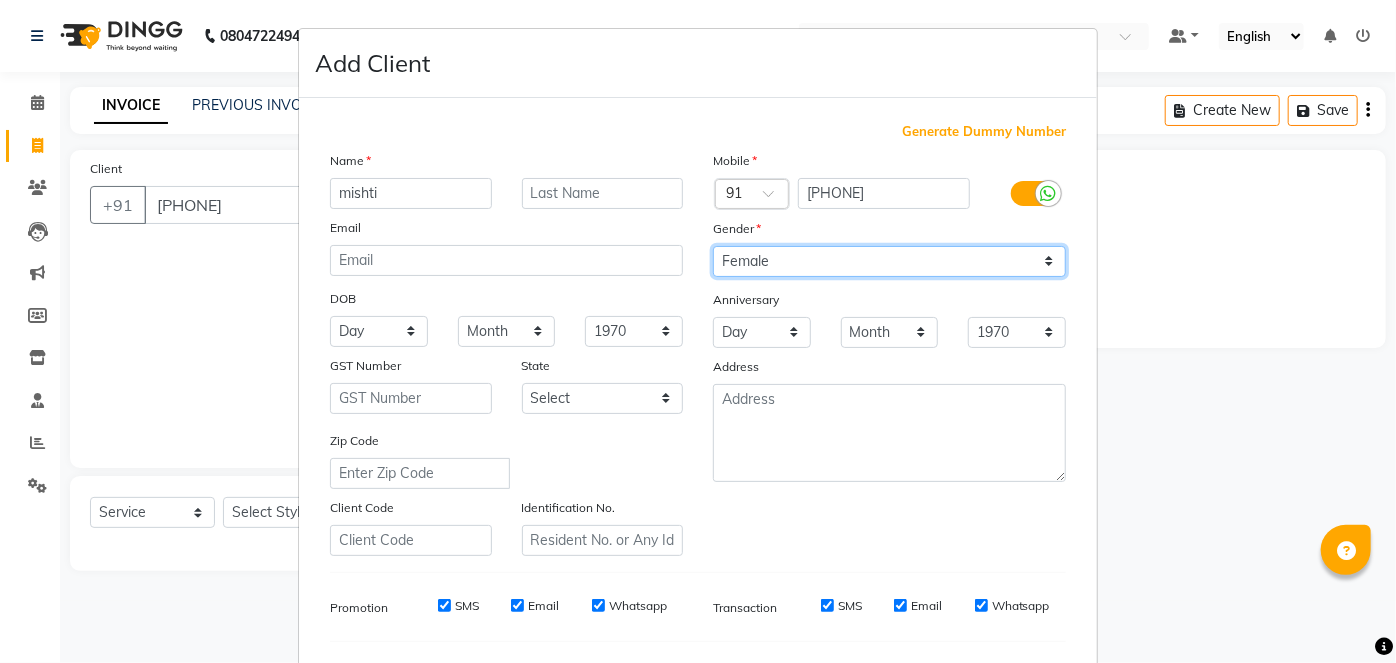 click on "Select Male Female Other Prefer Not To Say" at bounding box center [889, 261] 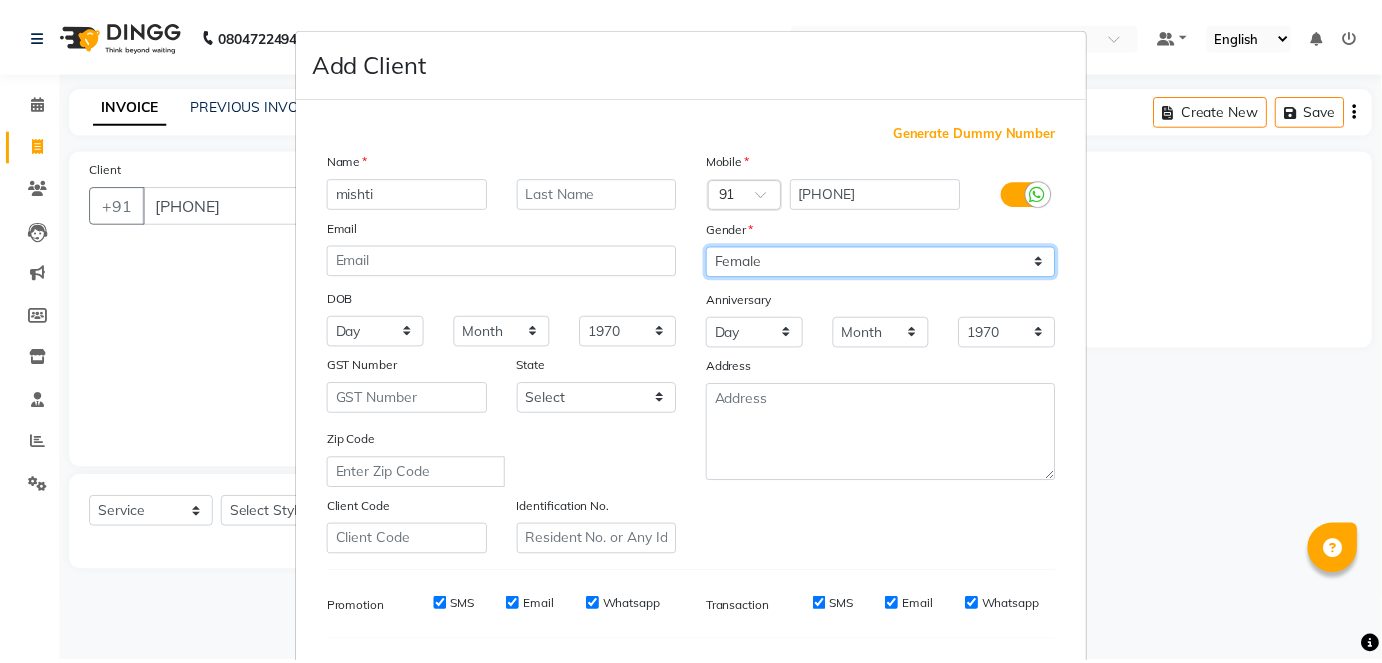 scroll, scrollTop: 258, scrollLeft: 0, axis: vertical 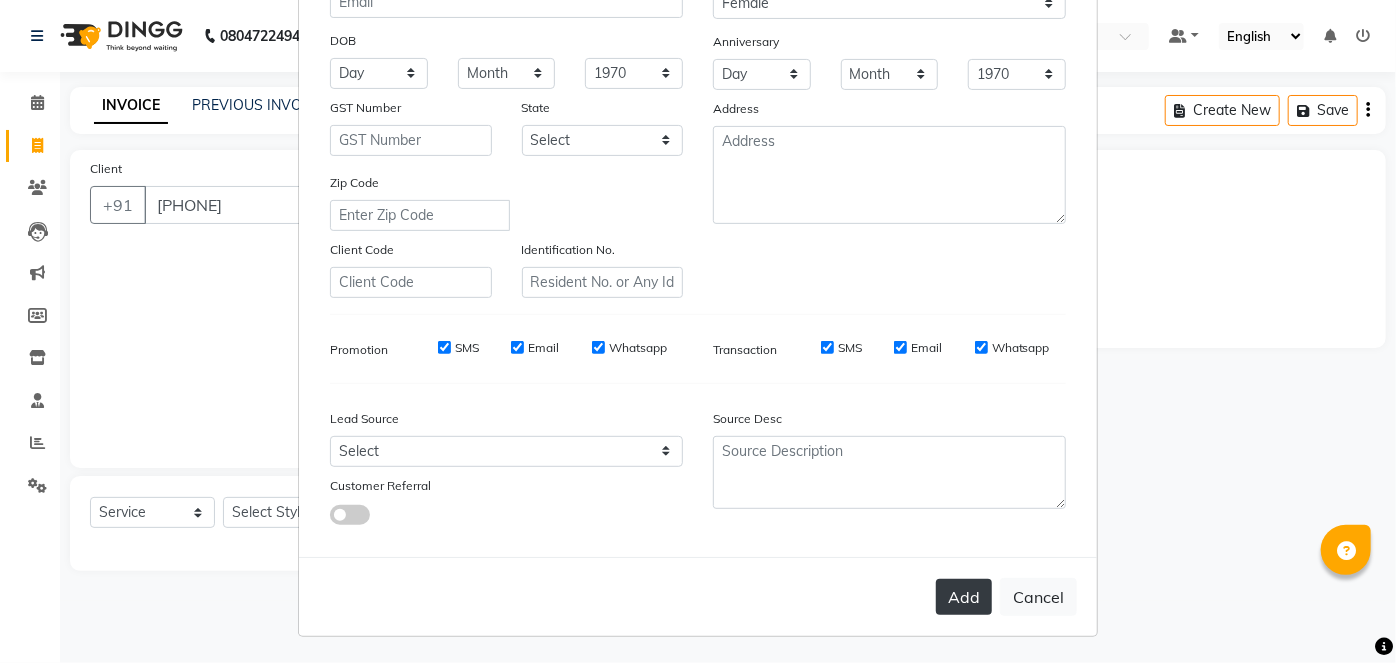 click on "Add" at bounding box center (964, 597) 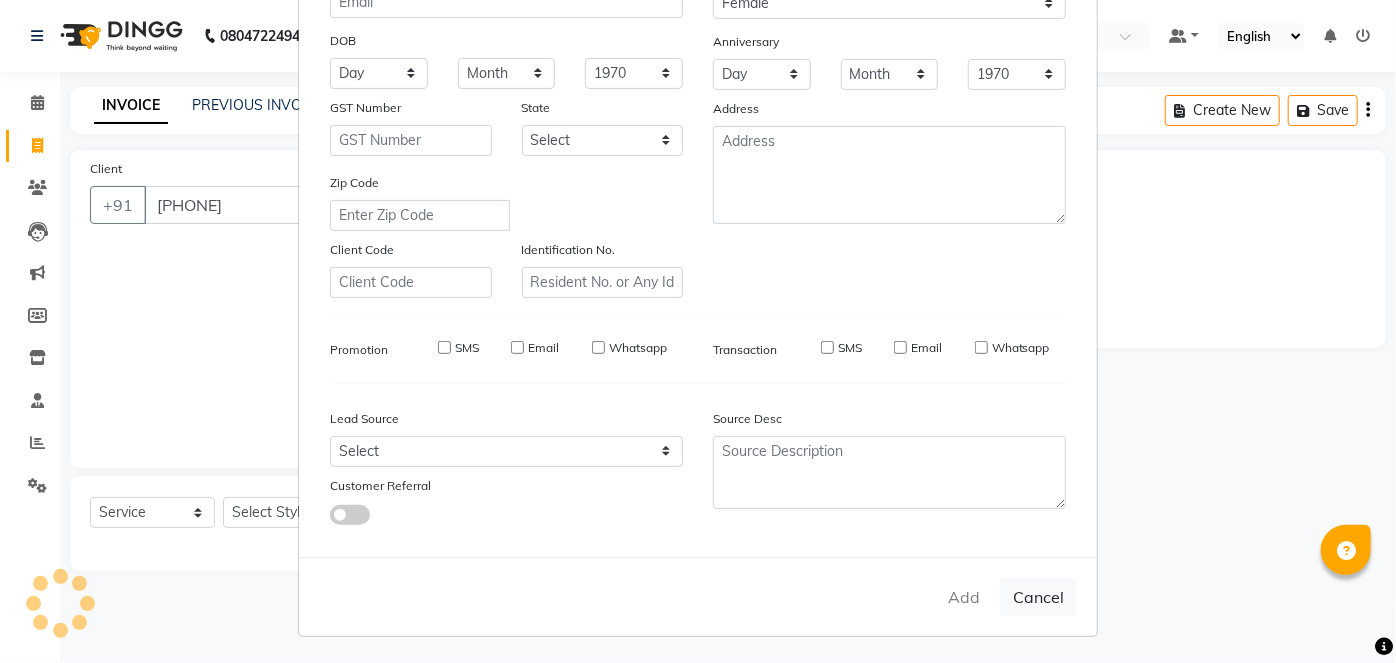 type 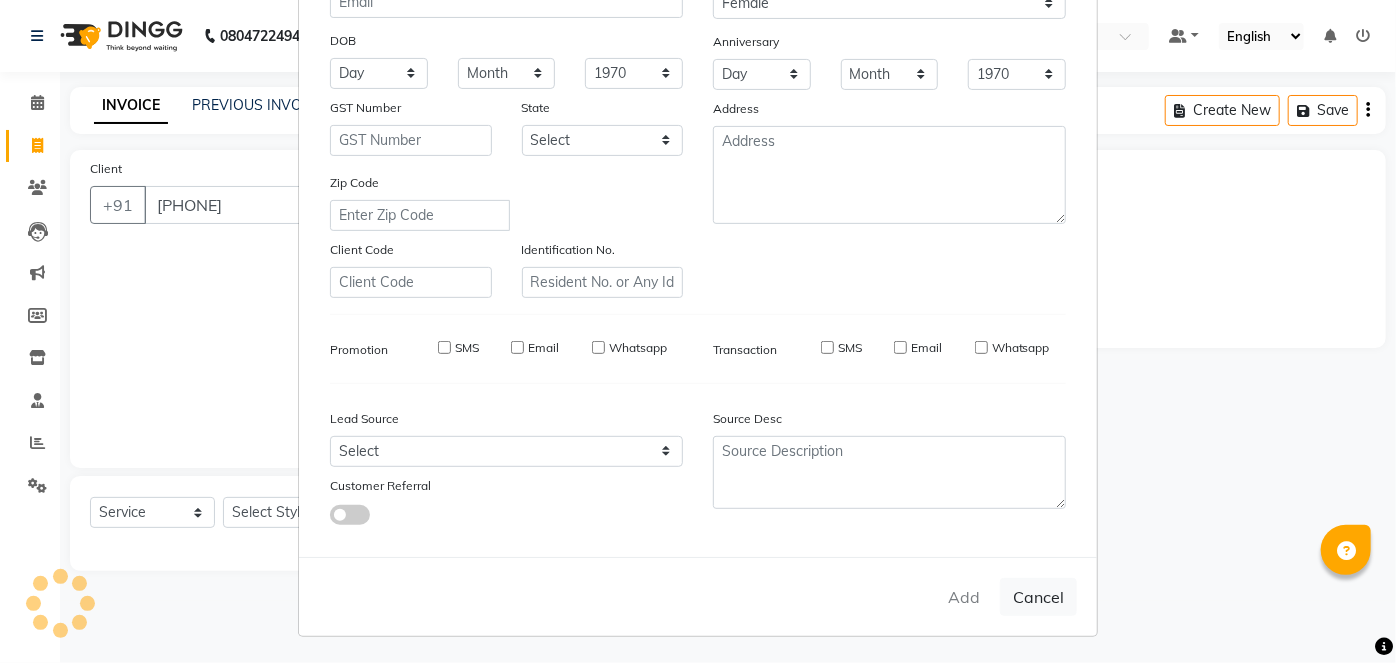 select 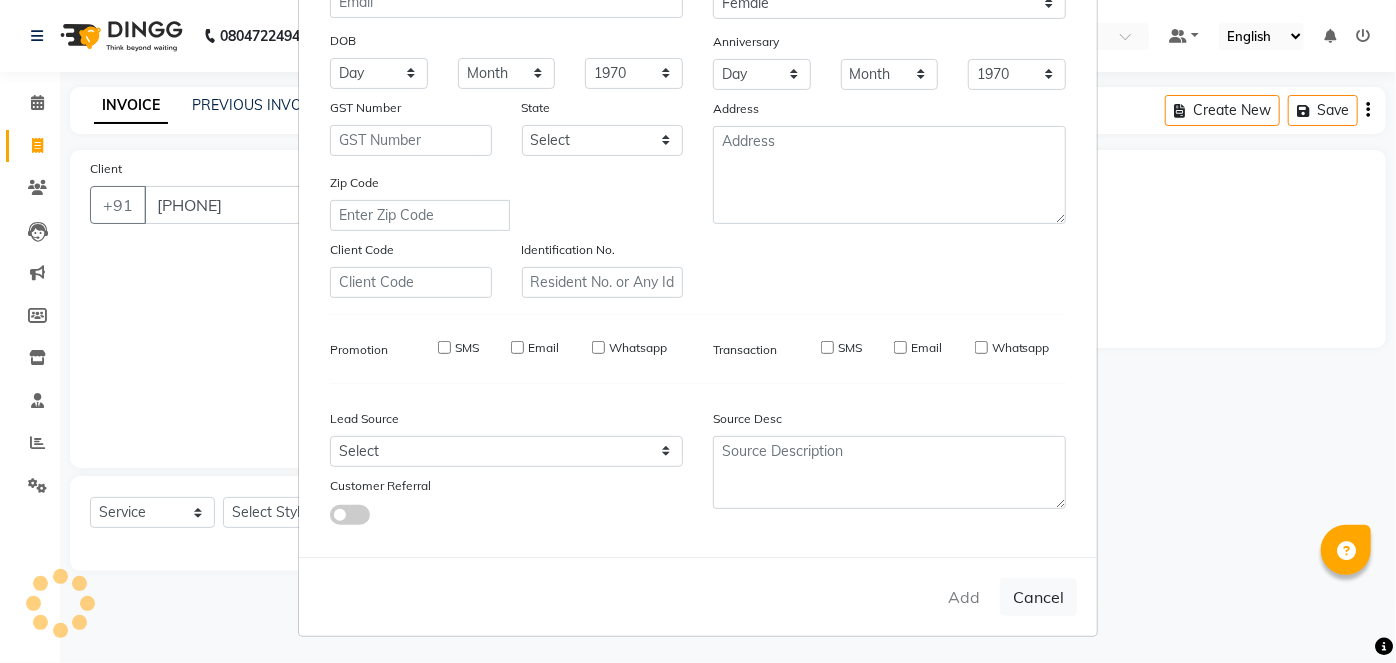 select 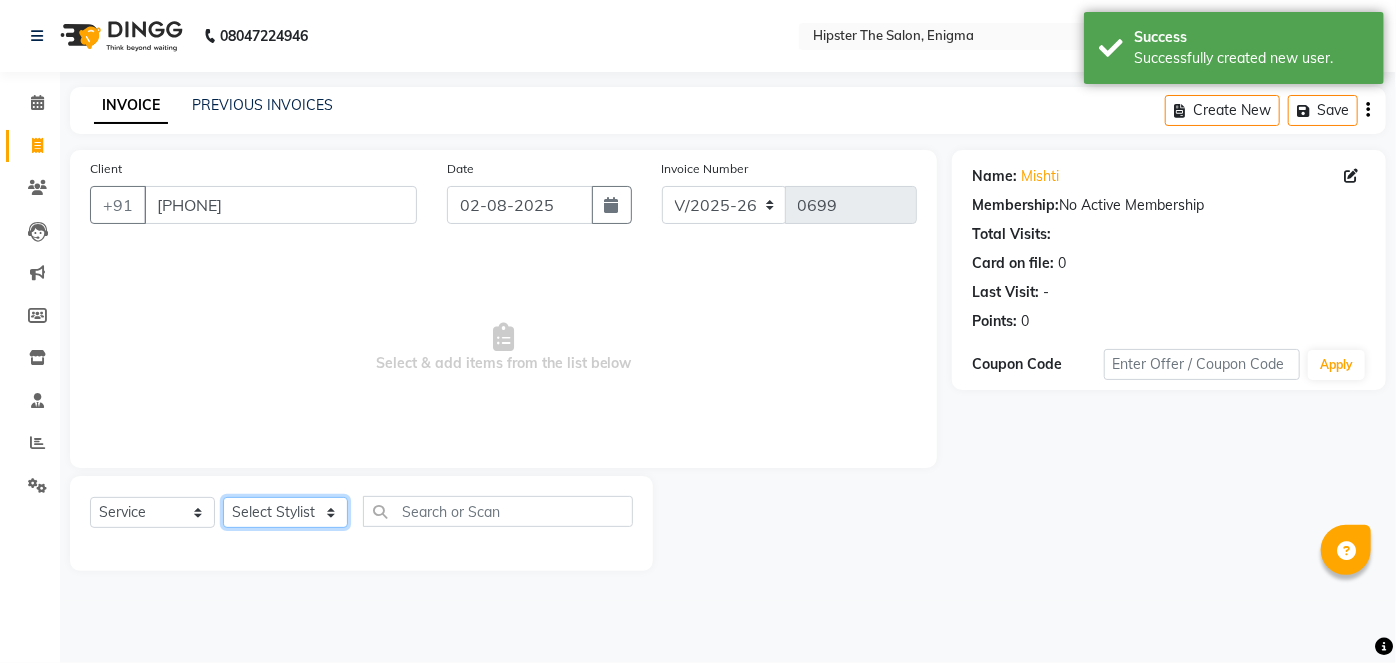 click on "Select Stylist [FIRST] [FIRST] [FIRST] [FIRST] [FIRST] [FIRST] sir [FIRST] [FIRST] [FIRST] [FIRST] [FIRST] [FIRST] [FIRST] [FIRST] [FIRST] [FIRST] [FIRST] [FIRST] [FIRST] [FIRST] [FIRST] [FIRST] [FIRST] [FIRST]" 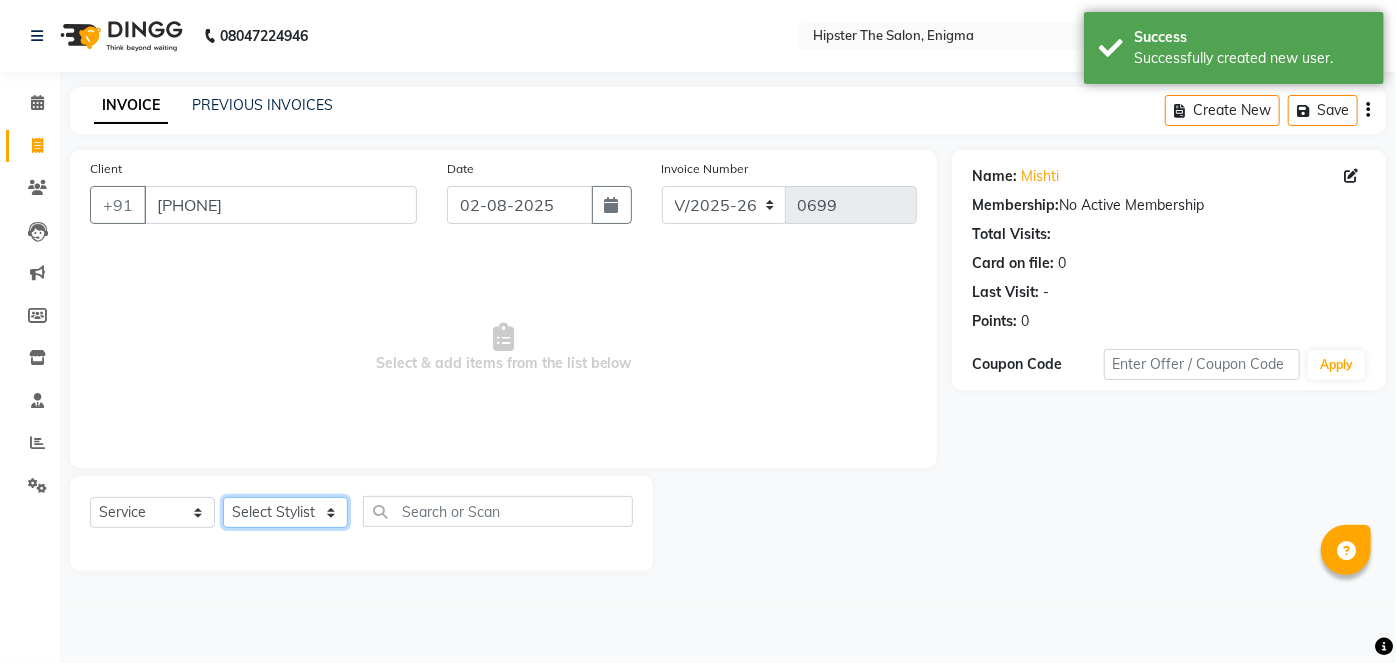 select on "85797" 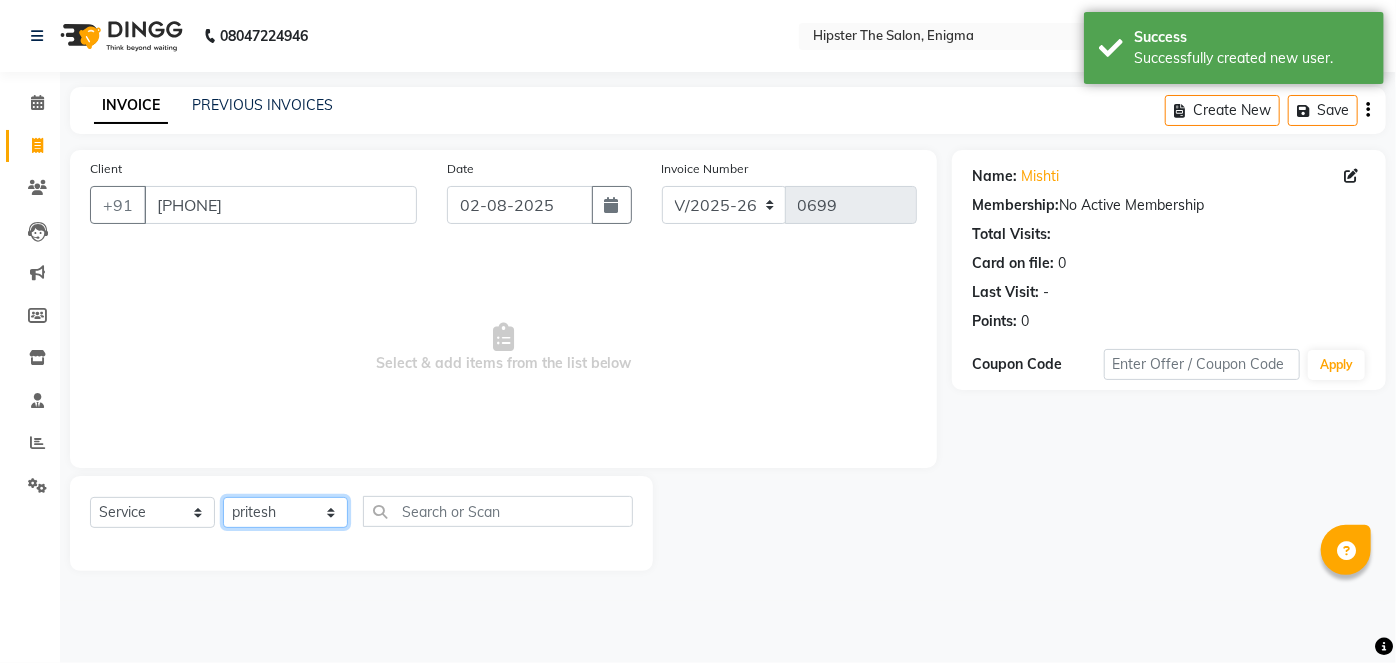 click on "Select Stylist [FIRST] [FIRST] [FIRST] [FIRST] [FIRST] [FIRST] sir [FIRST] [FIRST] [FIRST] [FIRST] [FIRST] [FIRST] [FIRST] [FIRST] [FIRST] [FIRST] [FIRST] [FIRST] [FIRST] [FIRST] [FIRST] [FIRST] [FIRST] [FIRST]" 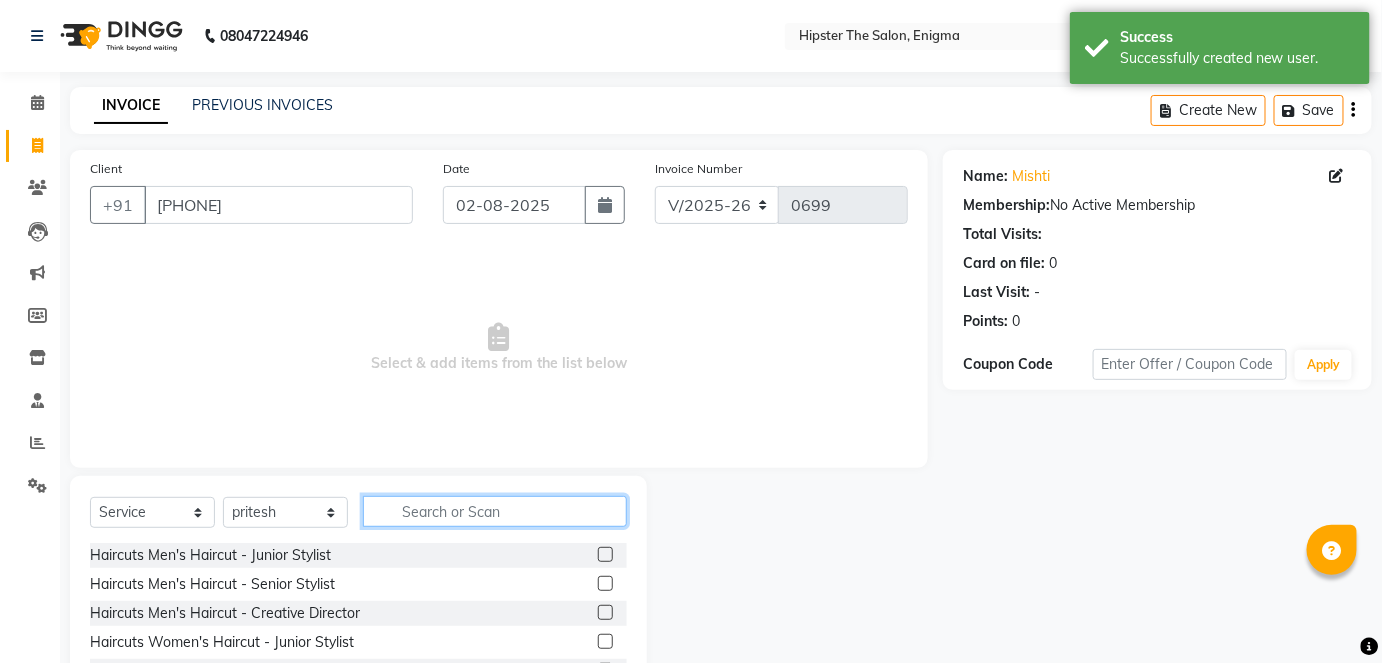 click 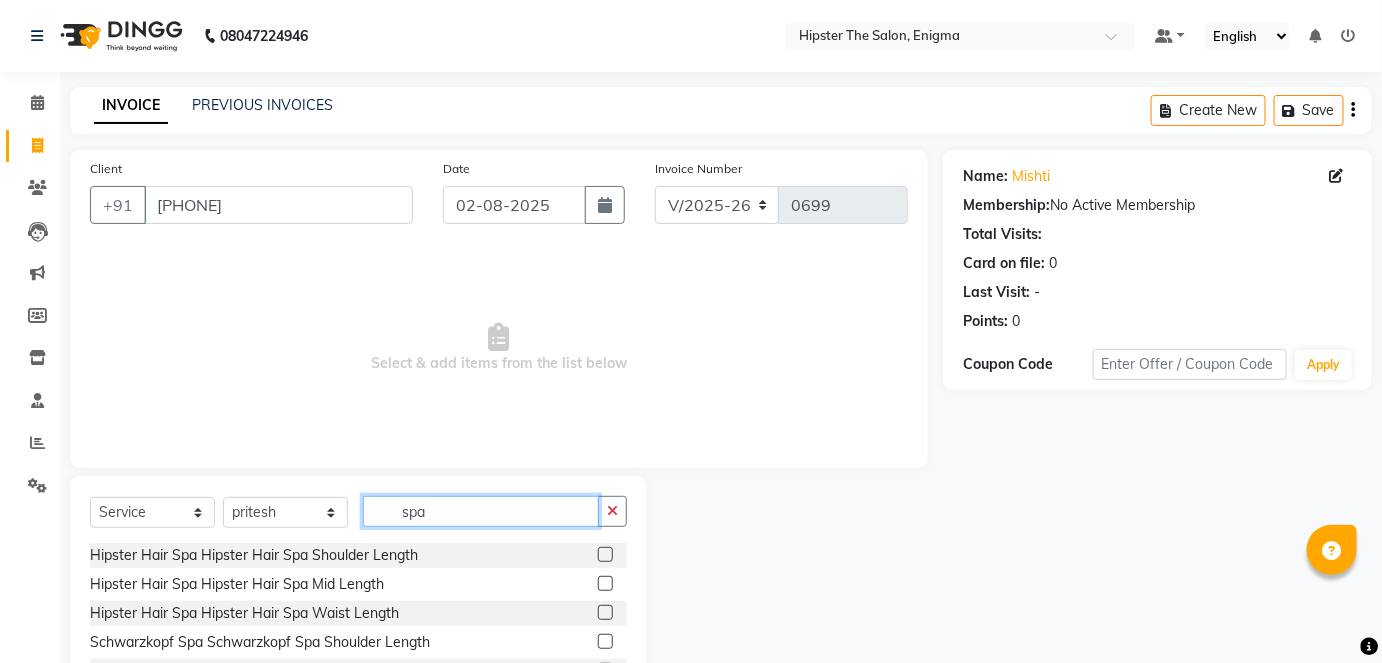 type on "spa" 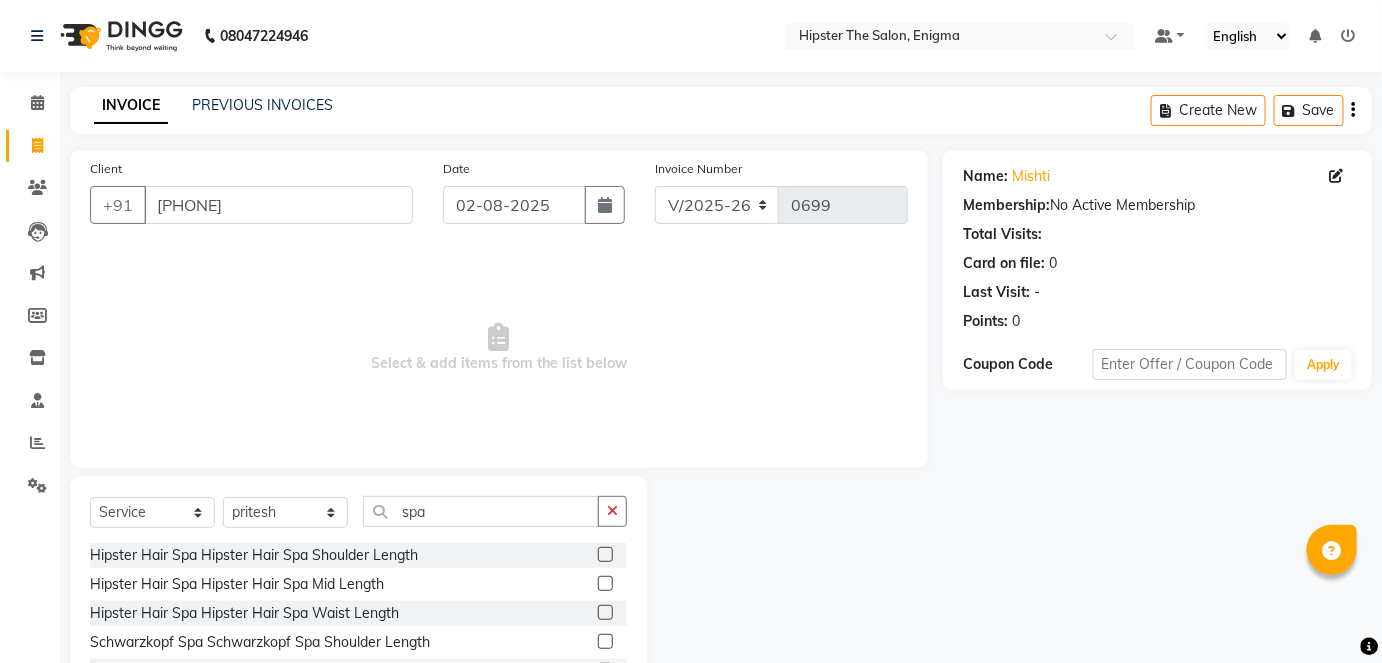 click 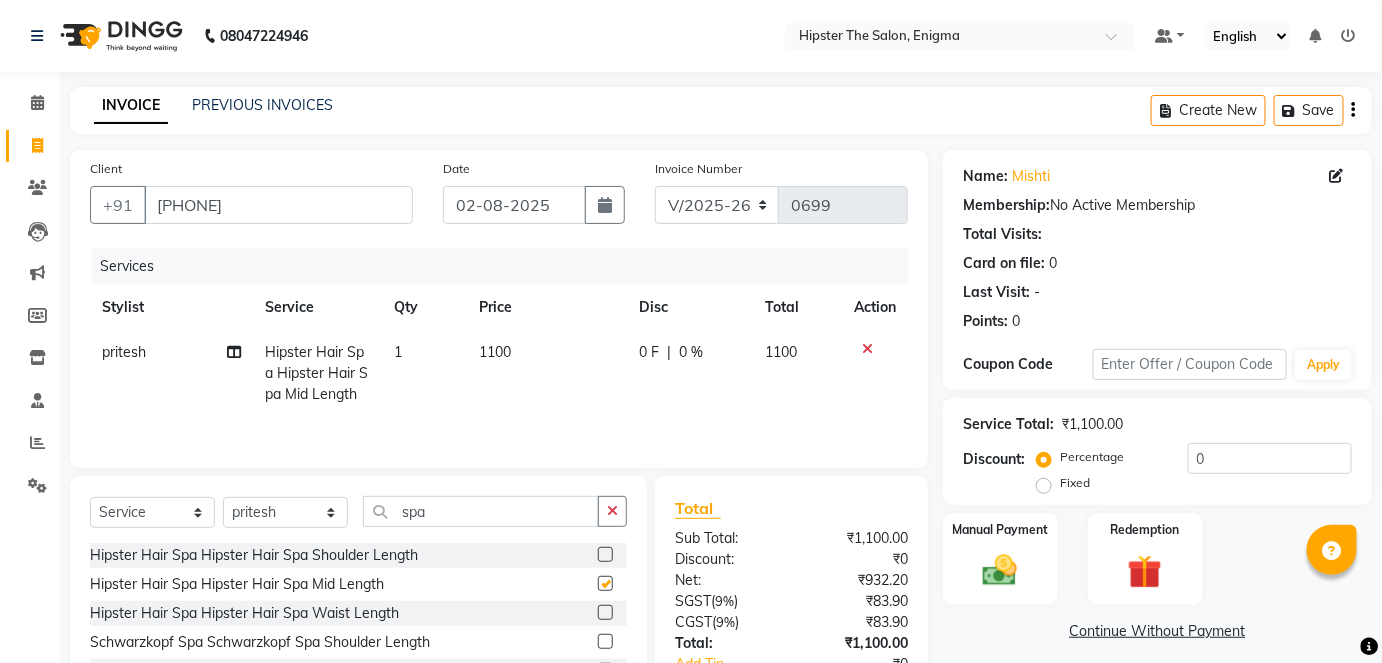 checkbox on "false" 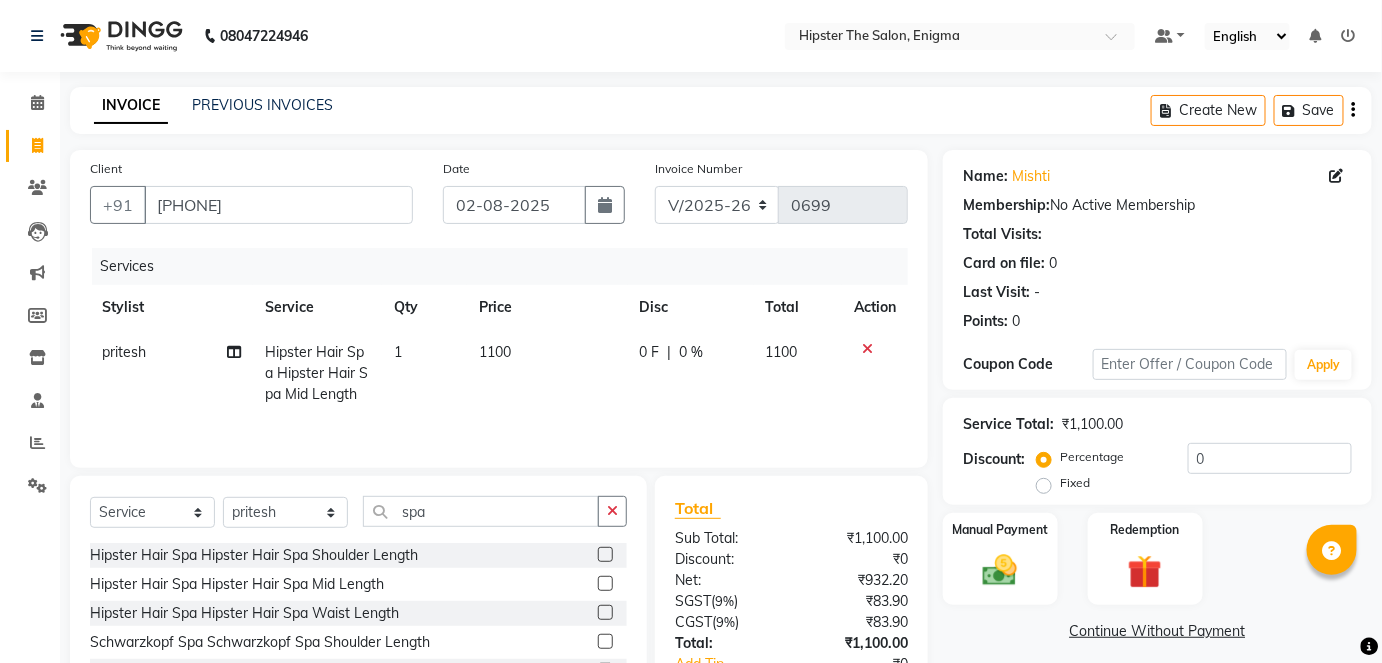 click on "0 F" 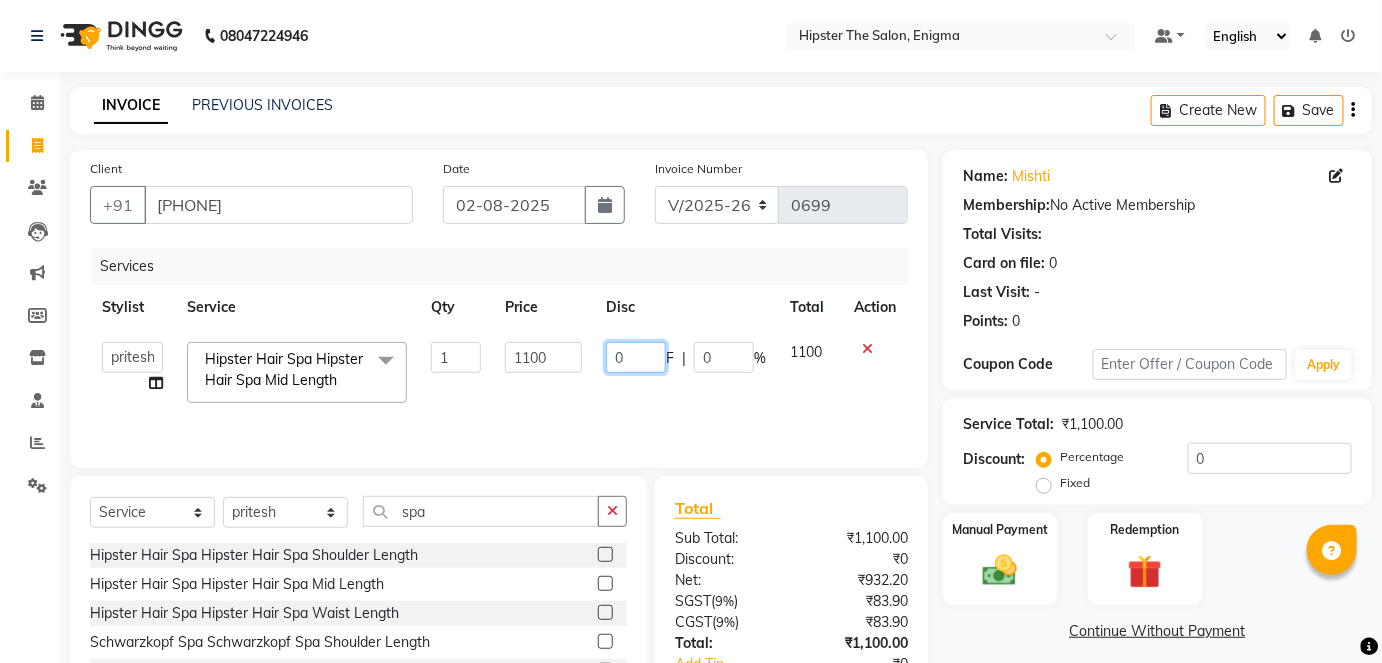 click on "0" 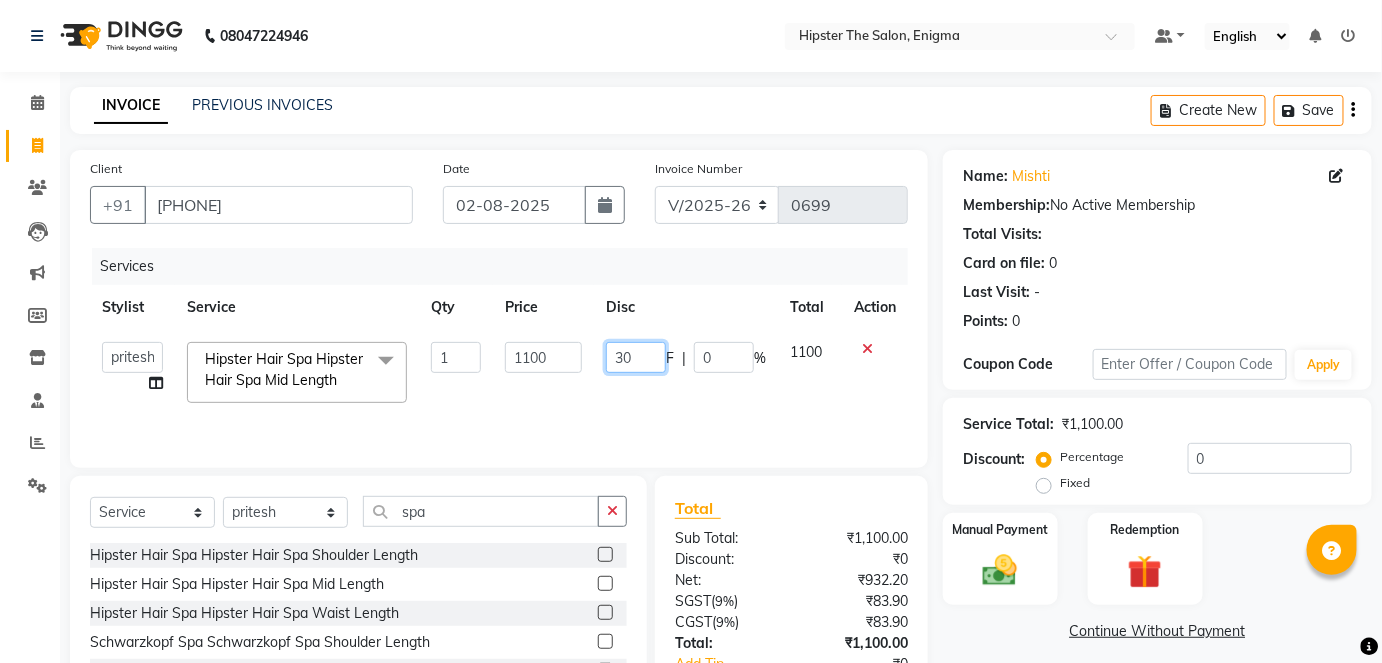type on "300" 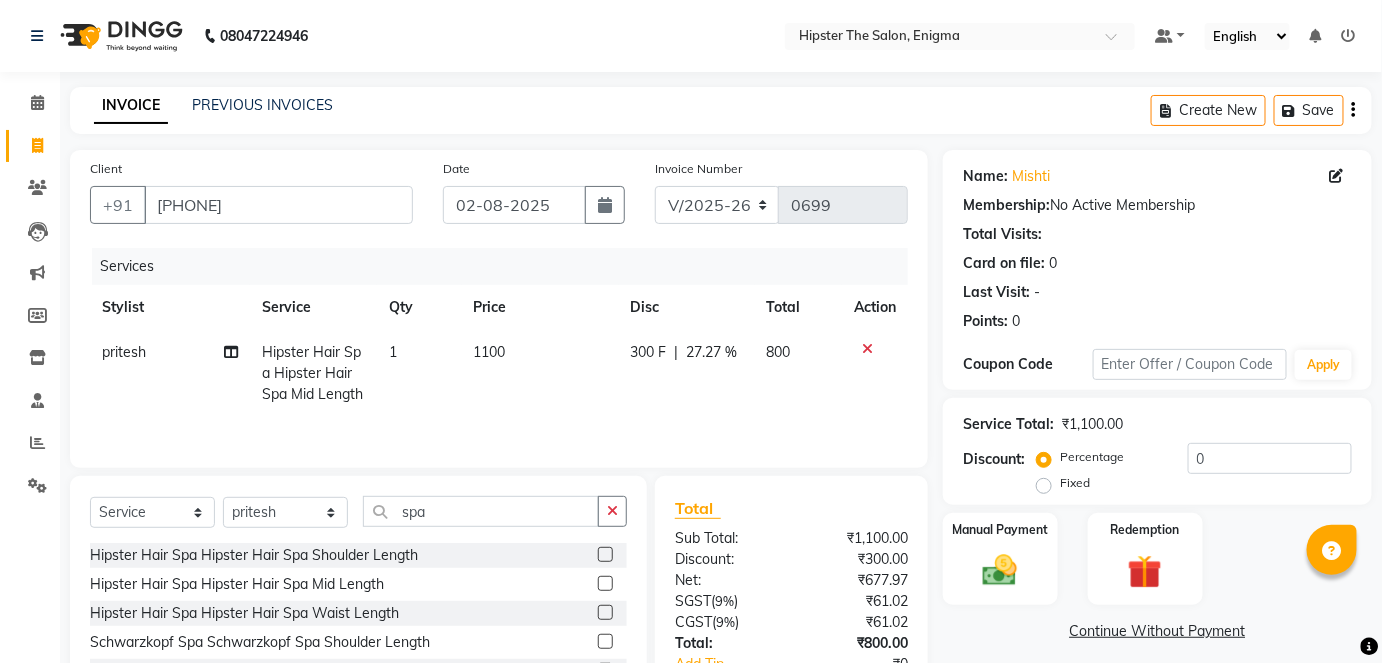 click on "[NUMBER]" 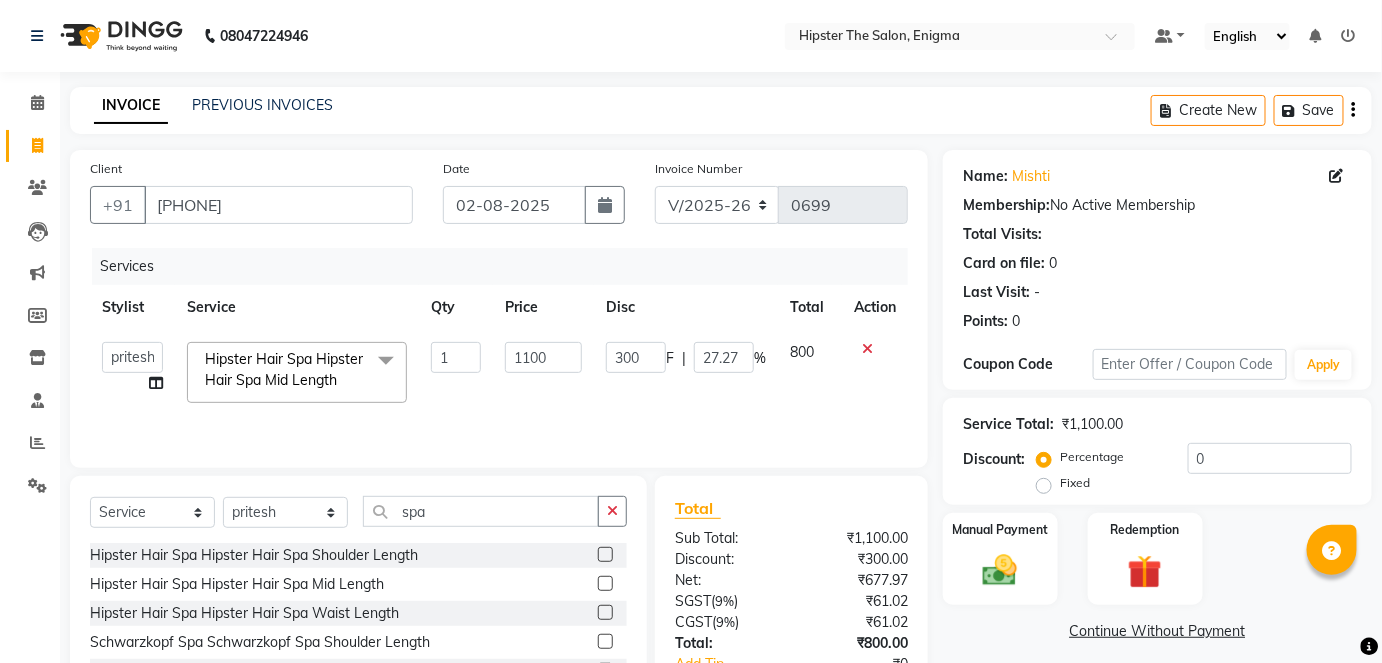 scroll, scrollTop: 137, scrollLeft: 0, axis: vertical 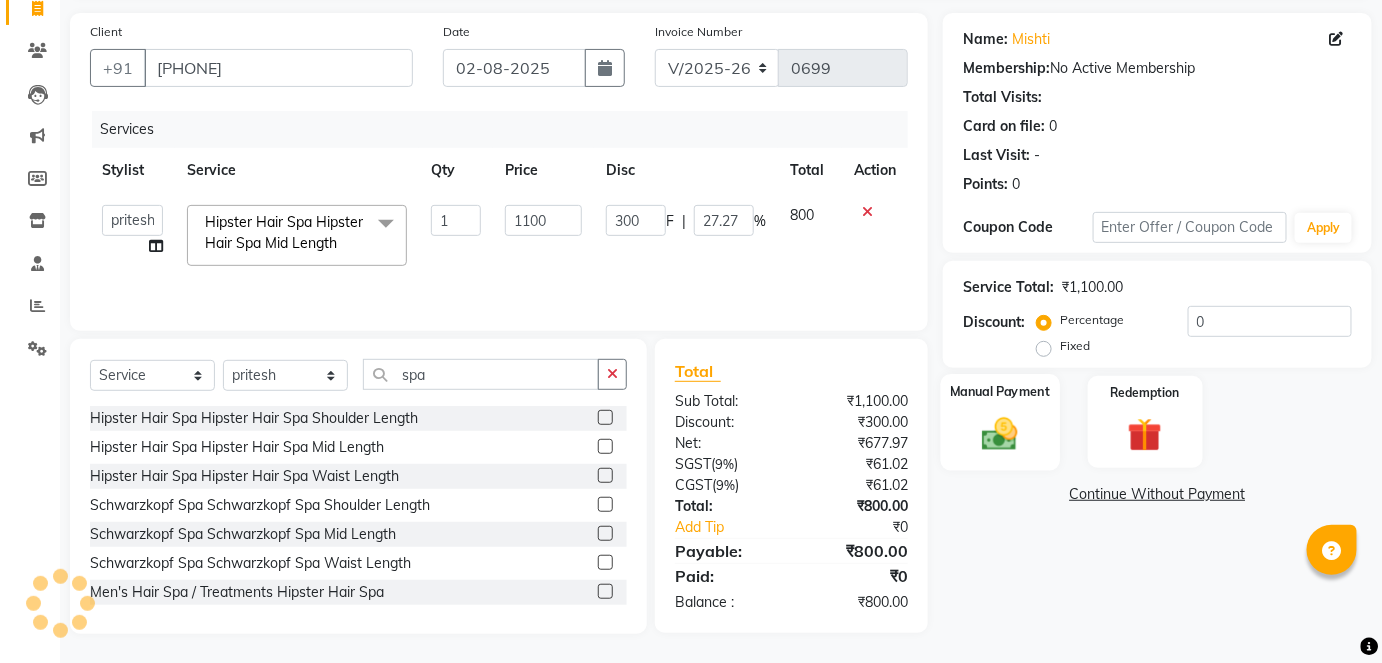 click 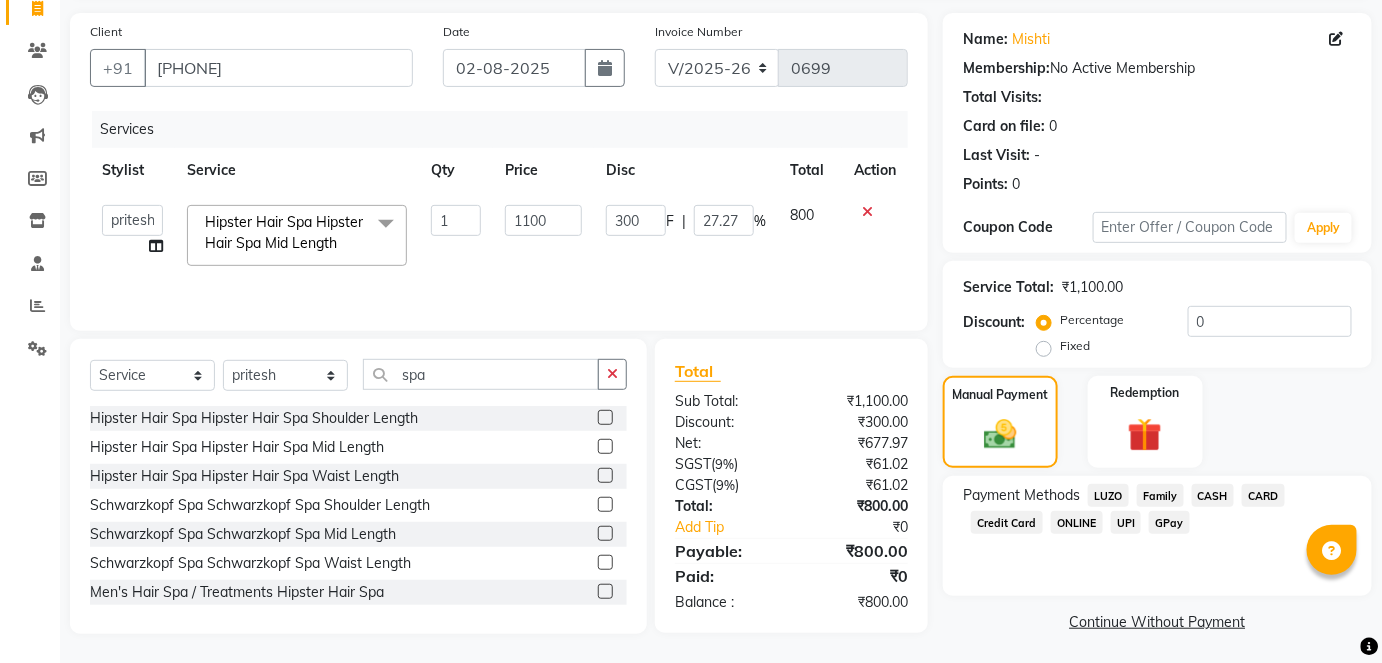 click on "CASH" 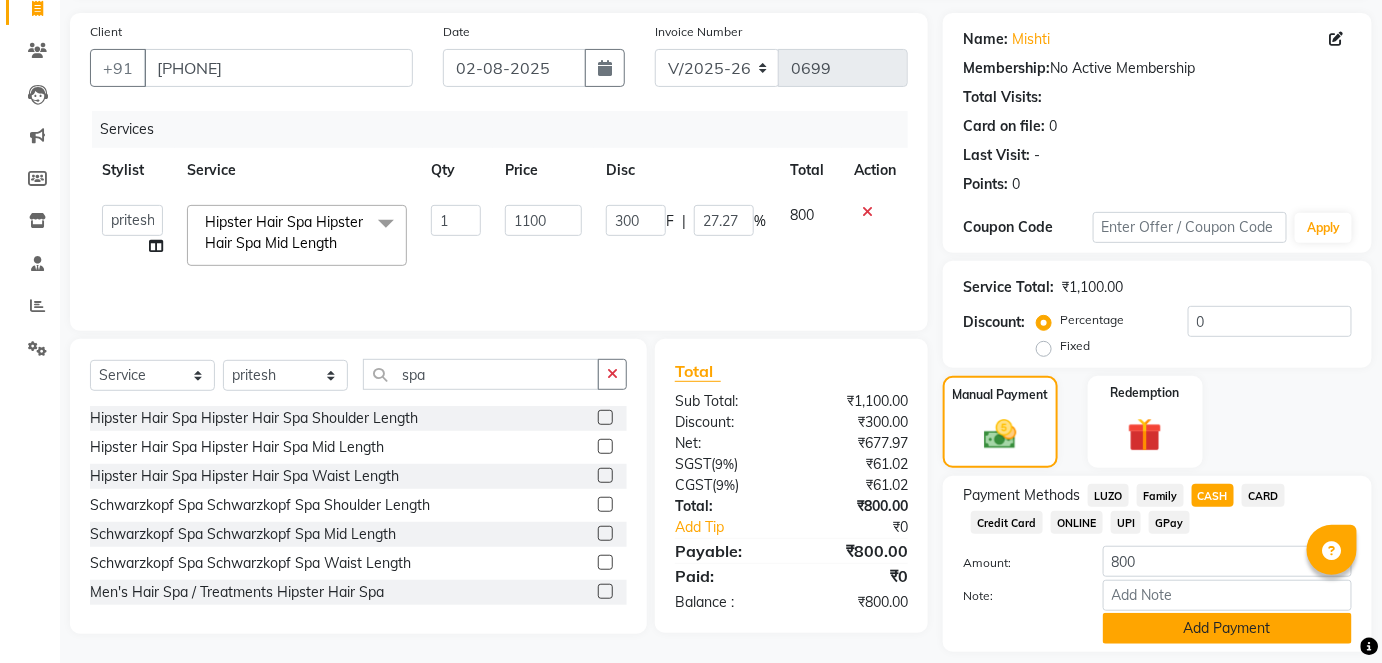 click on "Add Payment" 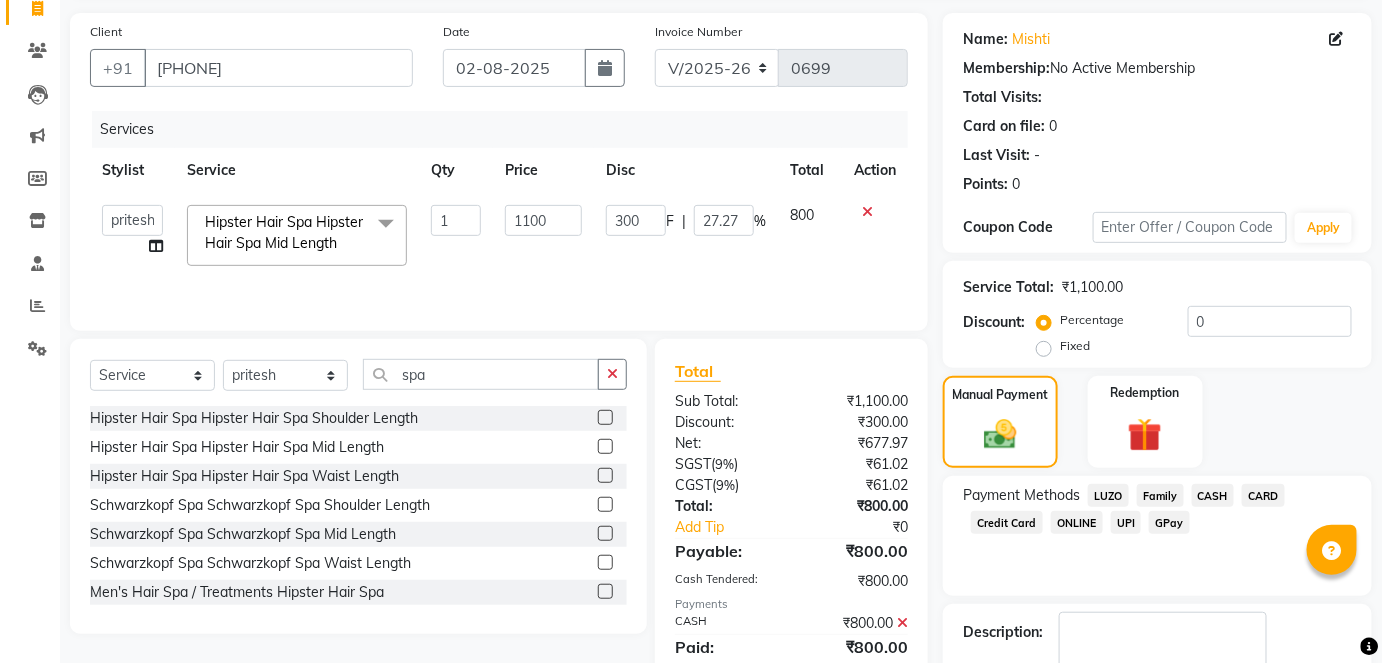 scroll, scrollTop: 252, scrollLeft: 0, axis: vertical 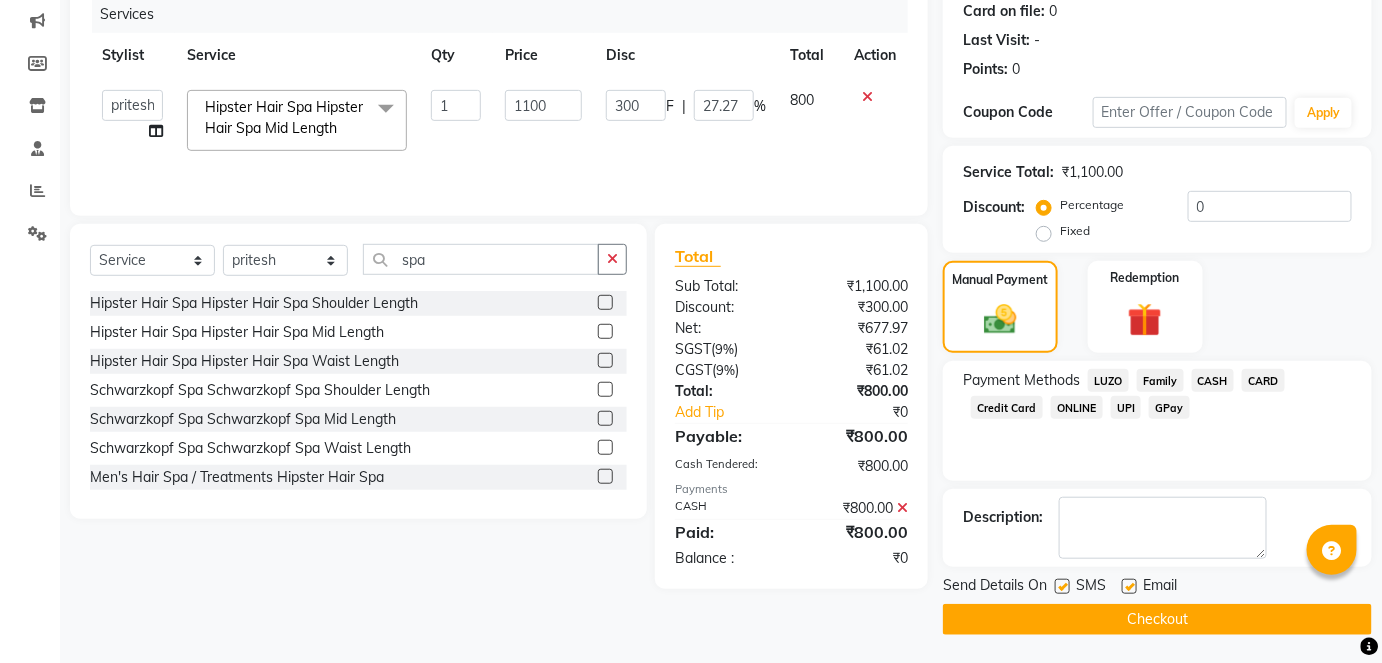 click on "Checkout" 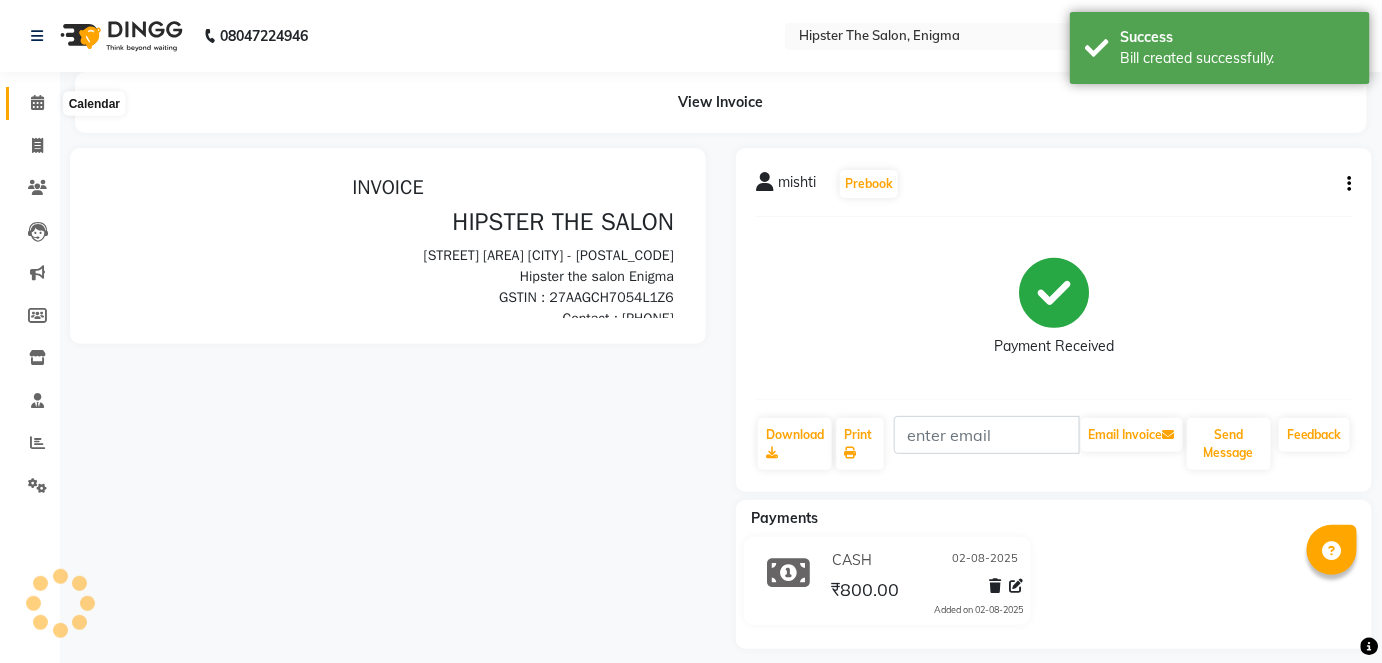 scroll, scrollTop: 0, scrollLeft: 0, axis: both 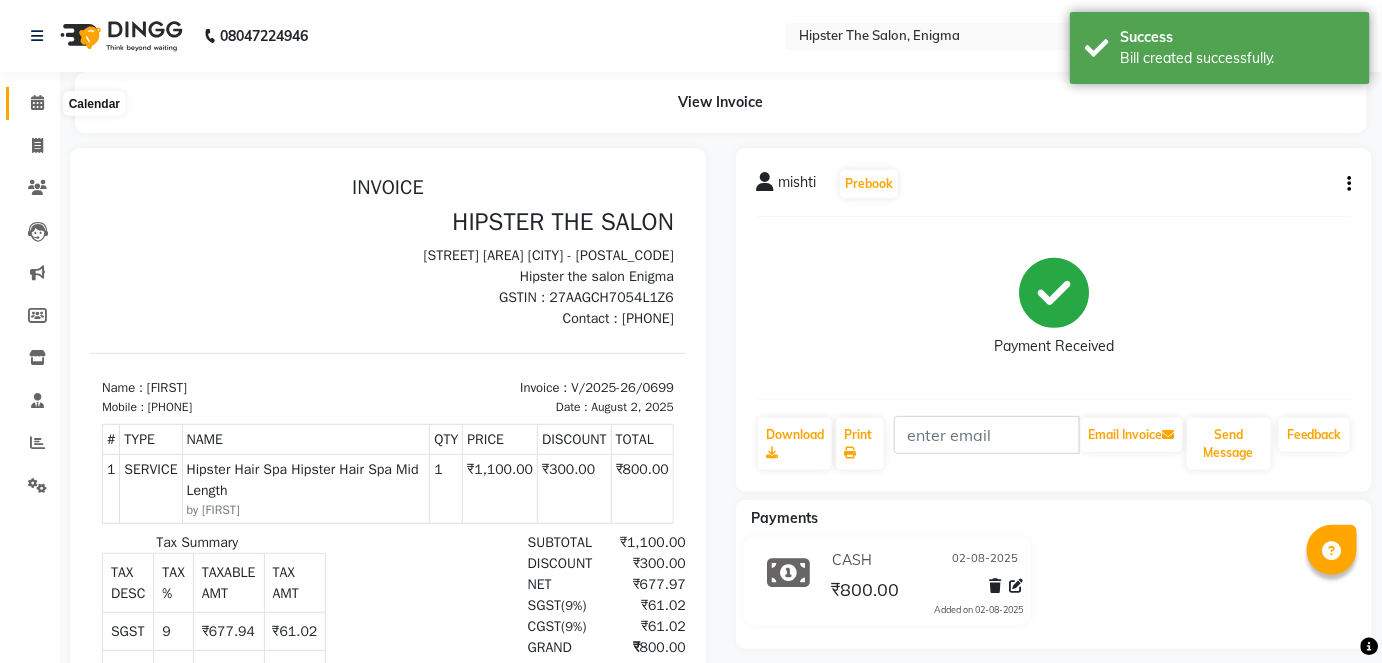 click 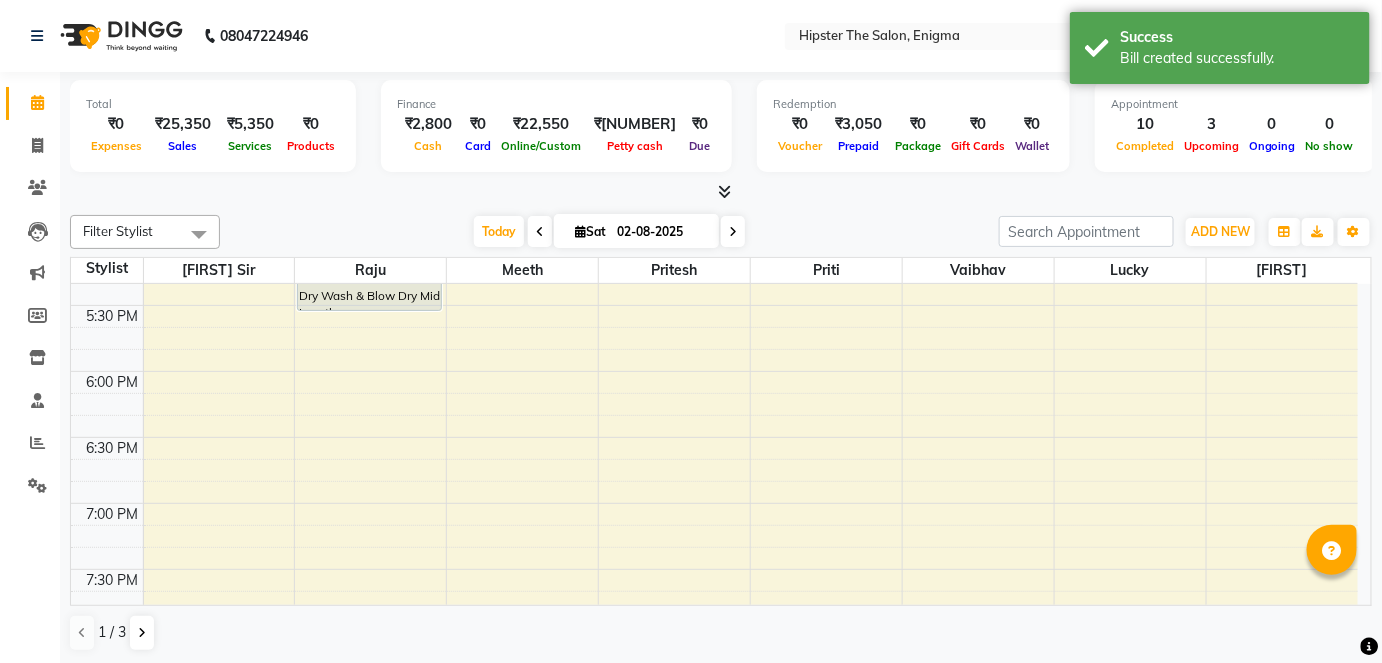 scroll, scrollTop: 1233, scrollLeft: 0, axis: vertical 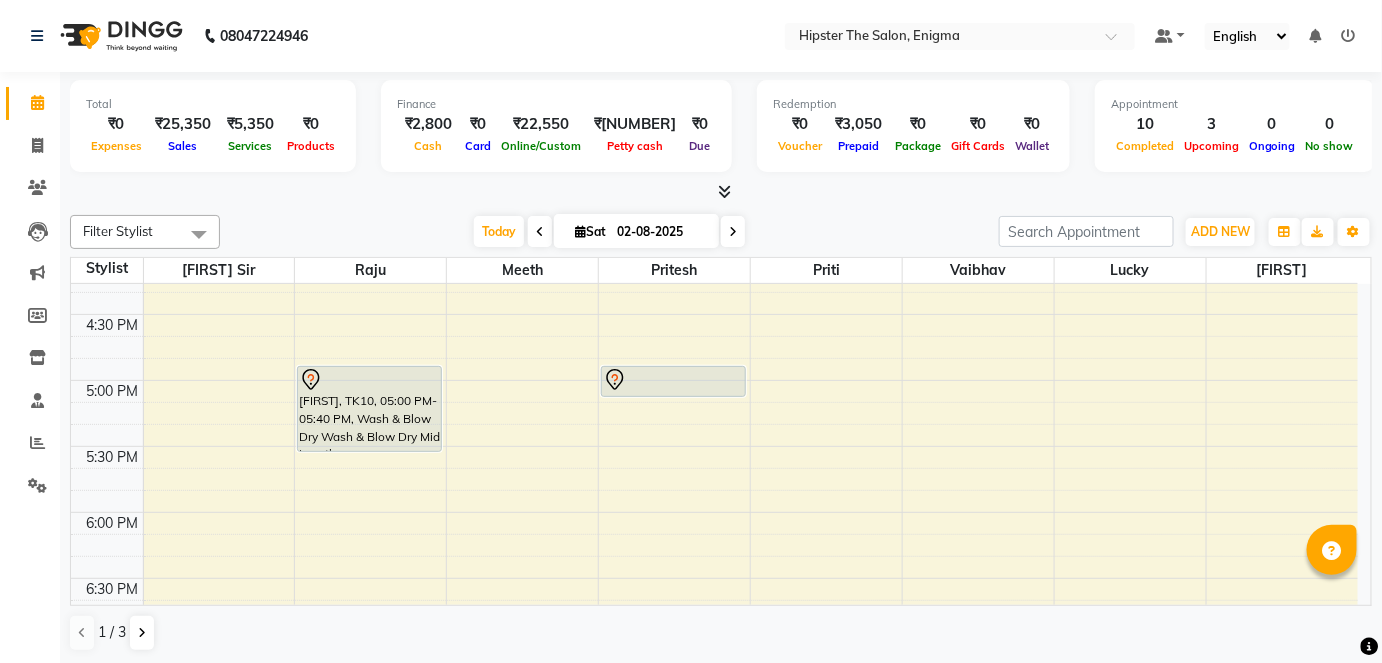click at bounding box center [733, 231] 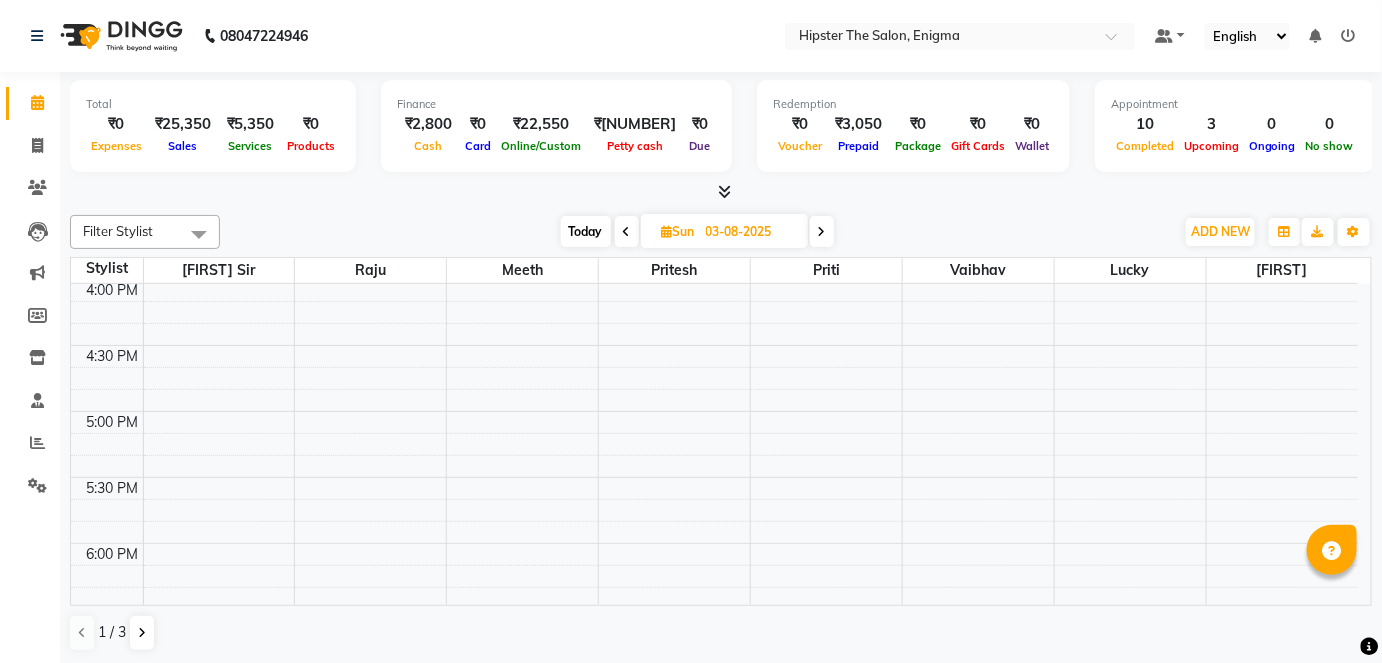 scroll, scrollTop: 1061, scrollLeft: 0, axis: vertical 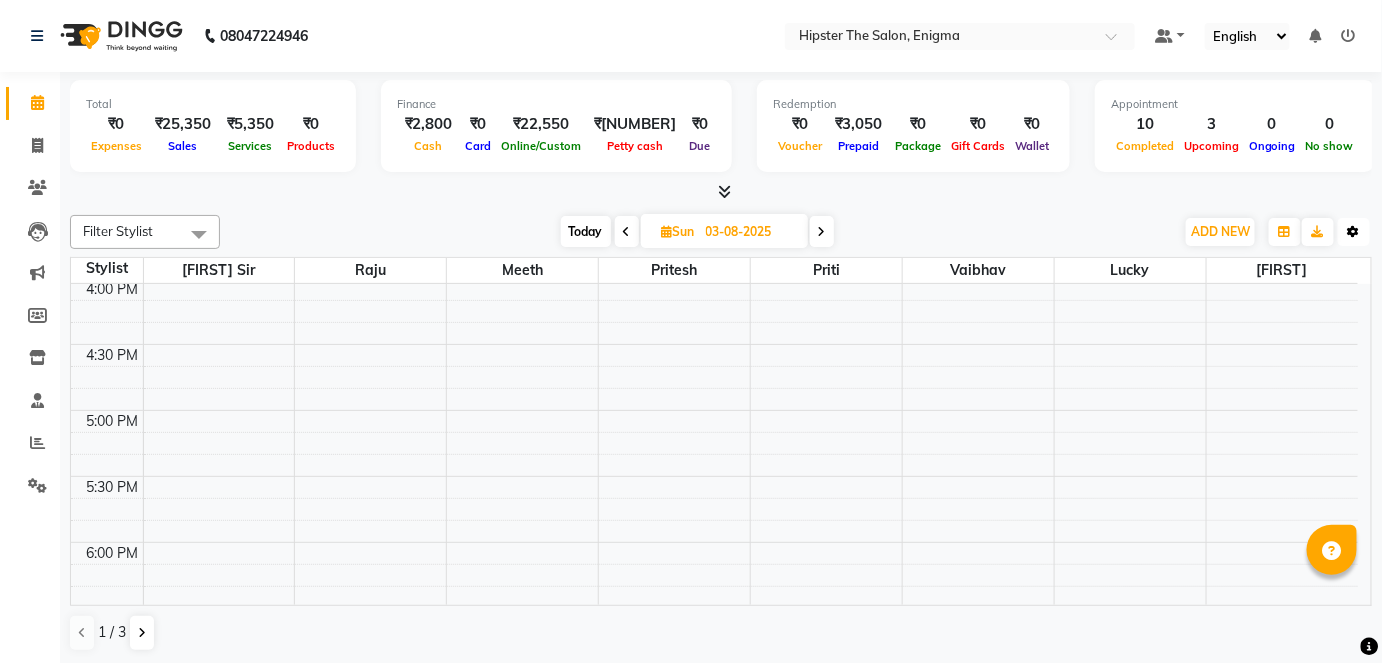 click at bounding box center (1354, 232) 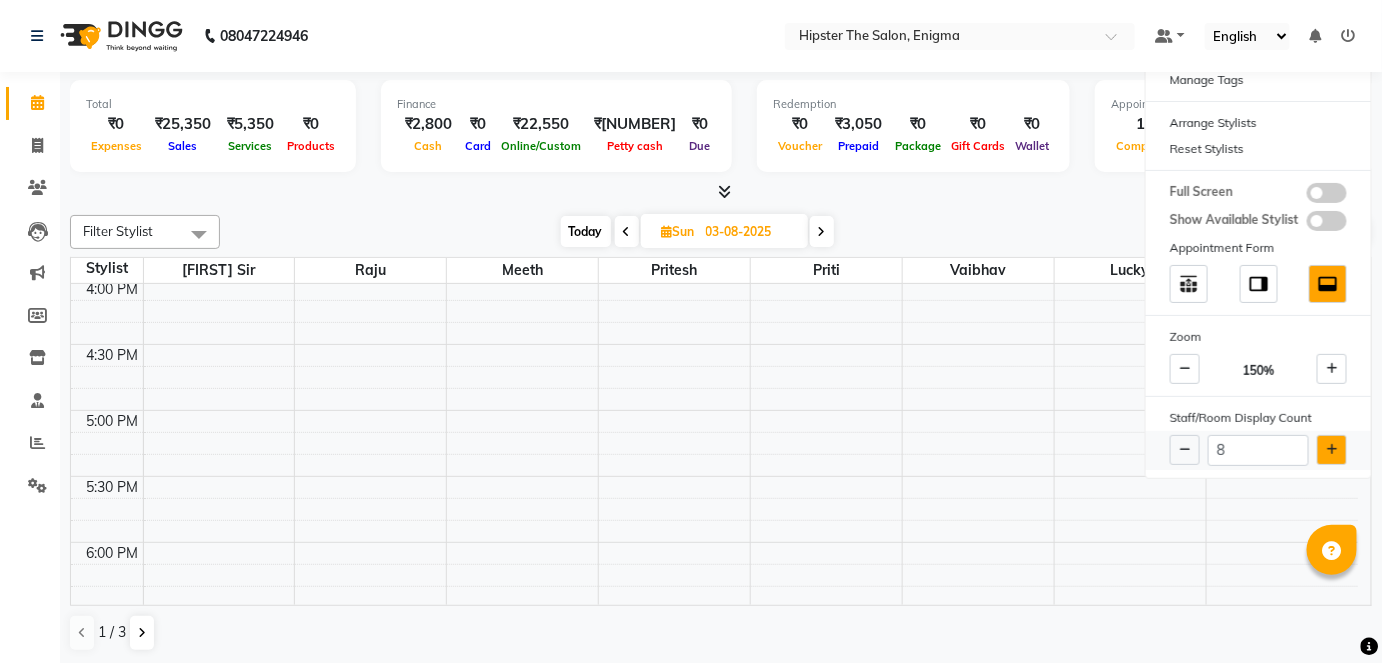 click at bounding box center [1332, 450] 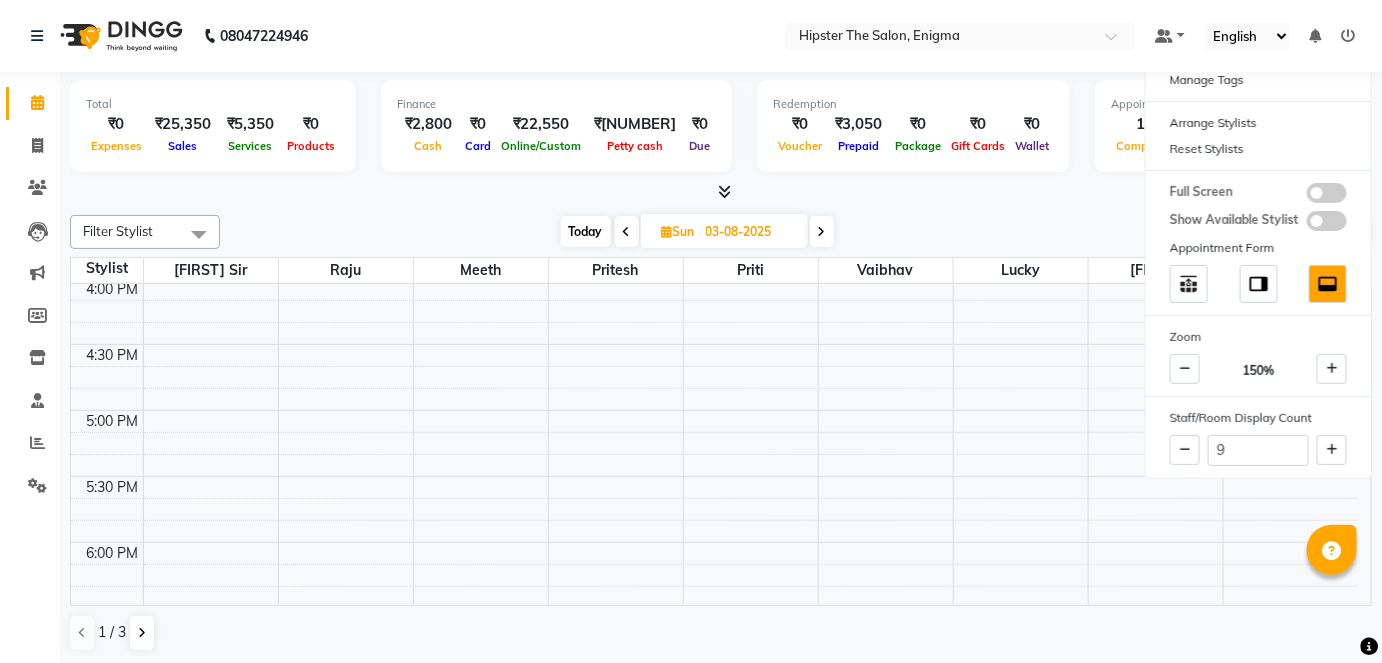 click on "Total ₹0 Expenses ₹25,350 Sales ₹5,350 Services ₹0 Products Finance ₹2,800 Cash ₹0 Card ₹22,550 Online/Custom ₹4,29,204 Petty cash ₹0 Due Redemption ₹0 Voucher ₹3,050 Prepaid ₹0 Package ₹0 Gift Cards ₹0 Wallet Appointment 10 Completed 3 Upcoming 0 Ongoing 0 No show Other sales ₹0 Packages ₹0 Memberships ₹0 Vouchers ₹20,000 Prepaids ₹0 Gift Cards Filter Stylist Select All Bhavin sir Raju meeth pritesh priti vaibhav Lucky Aishu irene Akansha anil arushi Ashik iershad juli Minaz poonam rebecca Rekha rijvana saif SALMAN Saloni shweta Today Sun 03-08-2025 Toggle Dropdown Add Appointment Add Invoice Add Expense Add Attendance Add Client Add Transaction Toggle Dropdown Add Appointment Add Invoice Add Expense Add Attendance Add Client ADD NEW Toggle Dropdown Add Appointment Add Invoice Add Expense Add Attendance Add Client Add Transaction Filter Stylist Select All Bhavin sir Raju meeth pritesh priti vaibhav Lucky Aishu irene Akansha anil arushi Ashik juli" 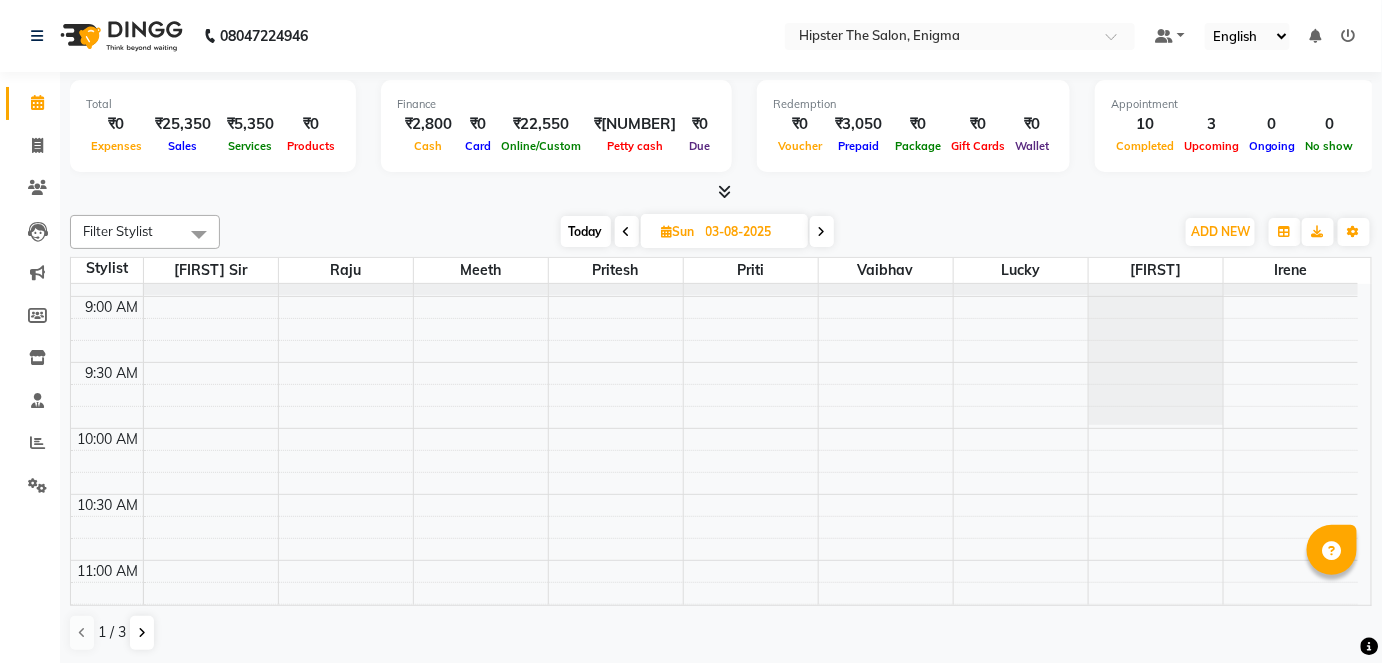 scroll, scrollTop: 120, scrollLeft: 0, axis: vertical 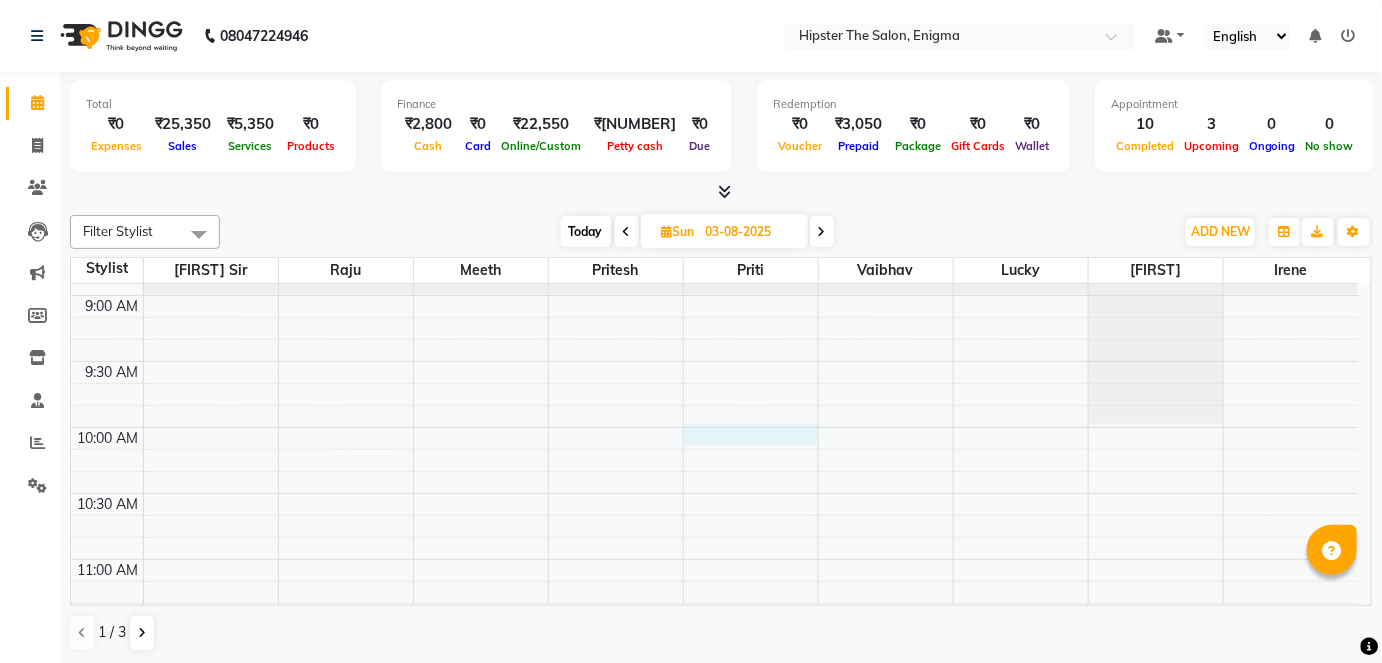 click on "gitanull, 02:00 PM-03:00 PM, Massage Therapies Swedish Massage 60 Mins" at bounding box center (714, 1087) 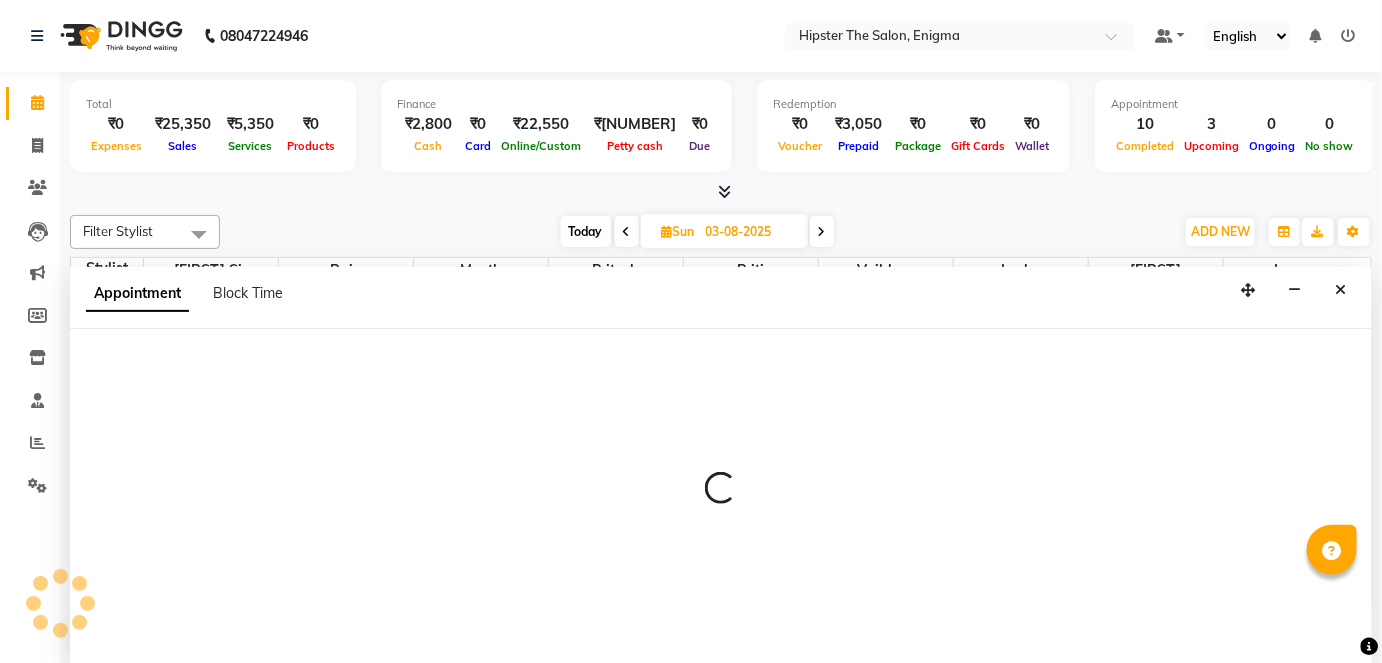 select on "85574" 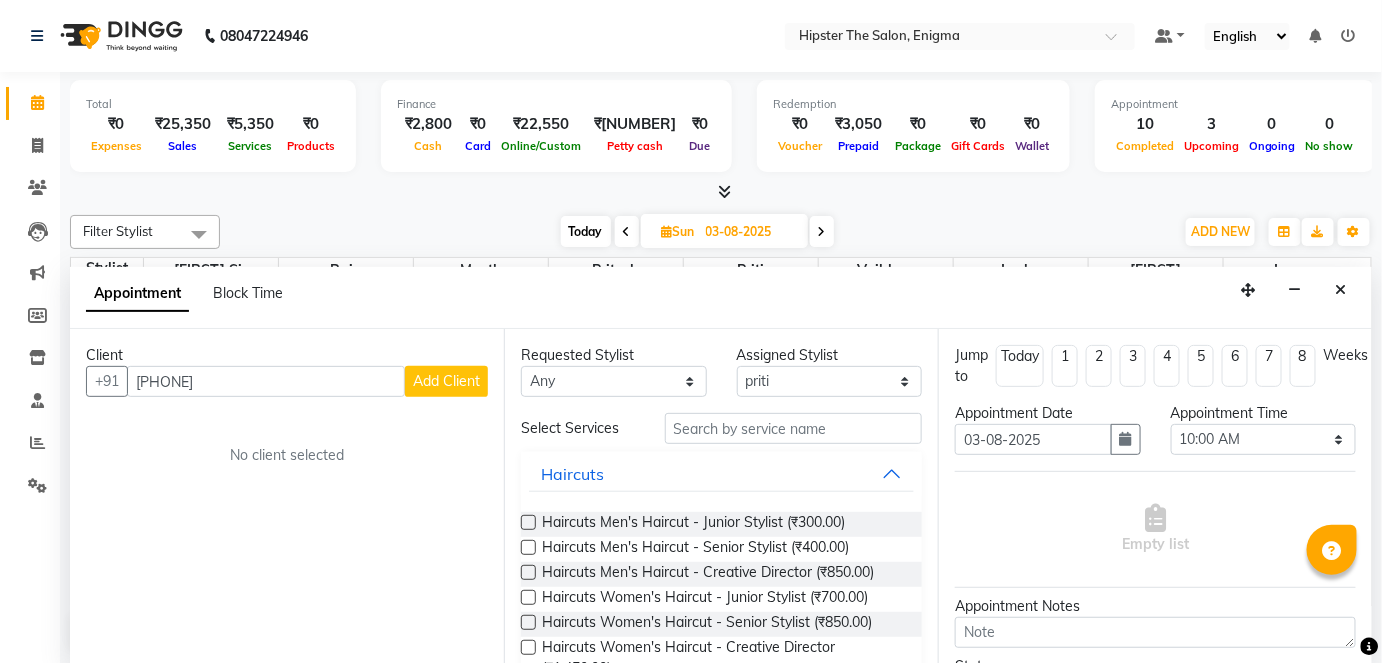 click on "[PHONE]" at bounding box center (266, 381) 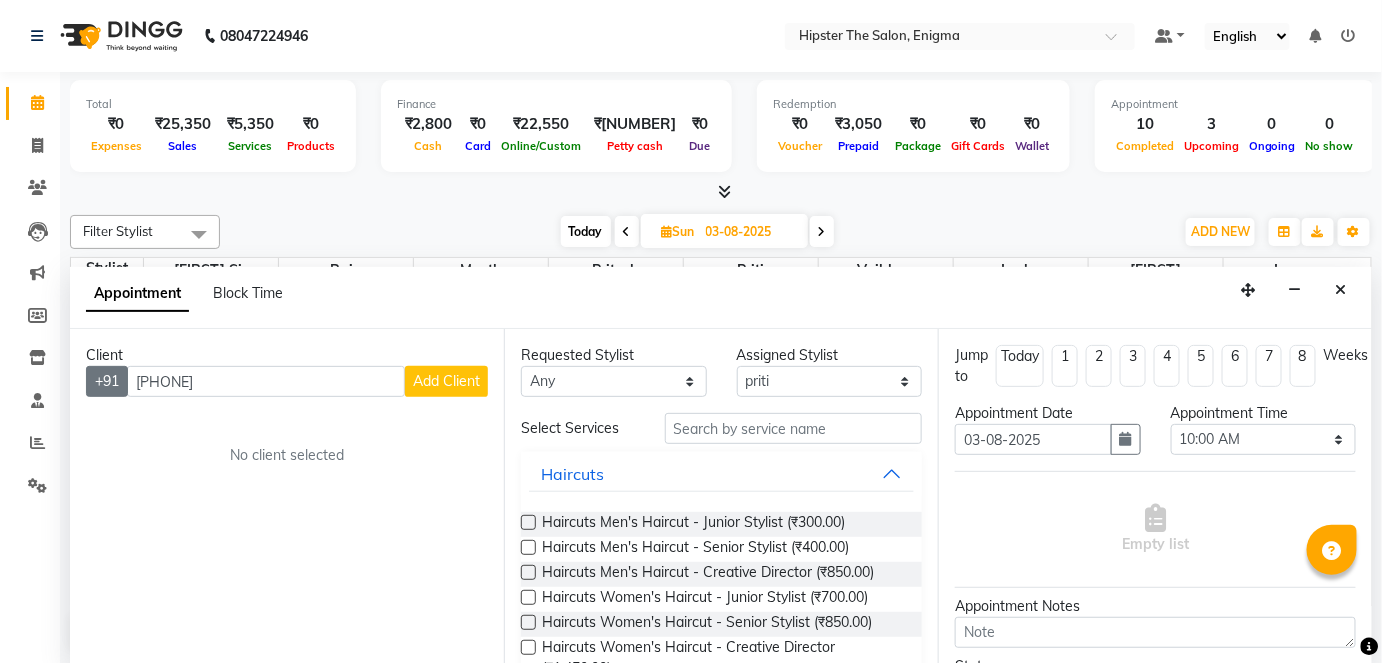 click on "+91" at bounding box center [107, 381] 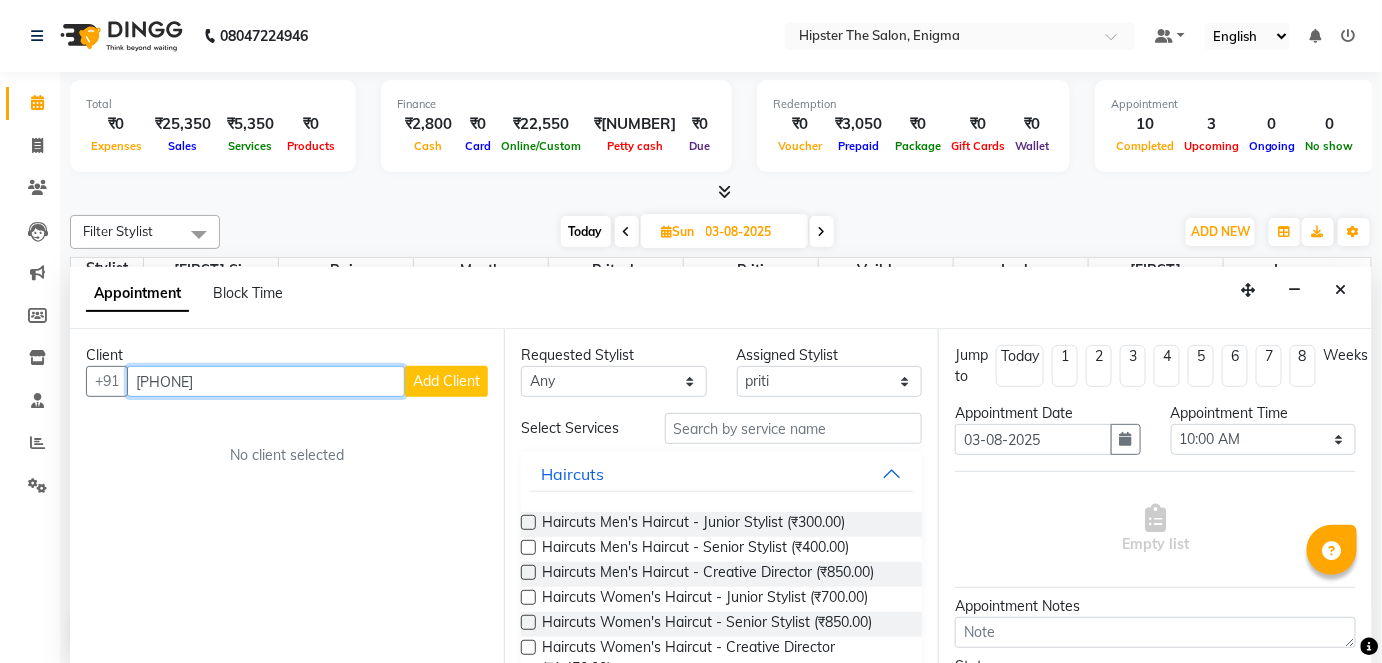 click on "[PHONE]" at bounding box center (266, 381) 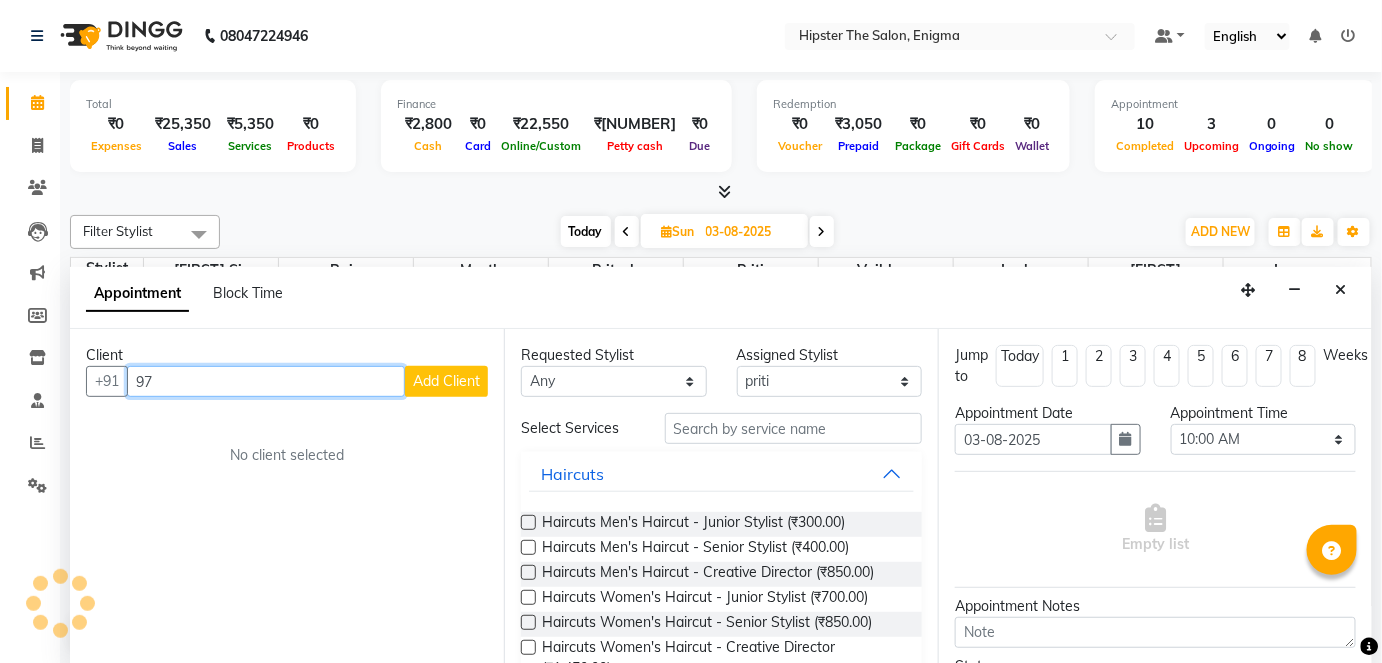 type on "9" 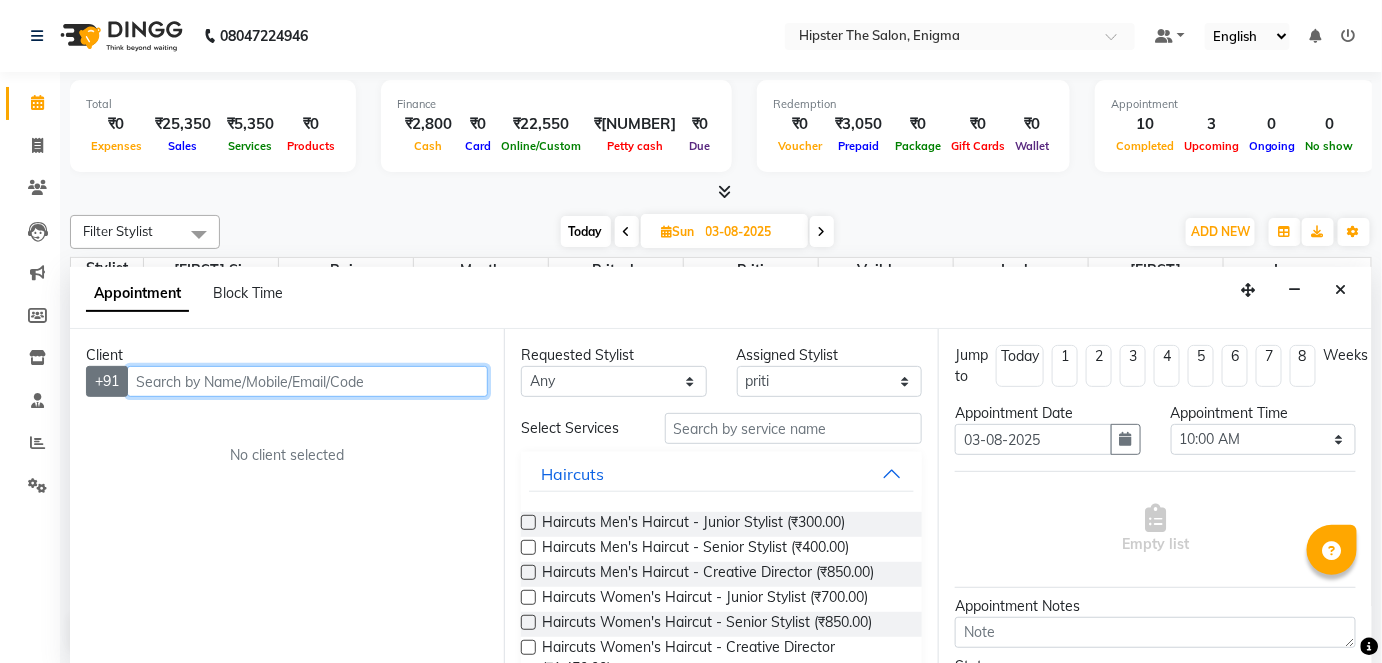 type 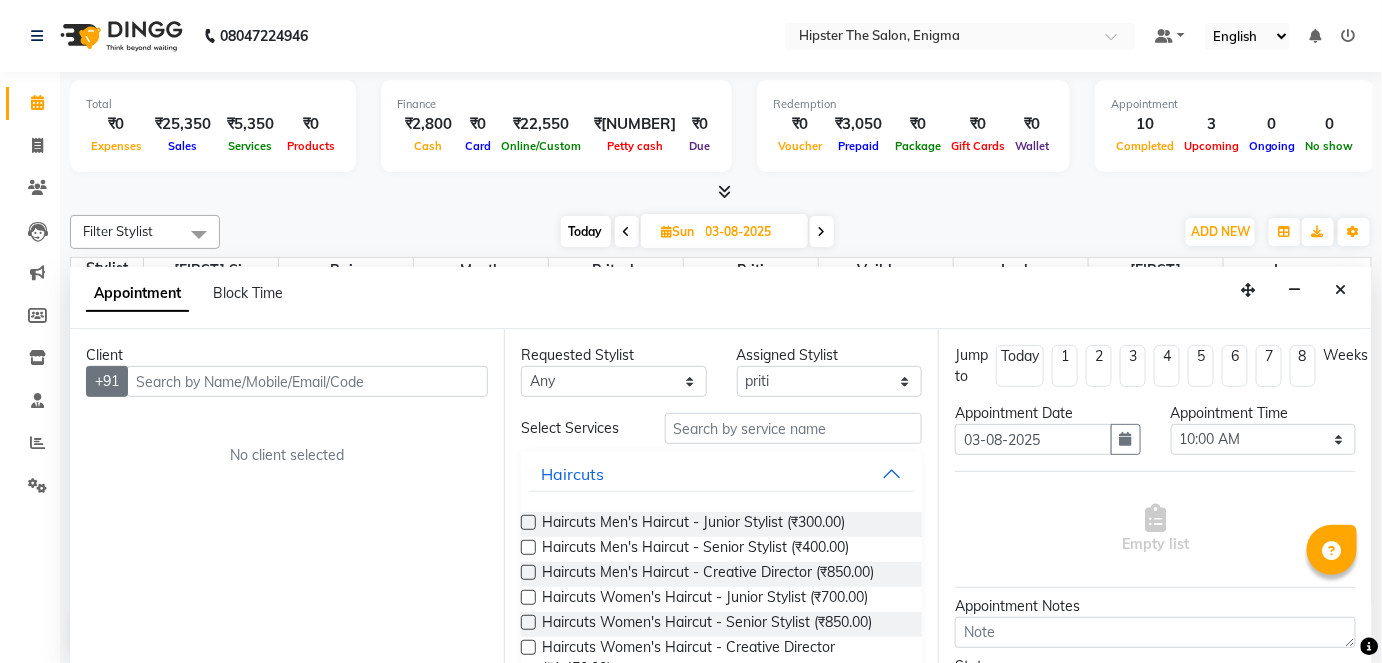 click on "+91" at bounding box center [107, 381] 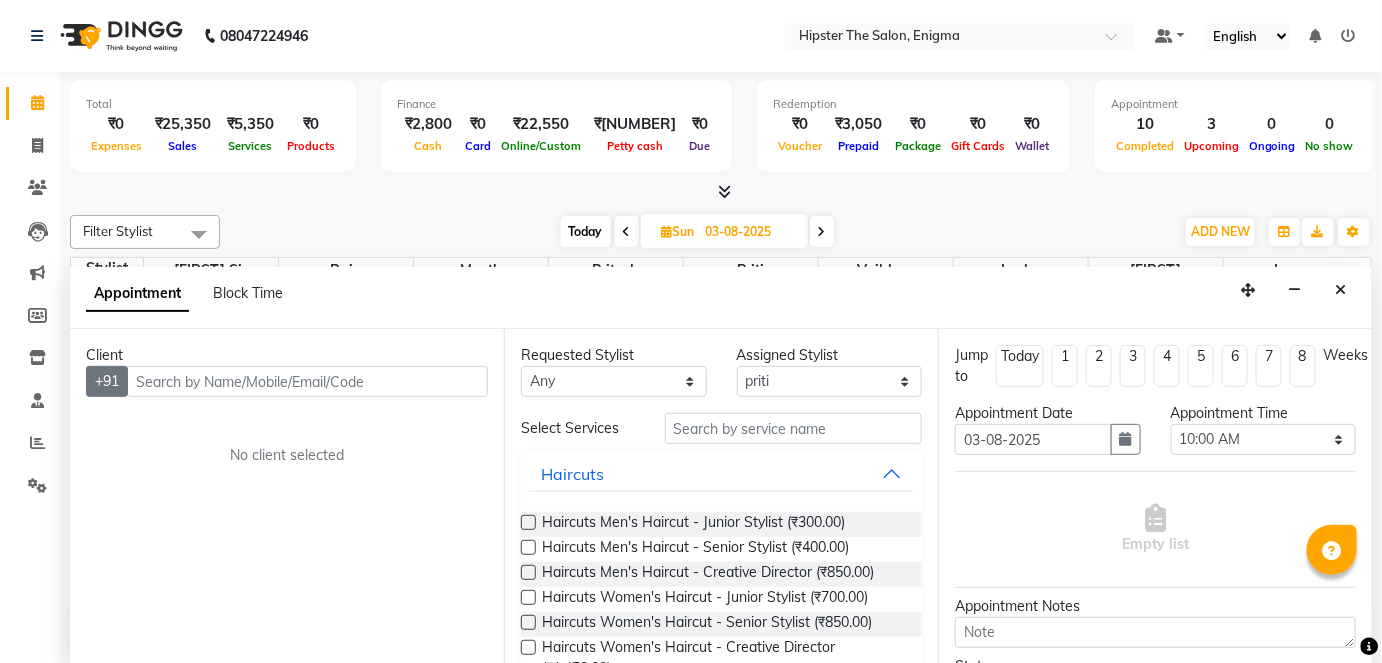 click on "+91" at bounding box center (107, 381) 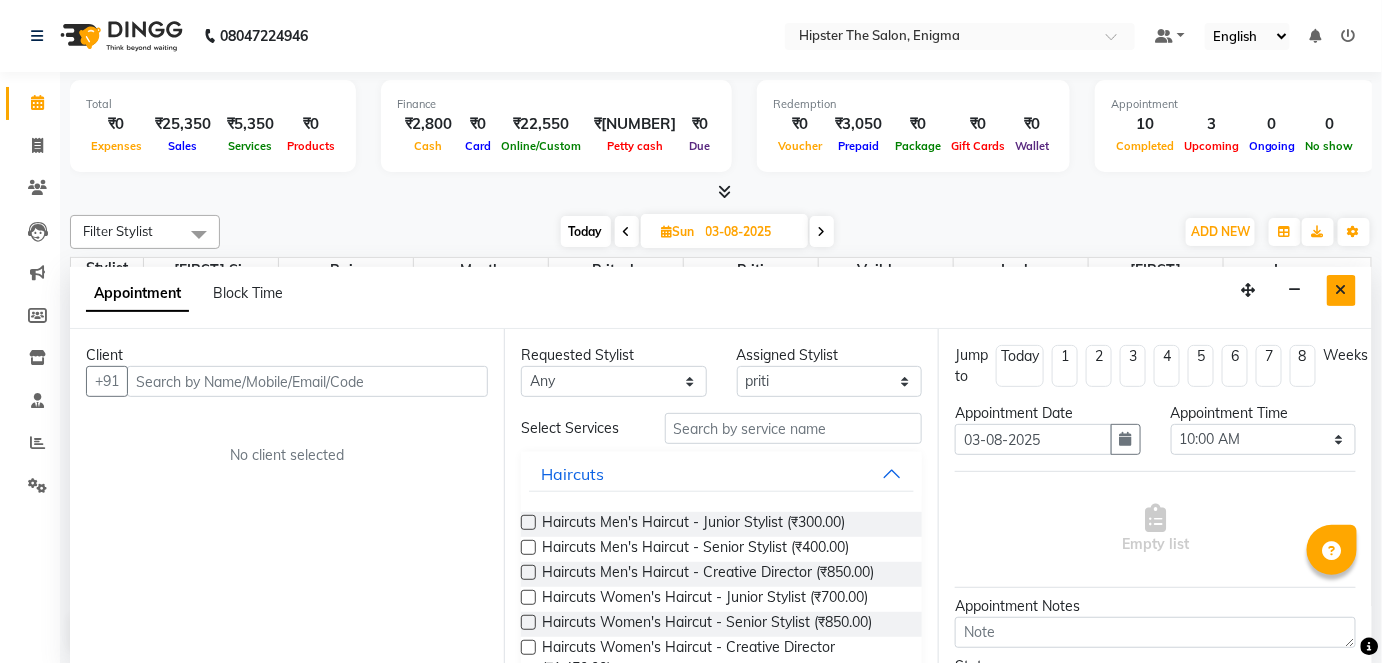 click at bounding box center [1341, 290] 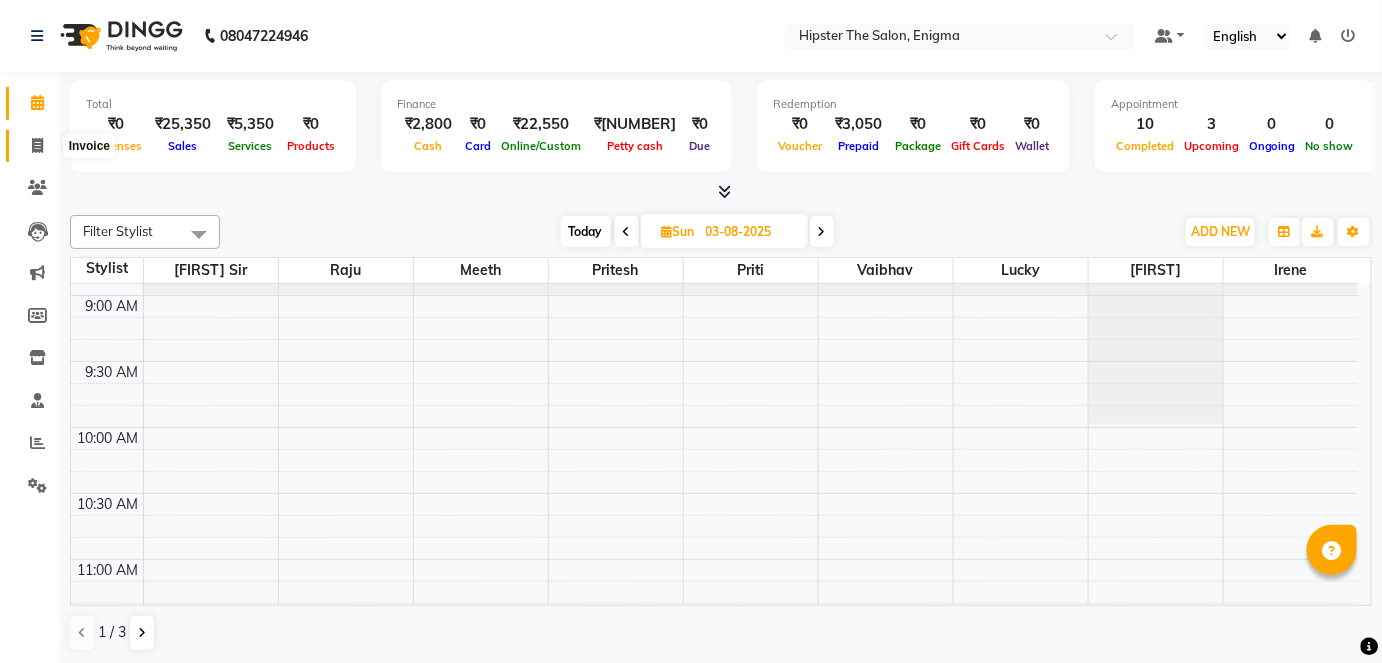 click 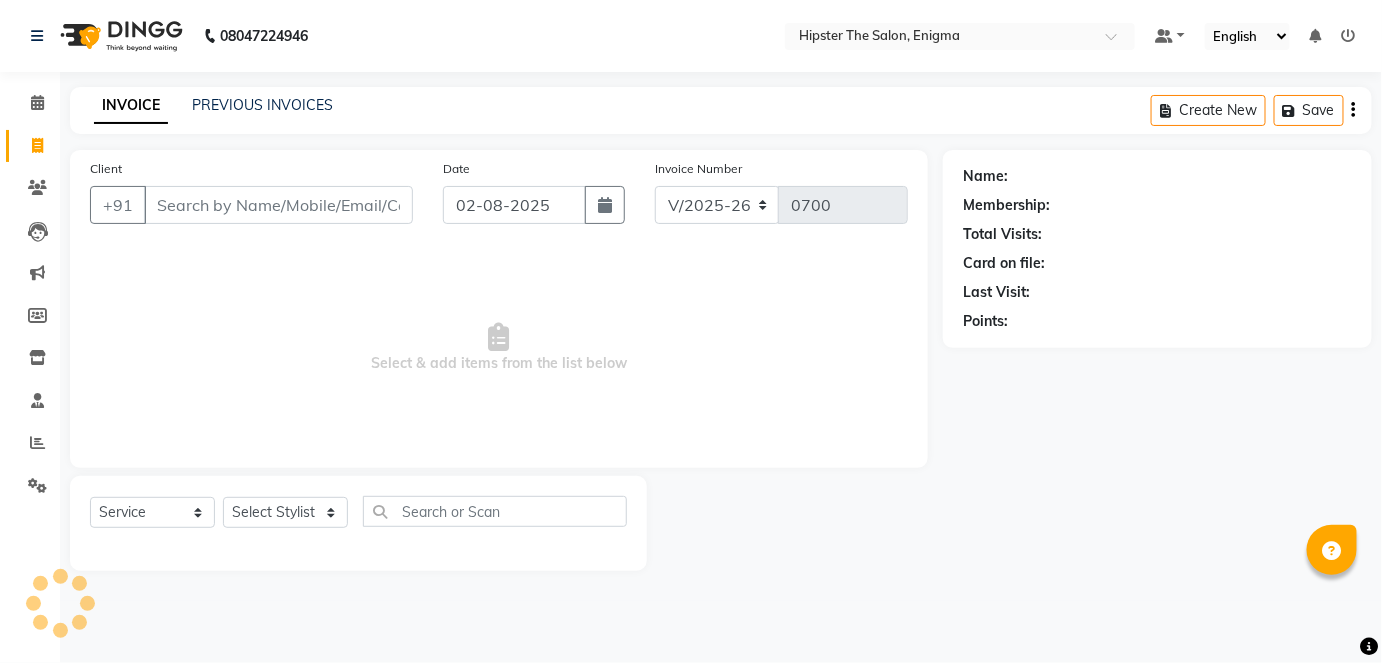 scroll, scrollTop: 0, scrollLeft: 0, axis: both 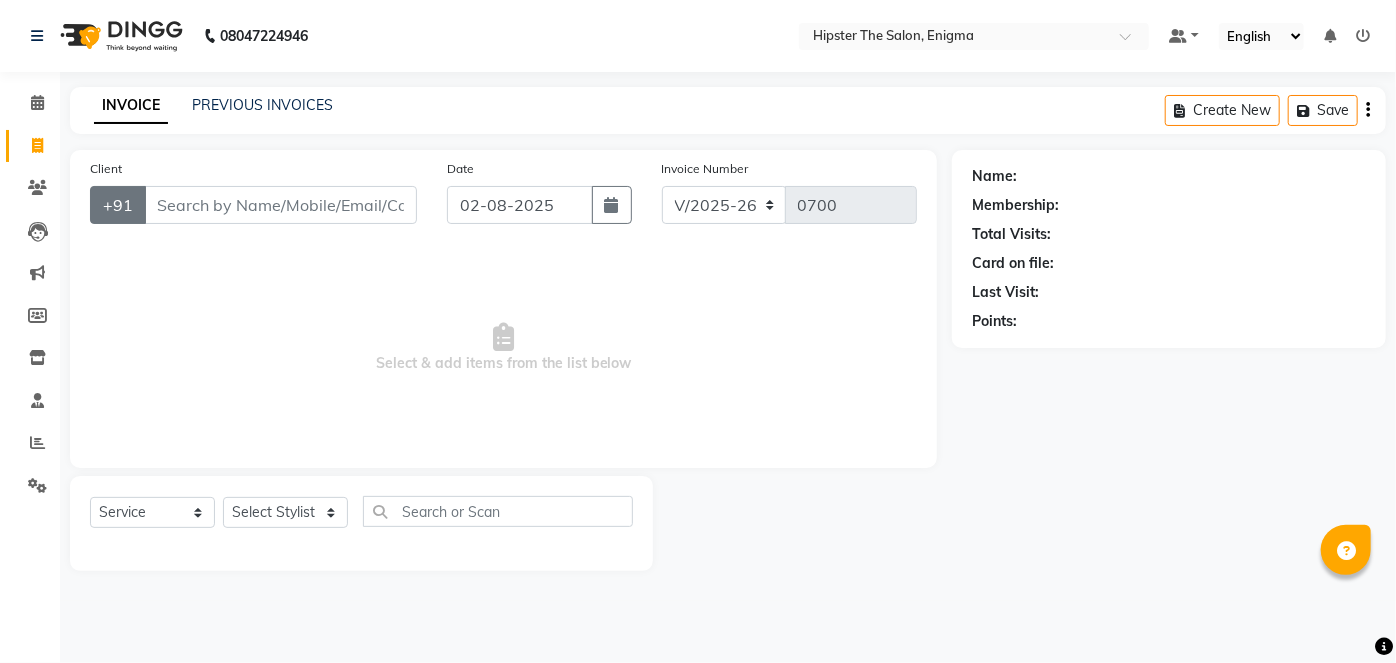 click on "+91" 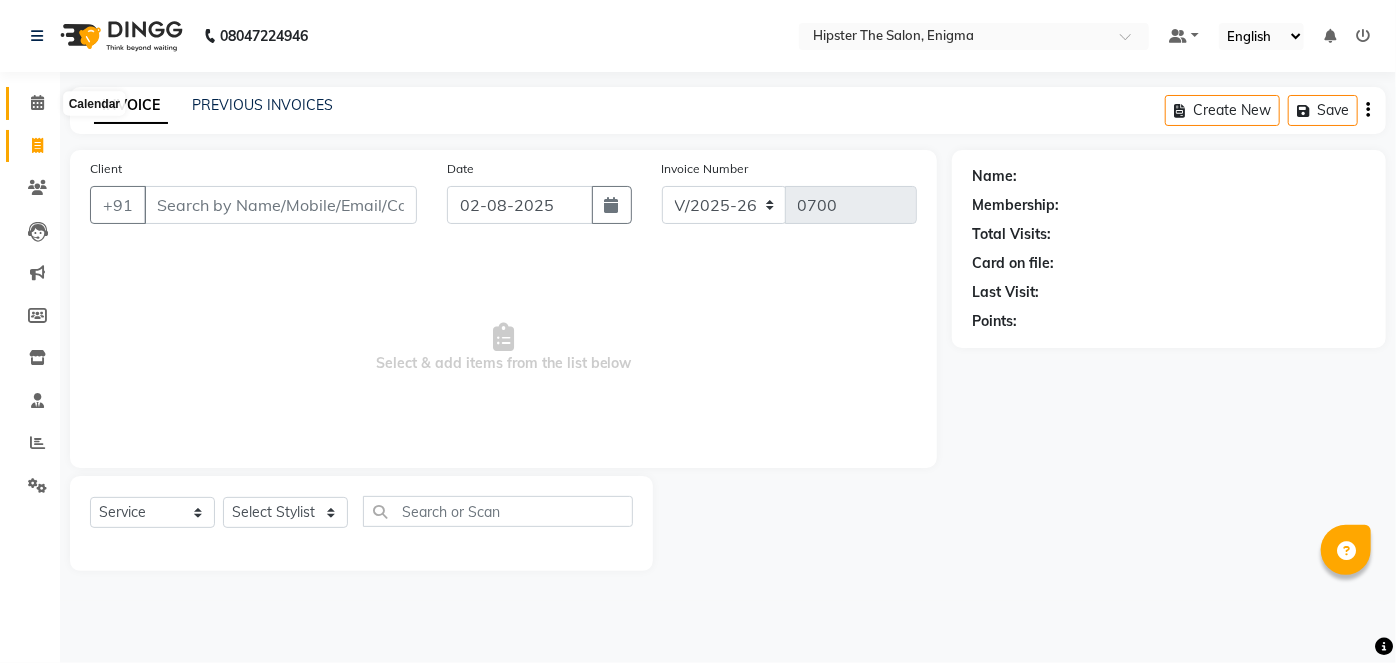 click 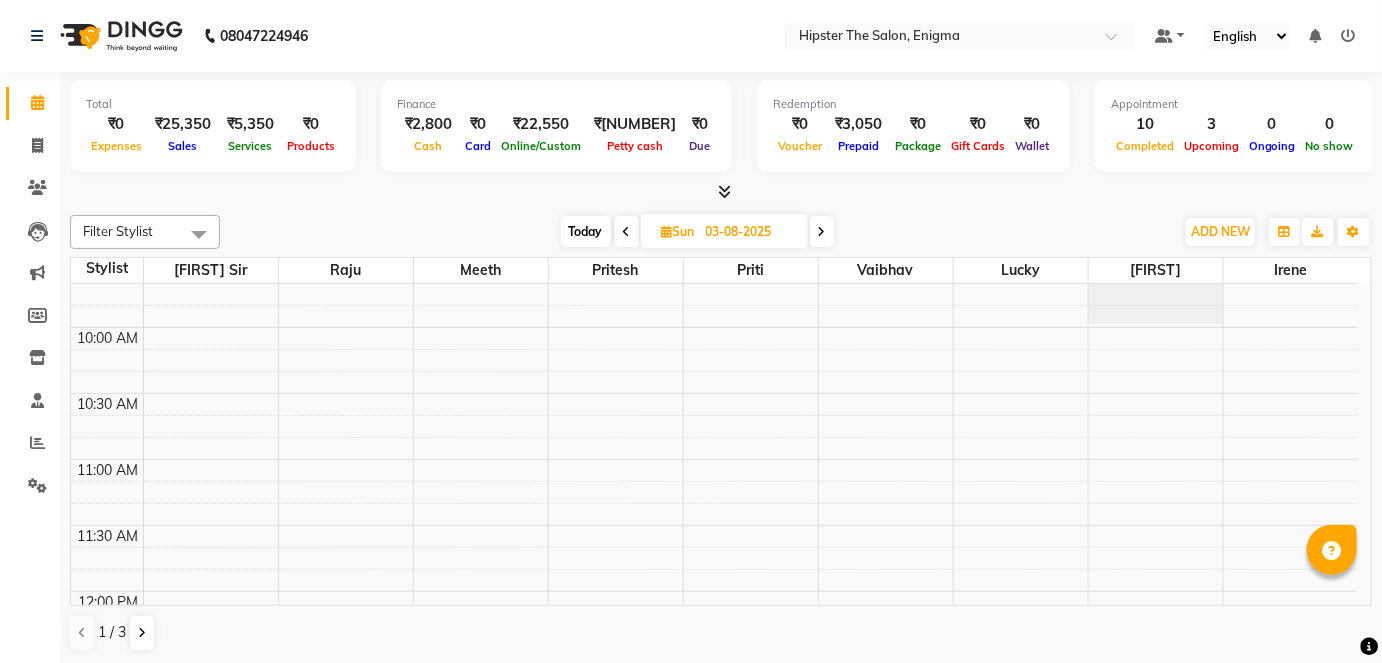 scroll, scrollTop: 215, scrollLeft: 0, axis: vertical 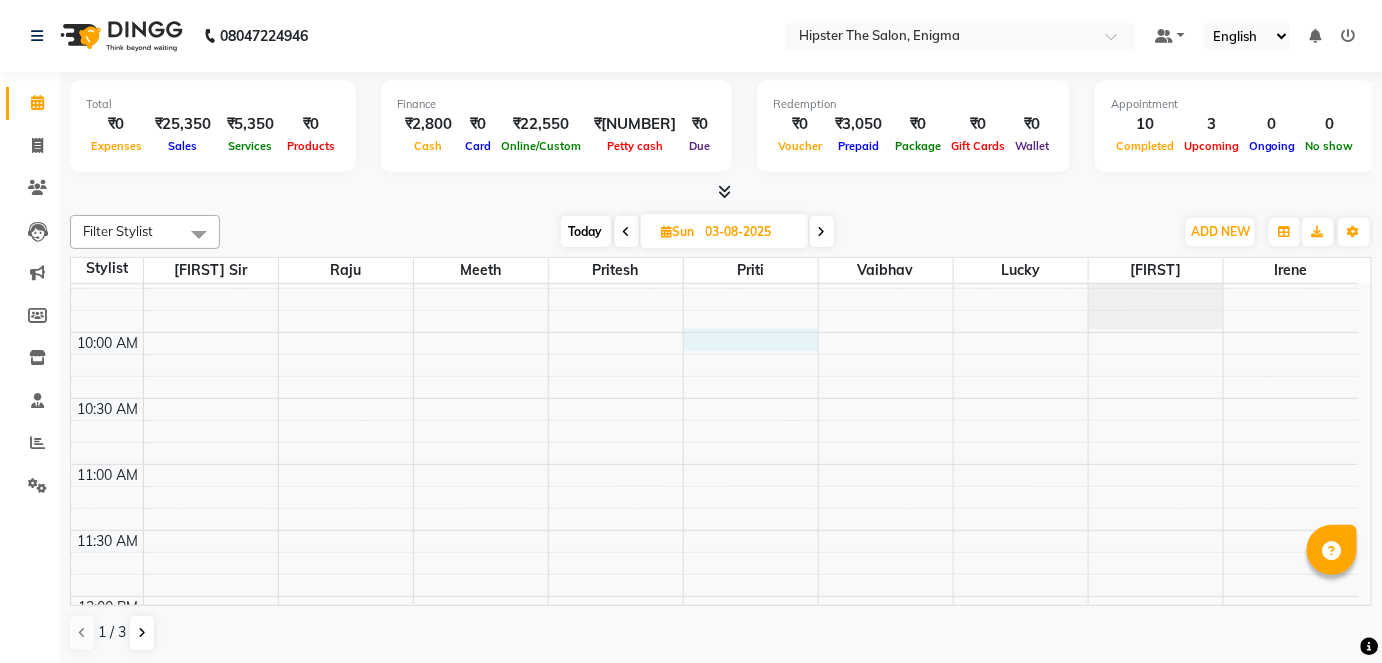 click on "gitanull, 02:00 PM-03:00 PM, Massage Therapies Swedish Massage 60 Mins" at bounding box center (714, 992) 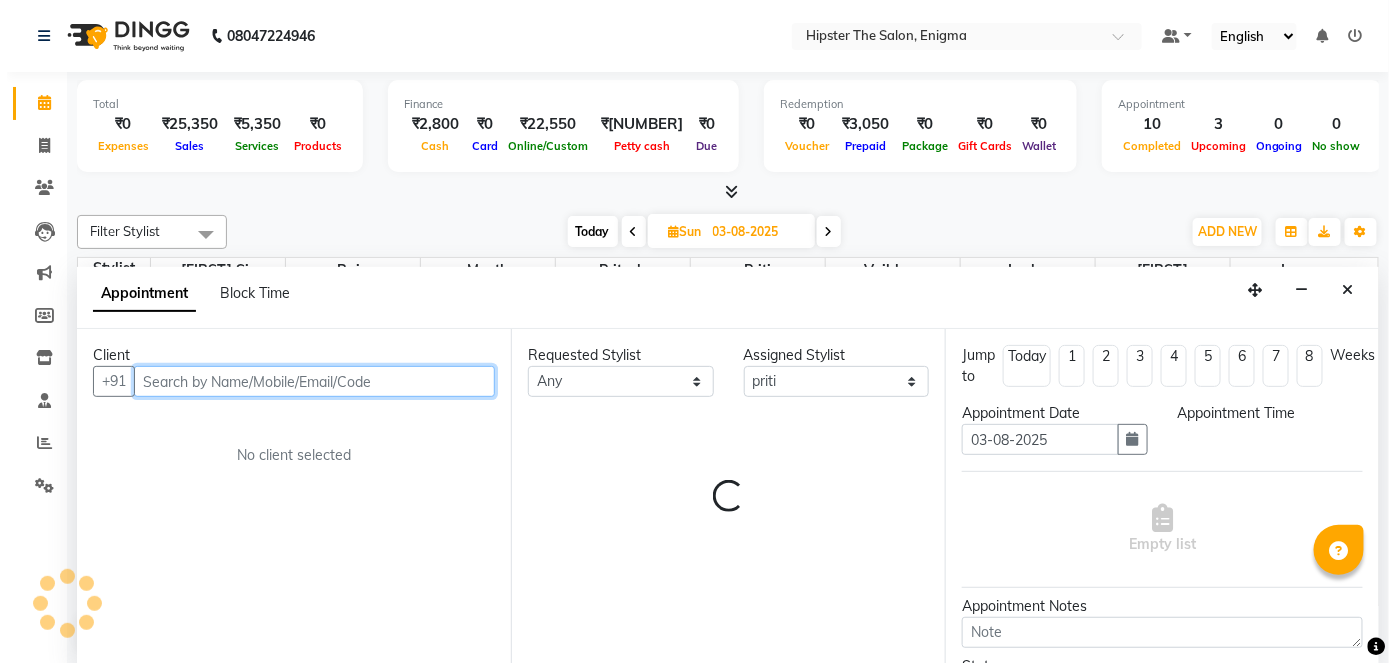 scroll, scrollTop: 0, scrollLeft: 0, axis: both 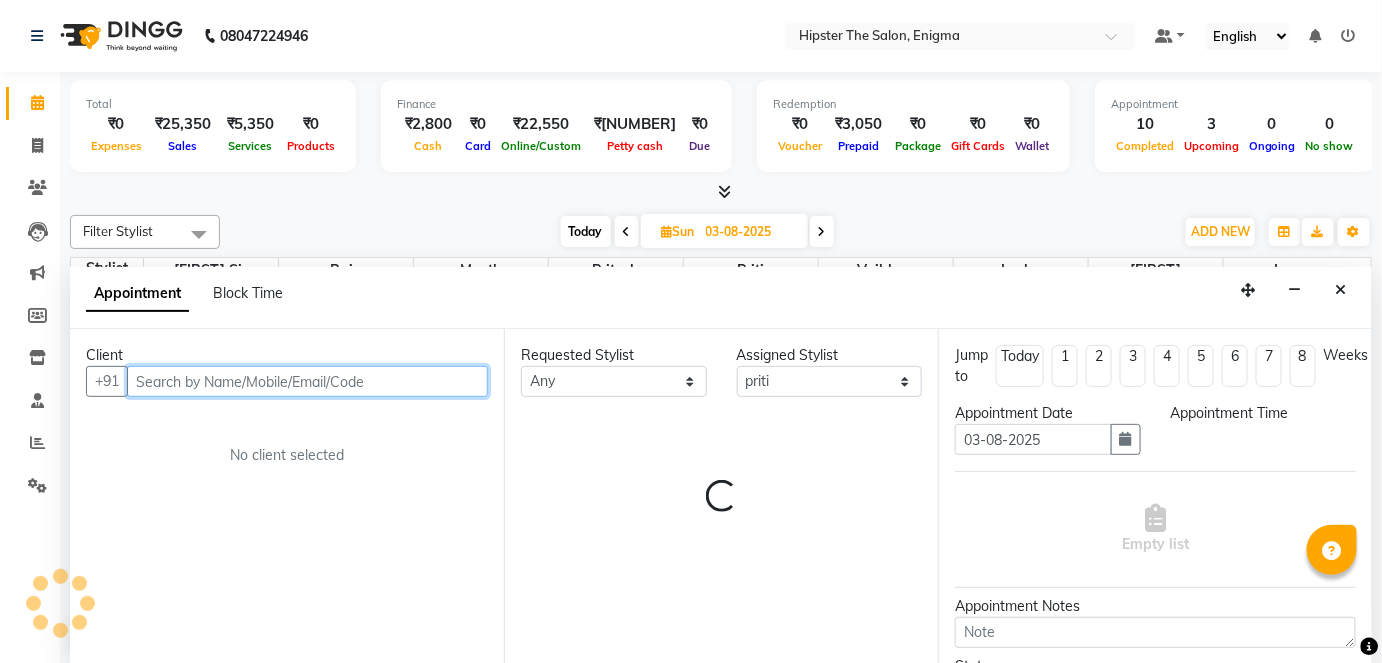 select on "600" 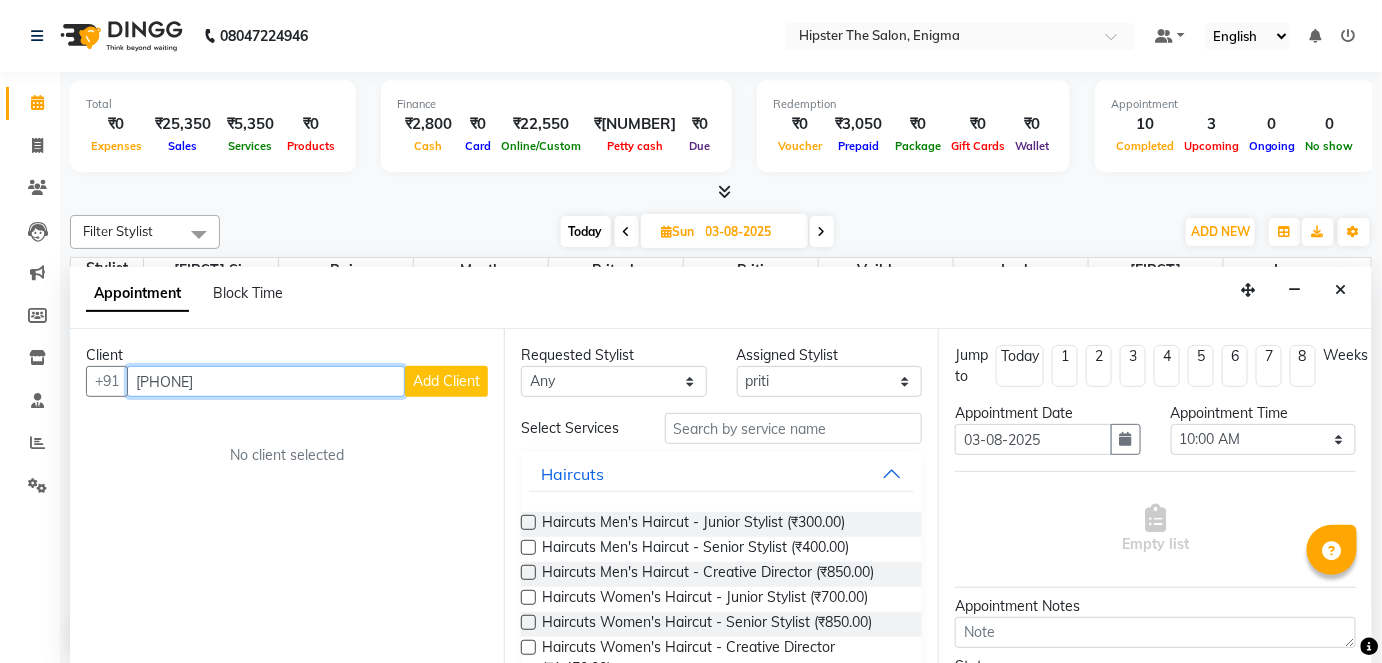 type on "[PHONE]" 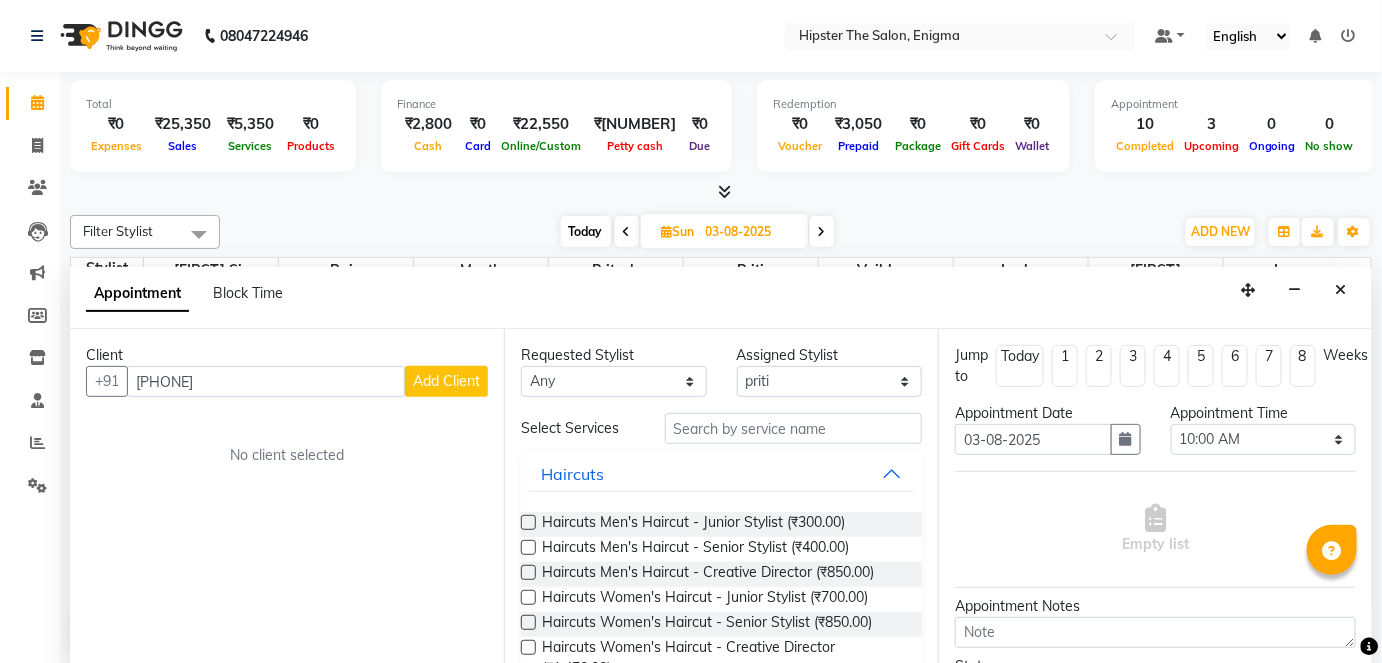 click on "Add Client" at bounding box center (446, 381) 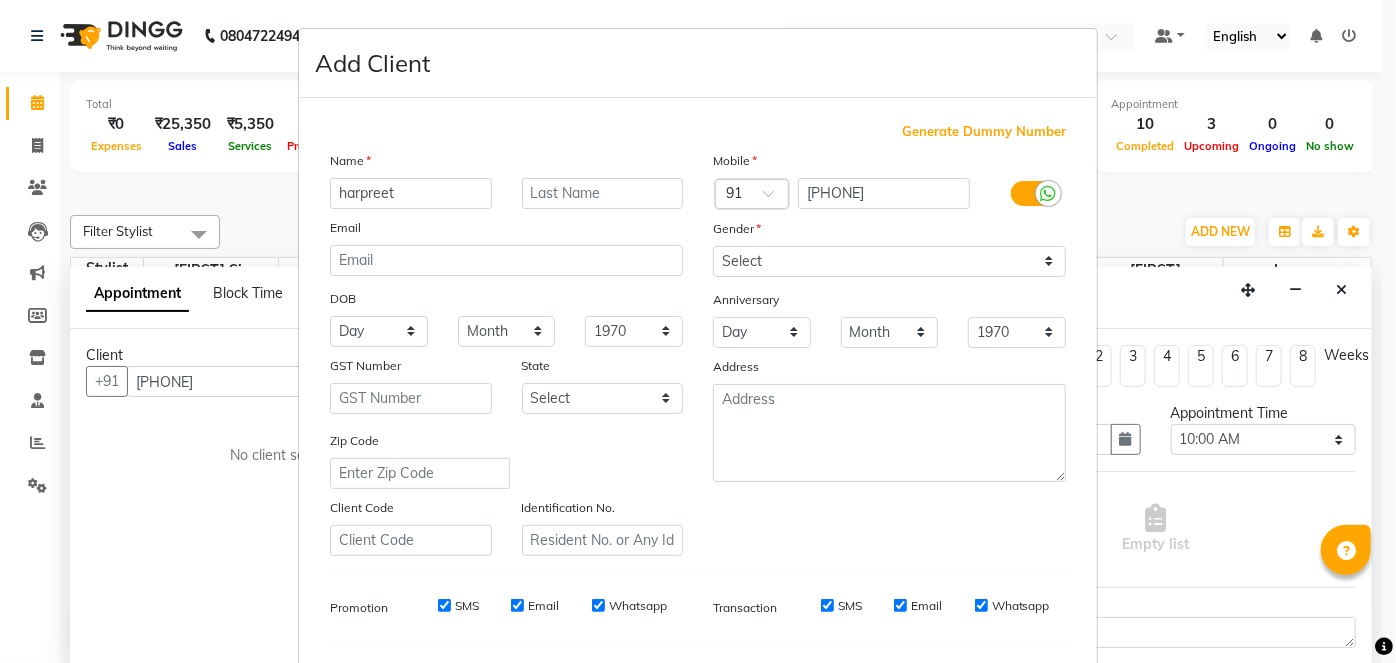 type on "harpreet" 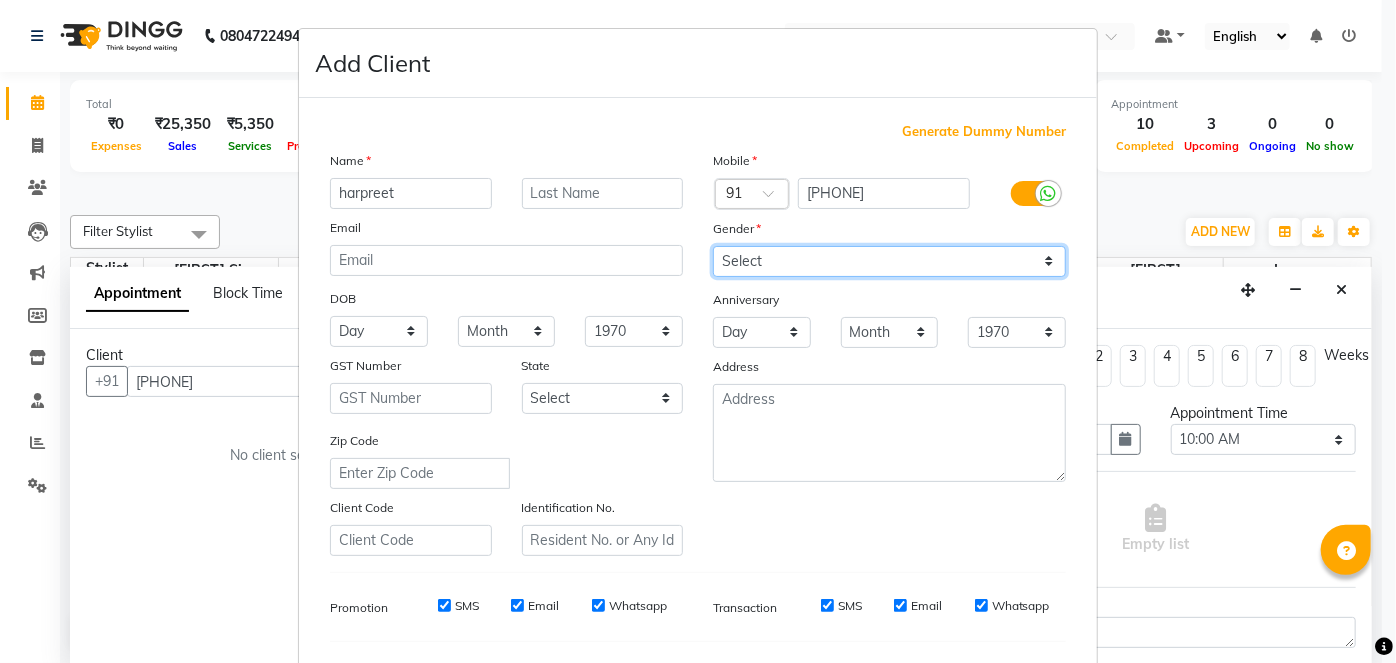 click on "Select Male Female Other Prefer Not To Say" at bounding box center [889, 261] 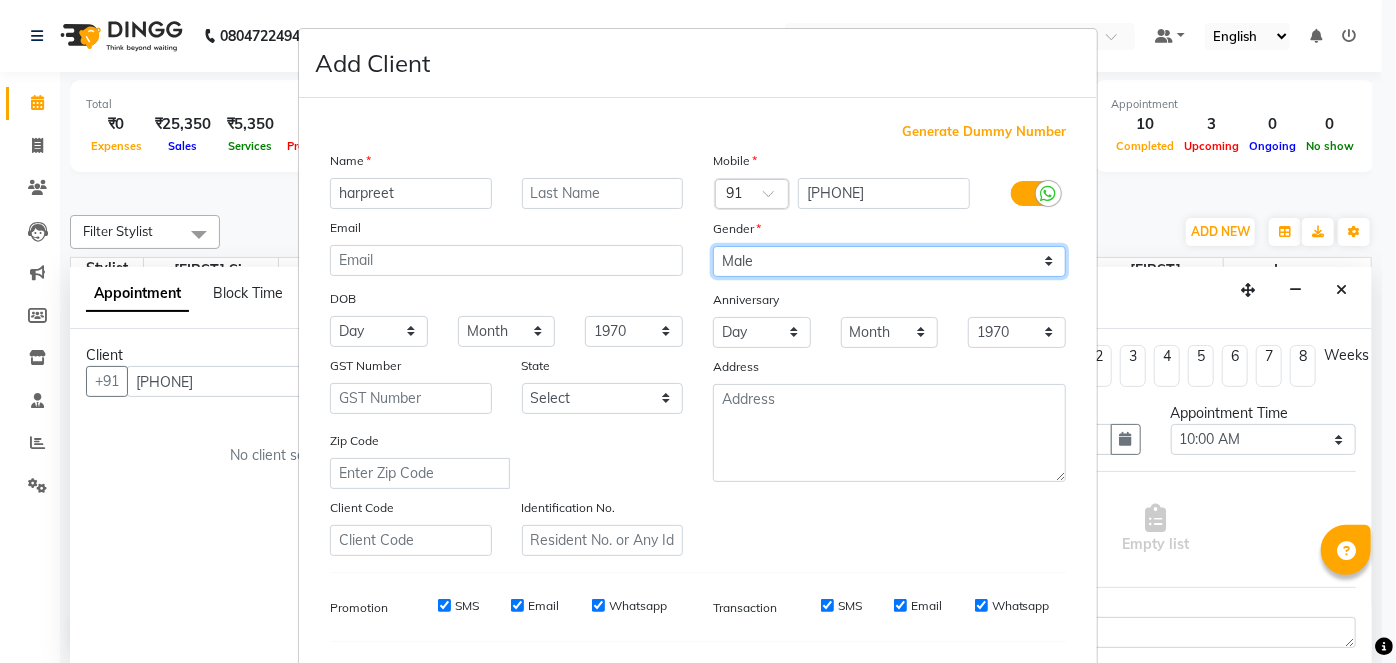 click on "Select Male Female Other Prefer Not To Say" at bounding box center (889, 261) 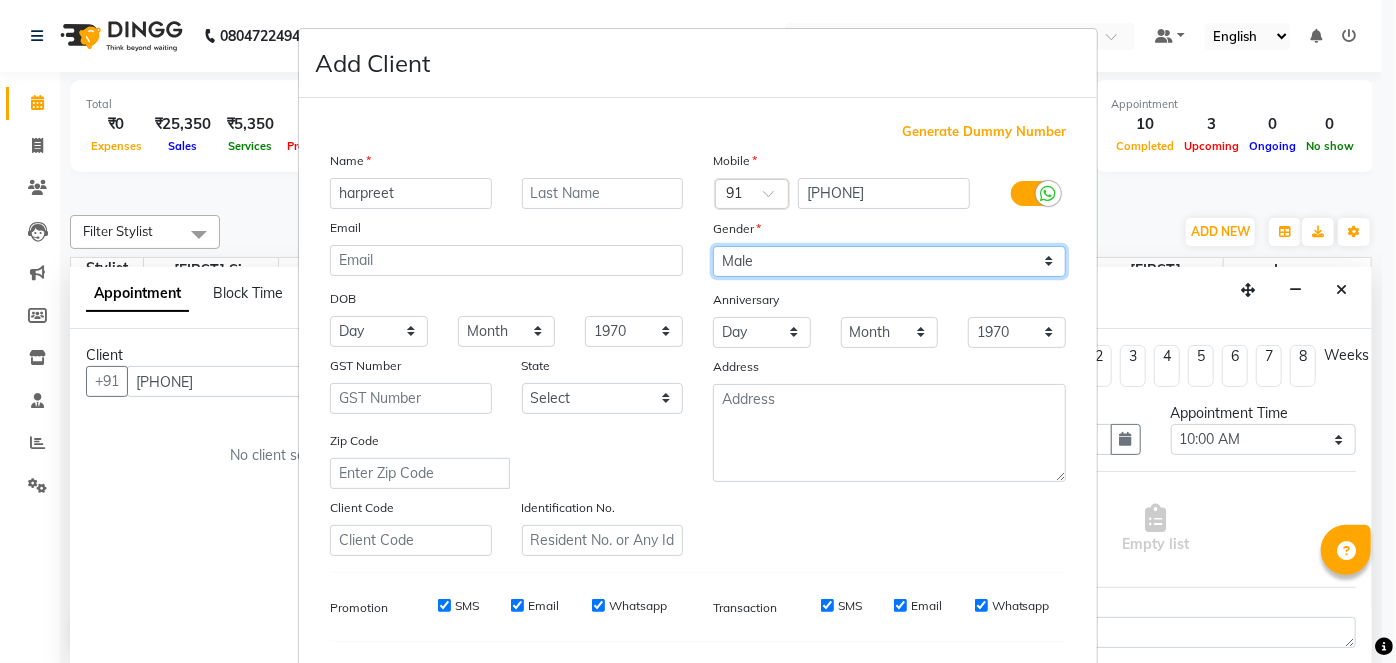 click on "Select Male Female Other Prefer Not To Say" at bounding box center (889, 261) 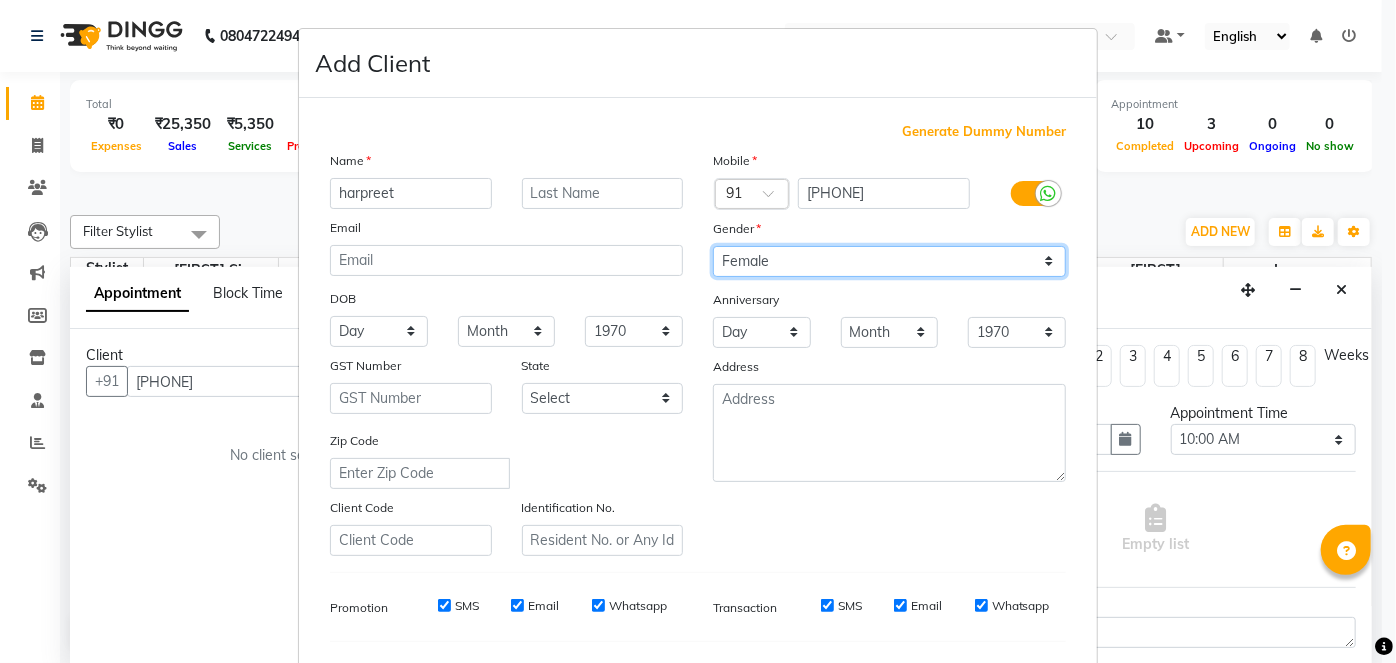 click on "Select Male Female Other Prefer Not To Say" at bounding box center (889, 261) 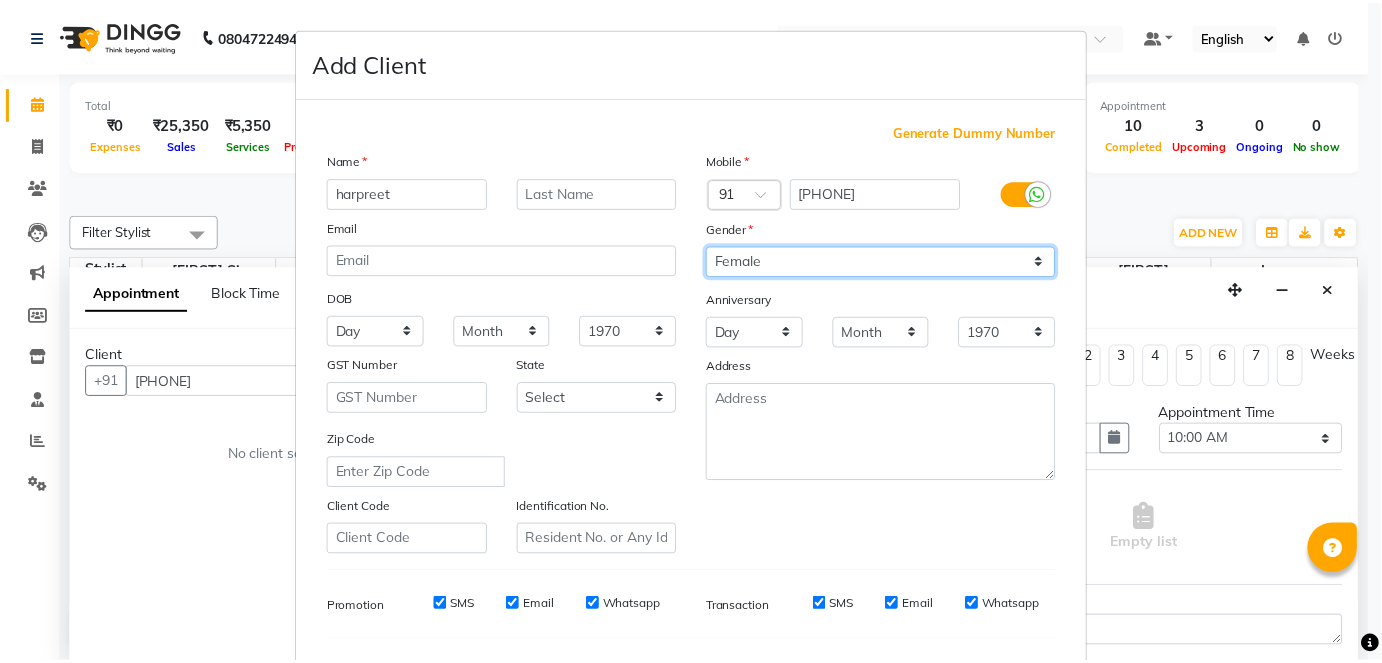 scroll, scrollTop: 258, scrollLeft: 0, axis: vertical 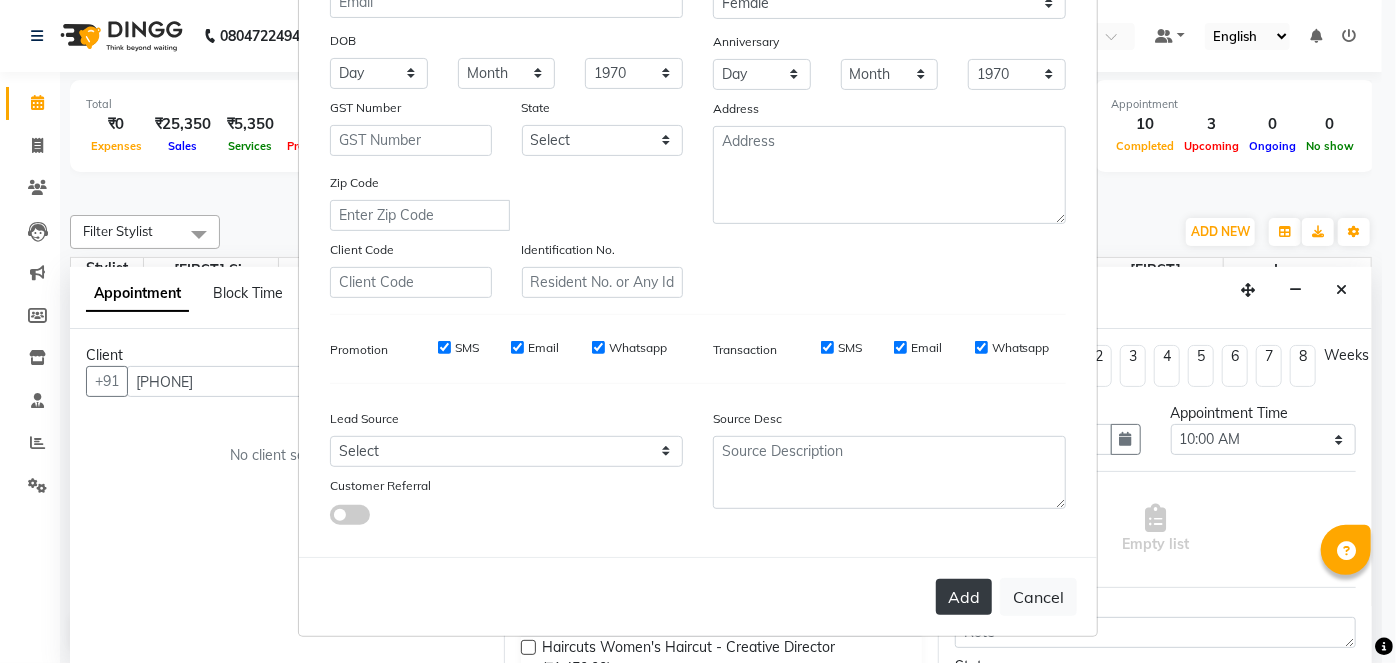 click on "Add" at bounding box center [964, 597] 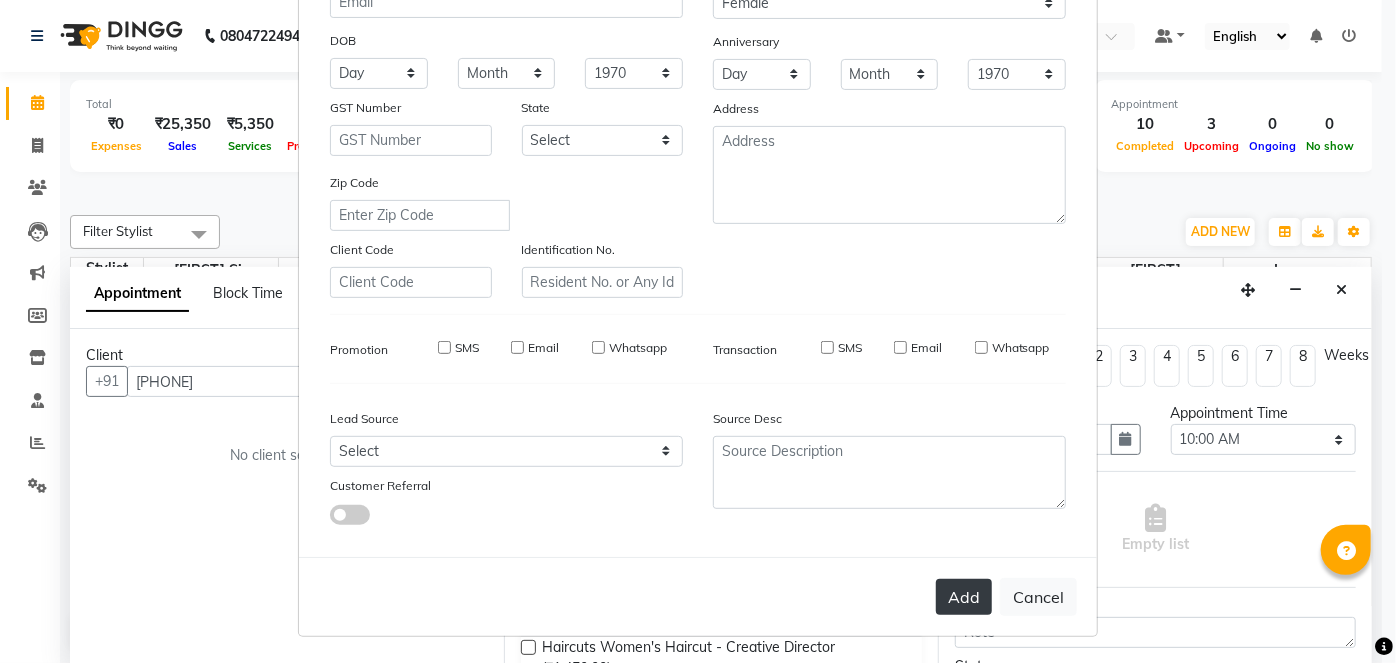 type 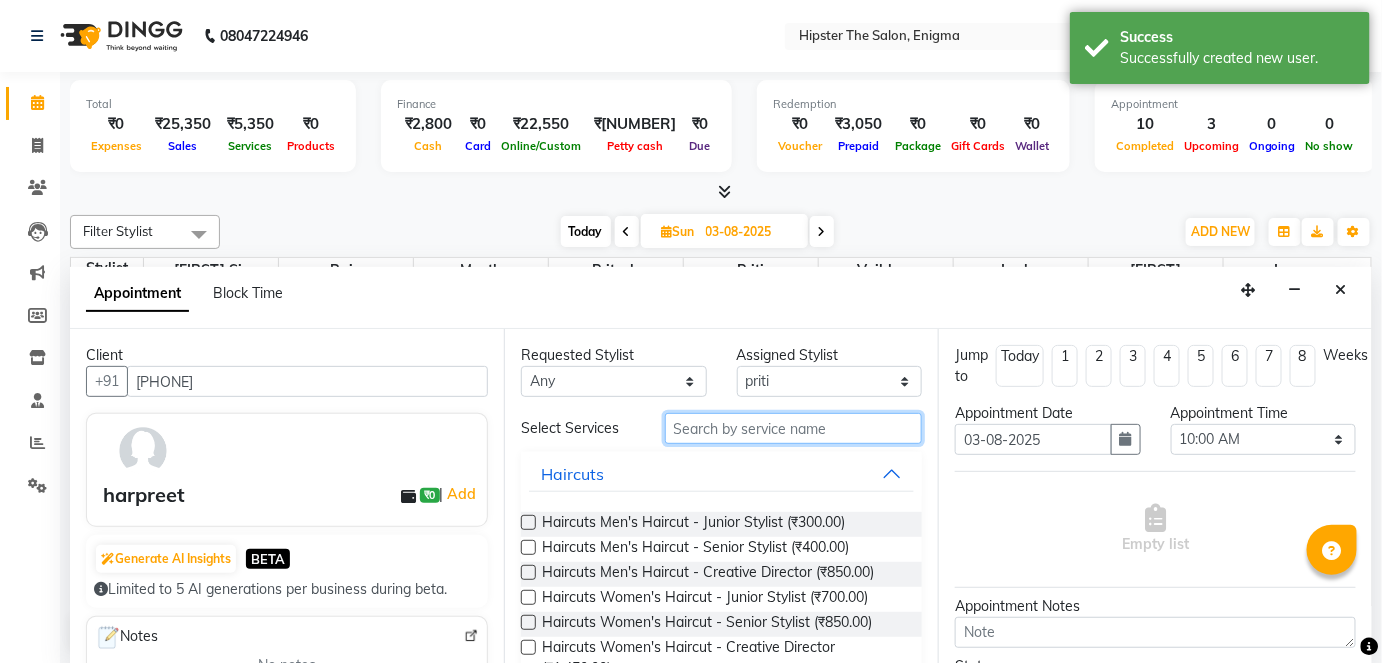 click at bounding box center [793, 428] 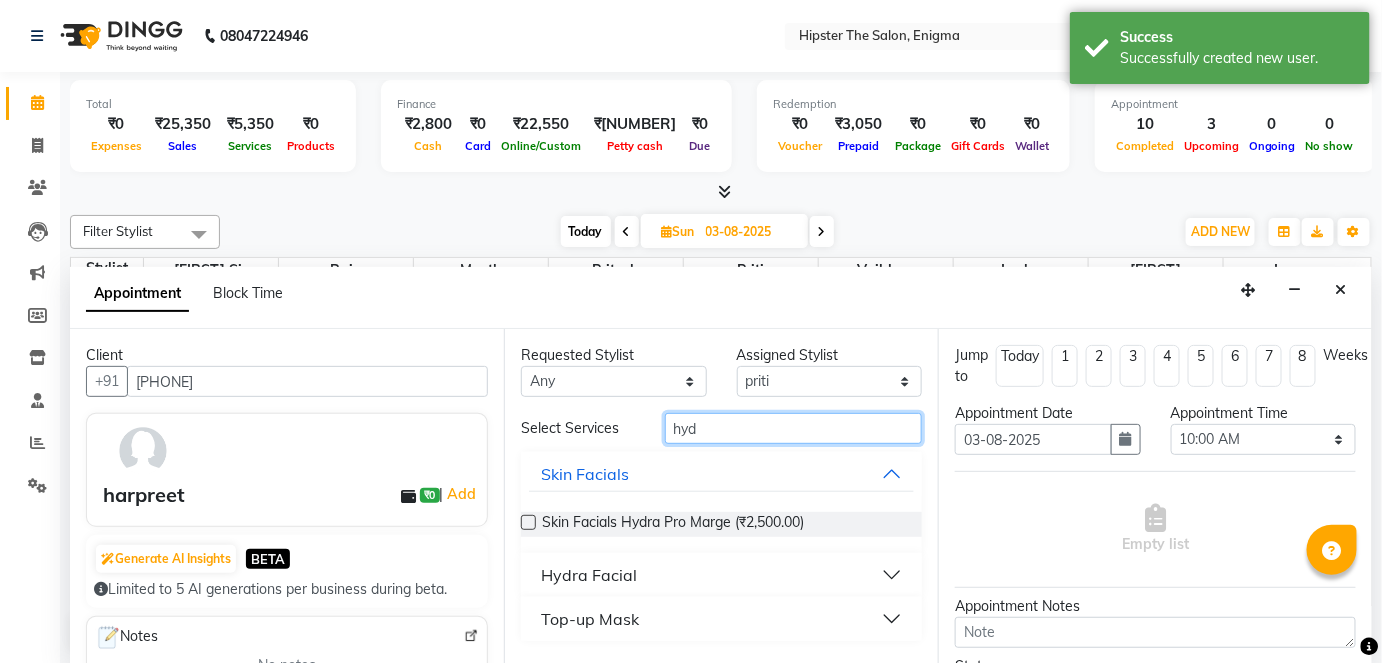 type on "hyd" 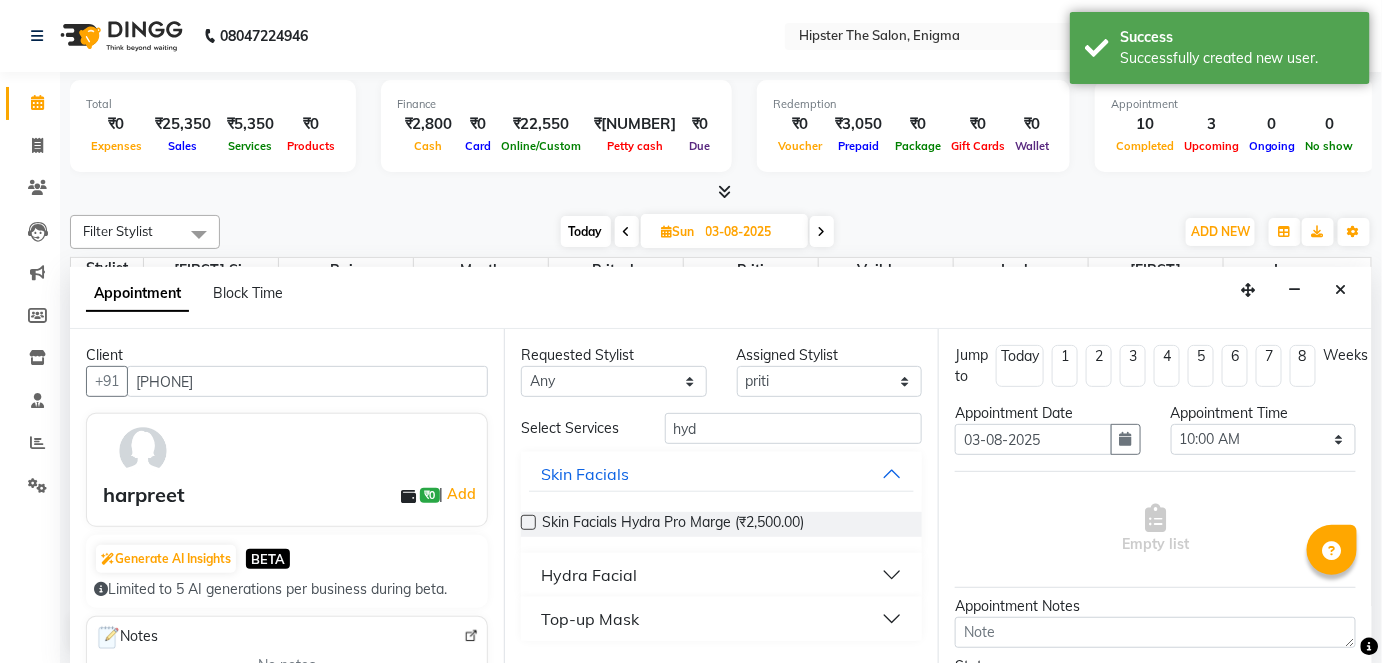 click on "Hydra Facial" at bounding box center [721, 575] 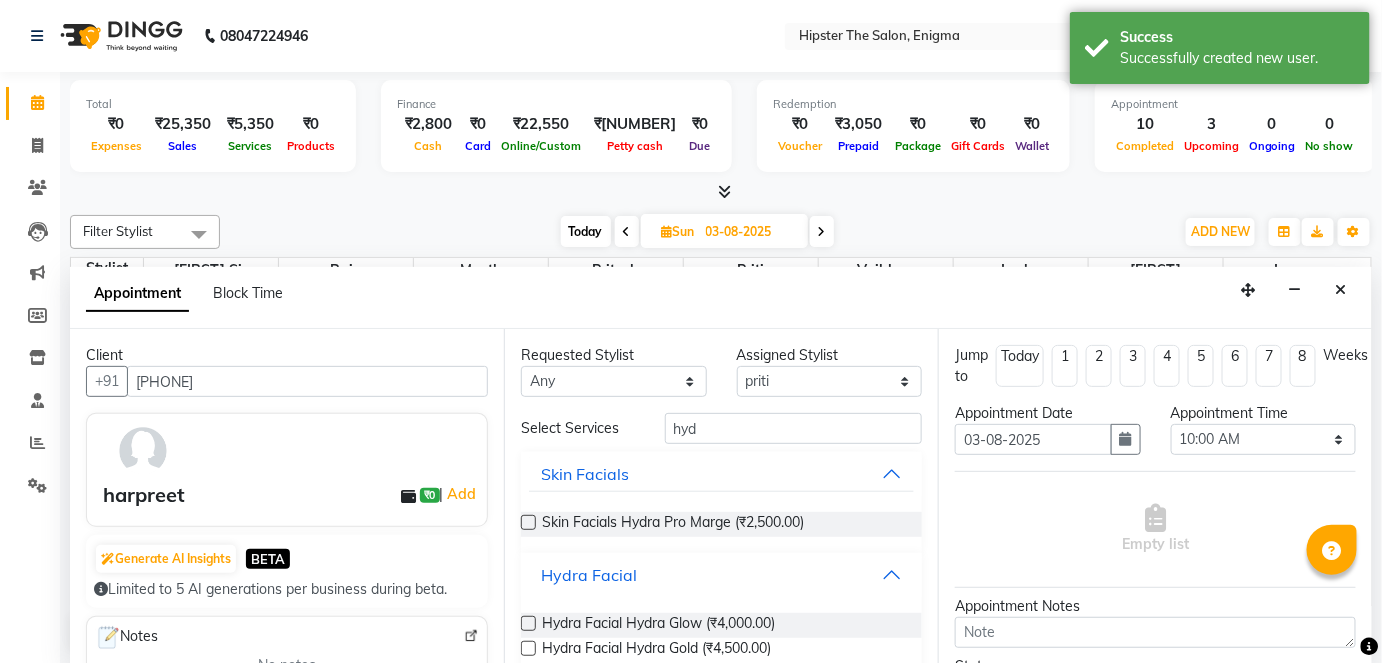scroll, scrollTop: 73, scrollLeft: 0, axis: vertical 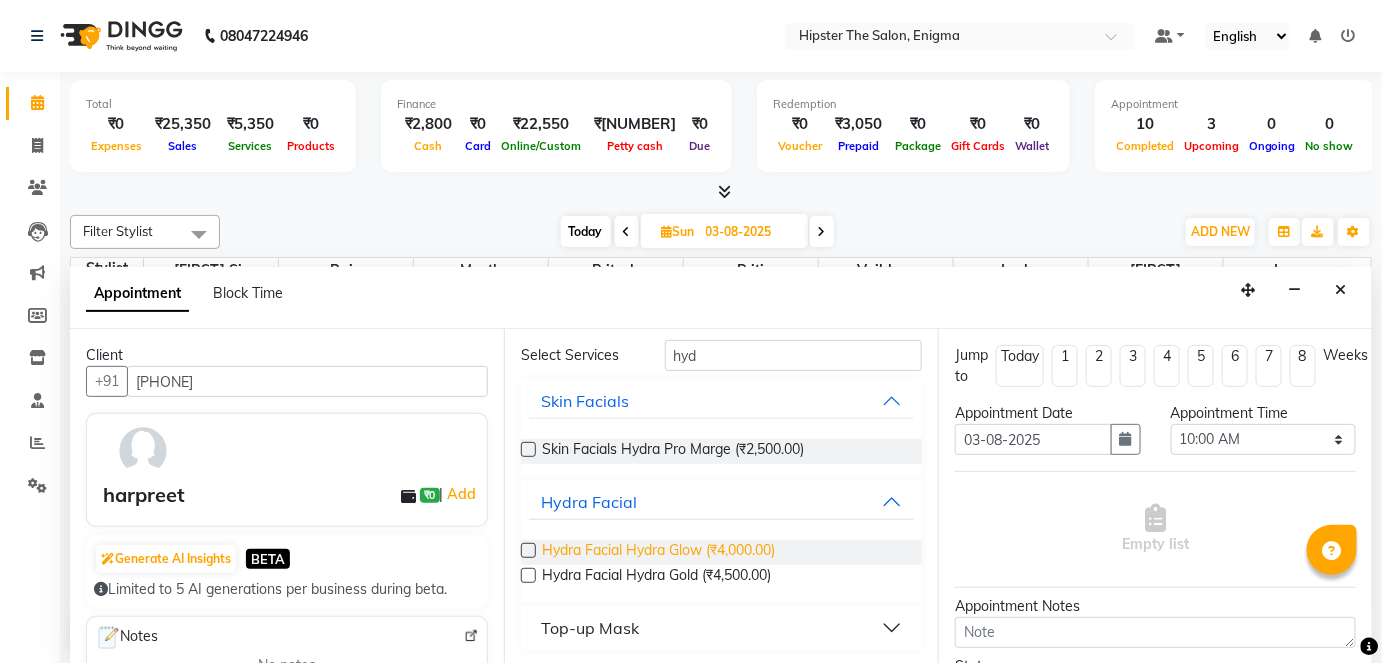 click on "Hydra Facial Hydra Glow (₹4,000.00)" at bounding box center [658, 552] 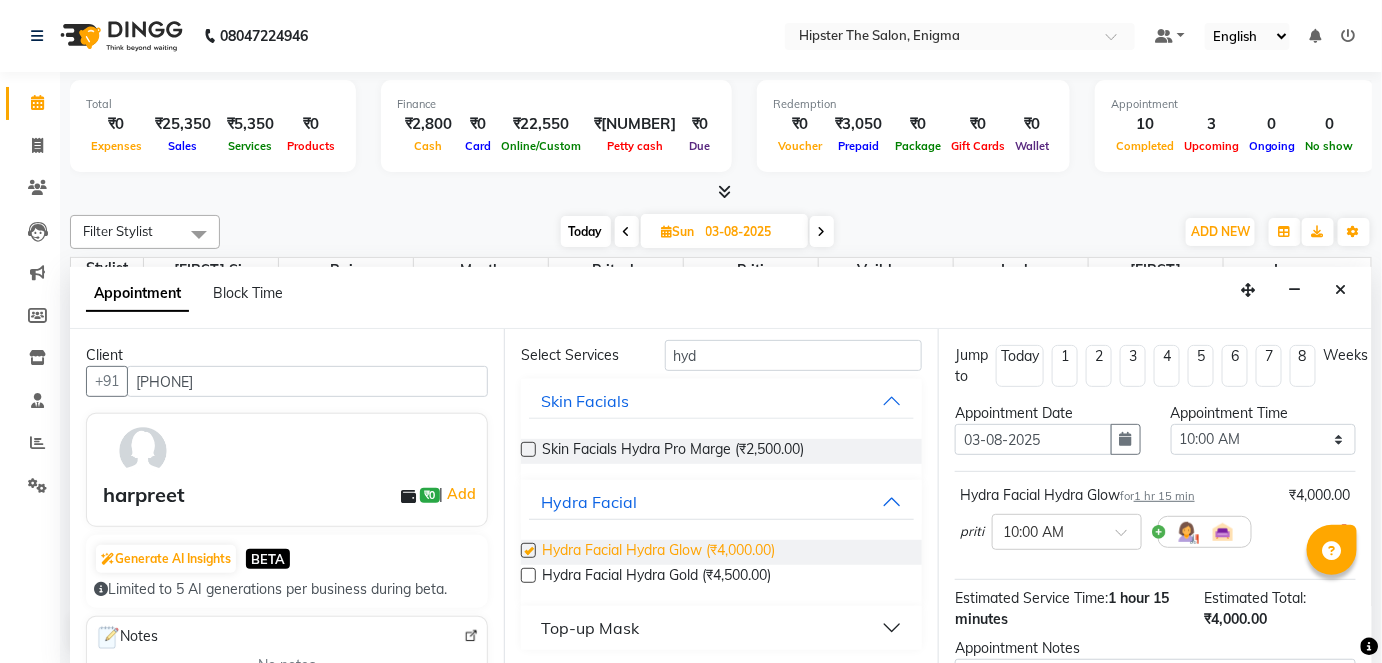 checkbox on "false" 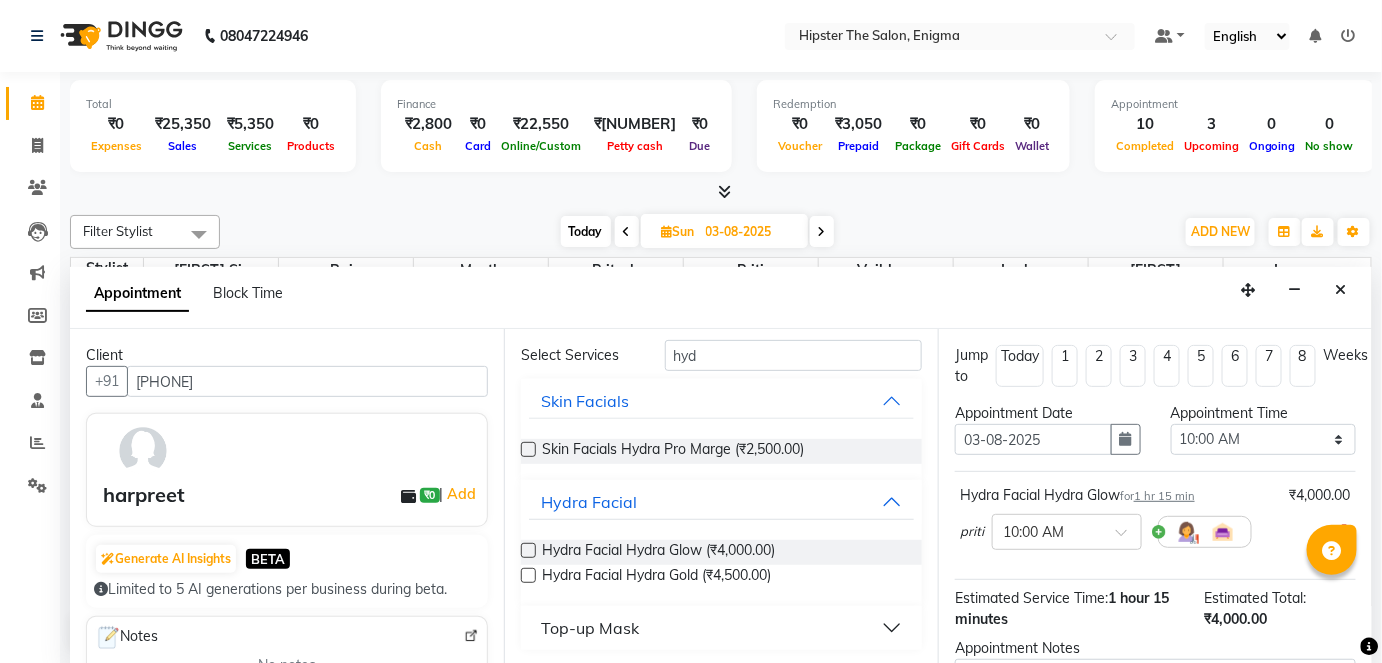 scroll, scrollTop: 0, scrollLeft: 0, axis: both 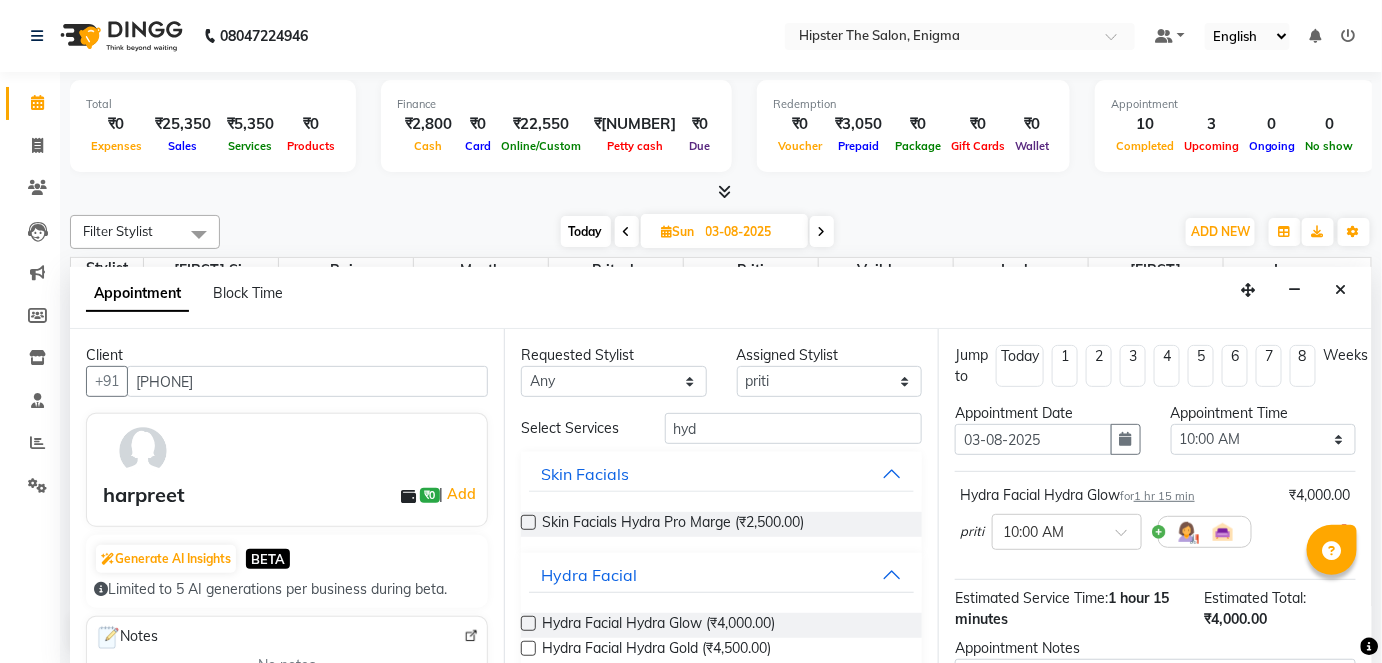 click on "Assigned Stylist" at bounding box center [830, 355] 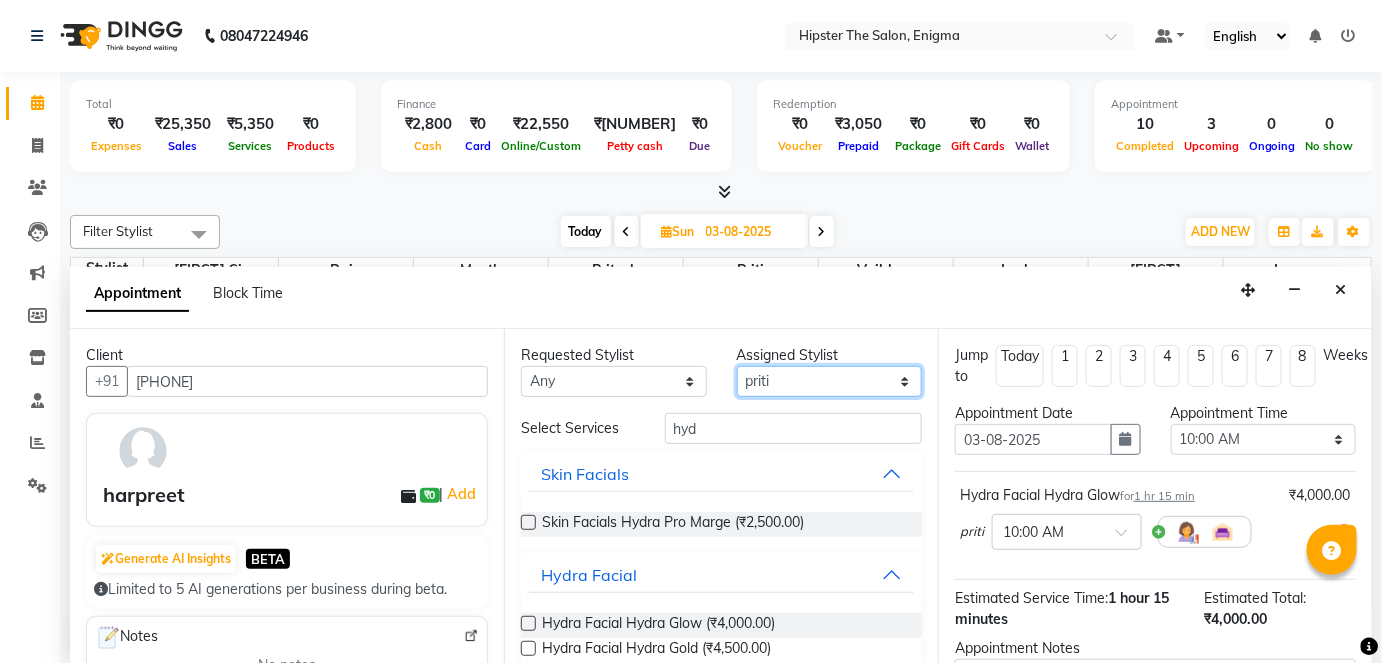 click on "Select [FIRST] [FIRST] [FIRST] [FIRST] [FIRST] [FIRST] sir [FIRST] [FIRST] [FIRST] [FIRST] [FIRST] [FIRST] [FIRST] [FIRST] [FIRST] [FIRST] [FIRST] [FIRST] [FIRST] [FIRST] [FIRST] [FIRST] [FIRST] [FIRST]" at bounding box center (830, 381) 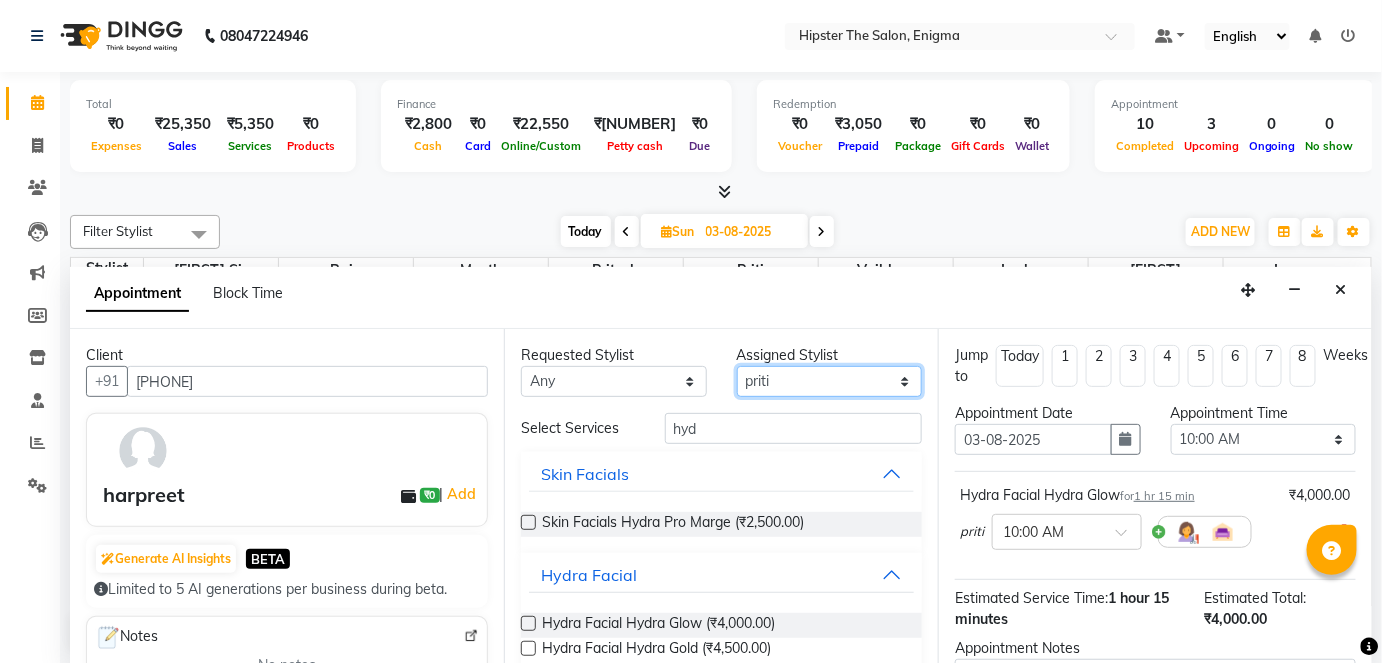 select on "27612" 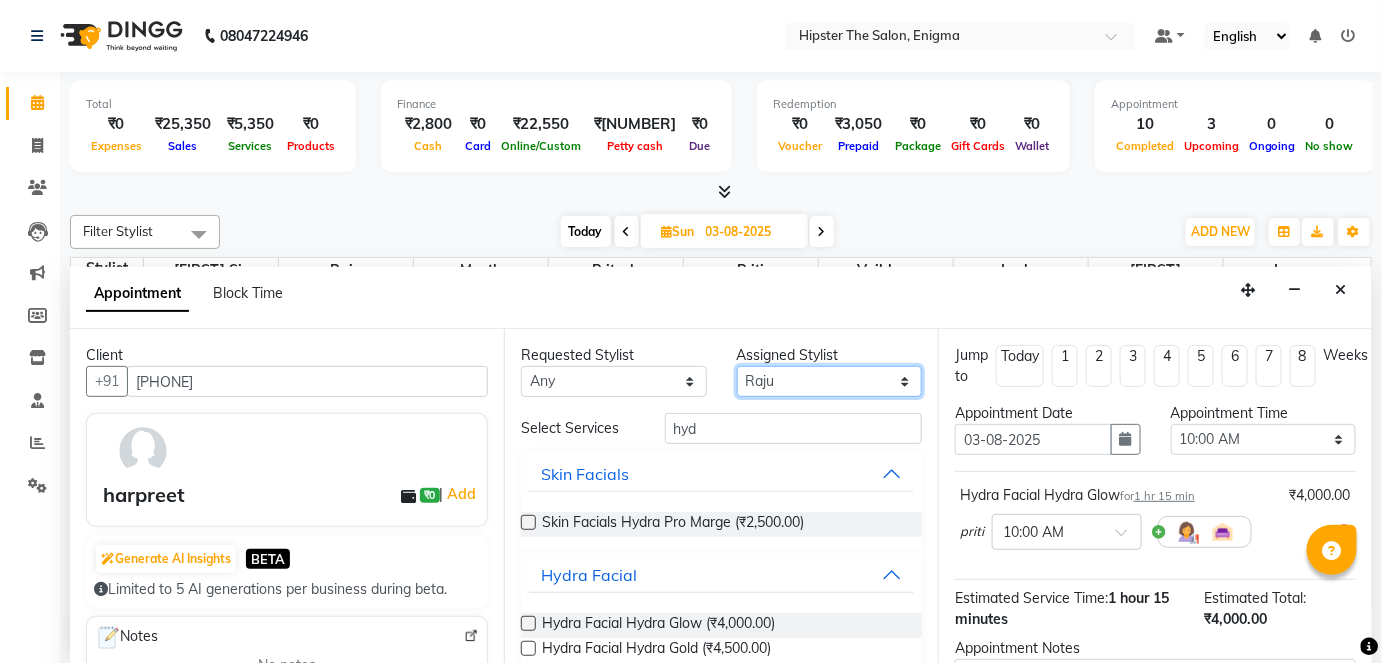 click on "Select [FIRST] [FIRST] [FIRST] [FIRST] [FIRST] [FIRST] sir [FIRST] [FIRST] [FIRST] [FIRST] [FIRST] [FIRST] [FIRST] [FIRST] [FIRST] [FIRST] [FIRST] [FIRST] [FIRST] [FIRST] [FIRST] [FIRST] [FIRST] [FIRST]" at bounding box center [830, 381] 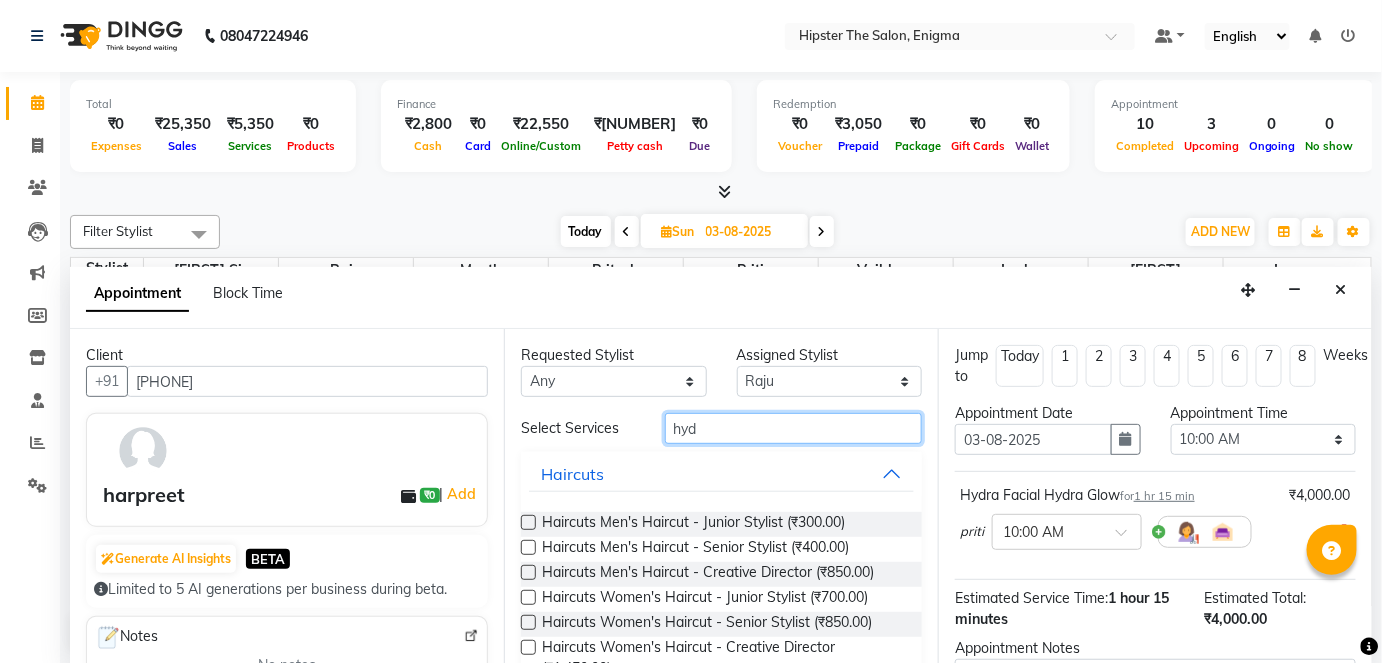 click on "hyd" at bounding box center [793, 428] 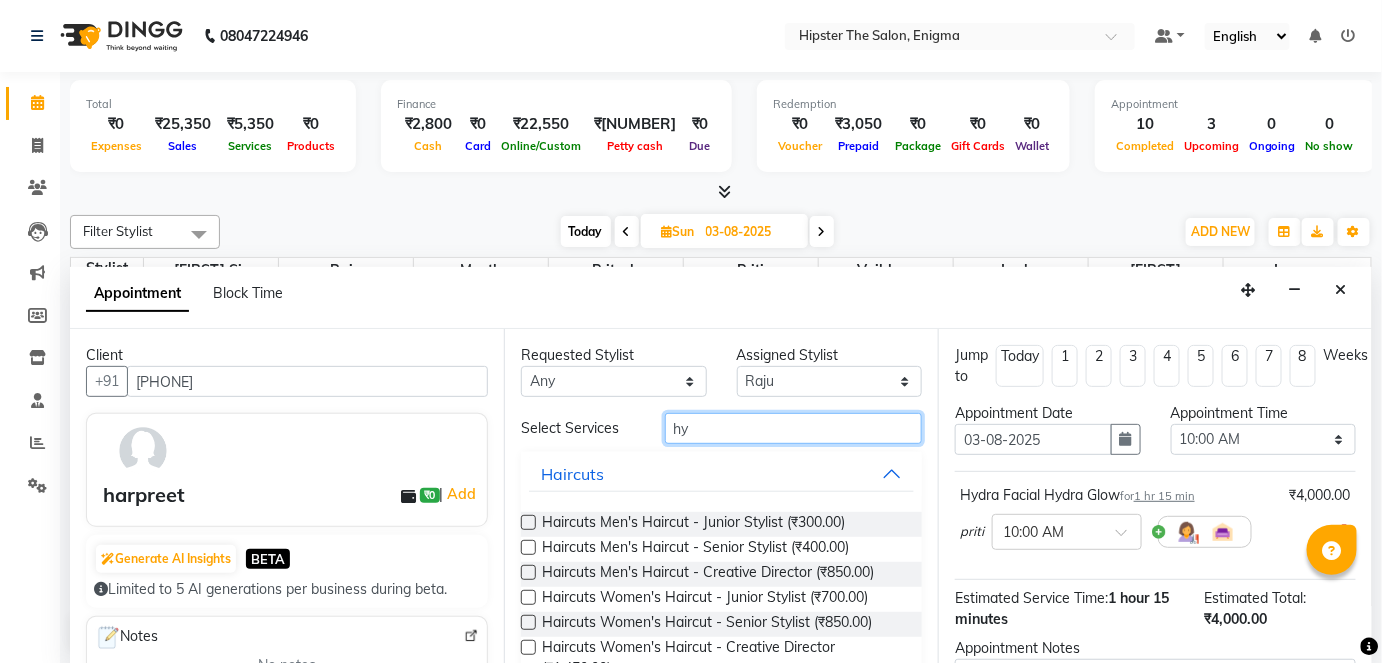 type on "h" 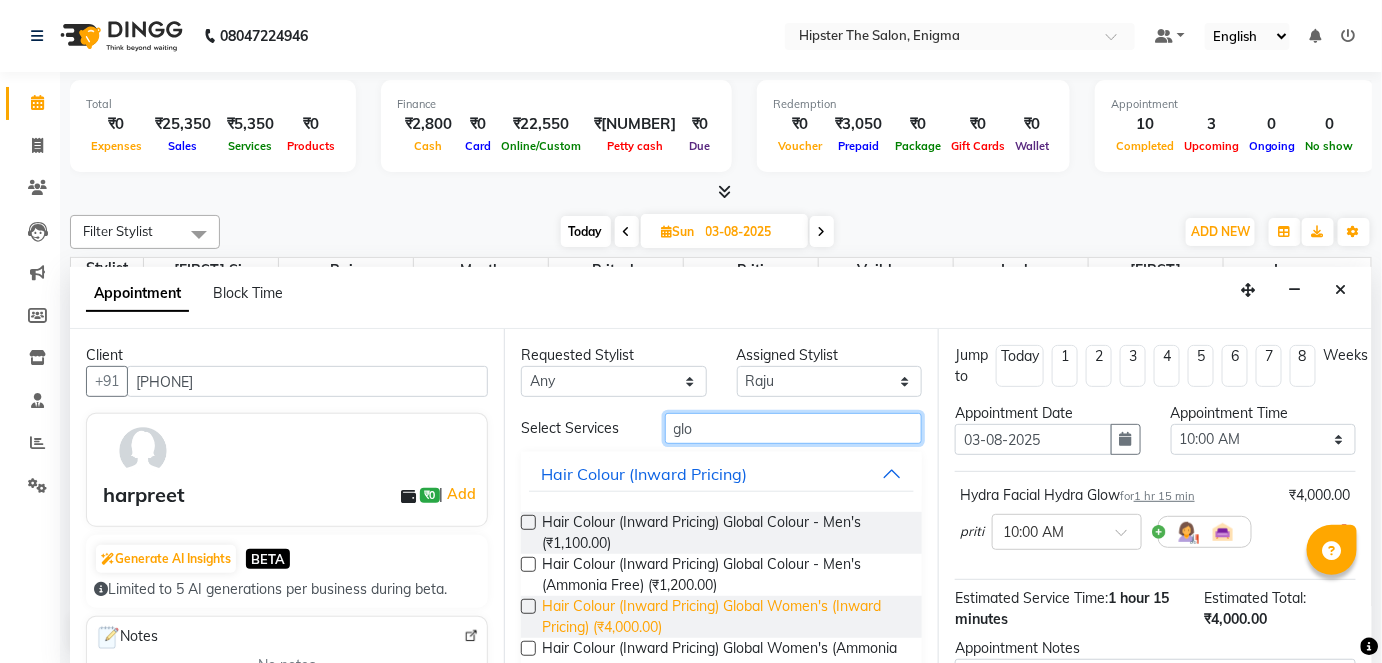type on "glo" 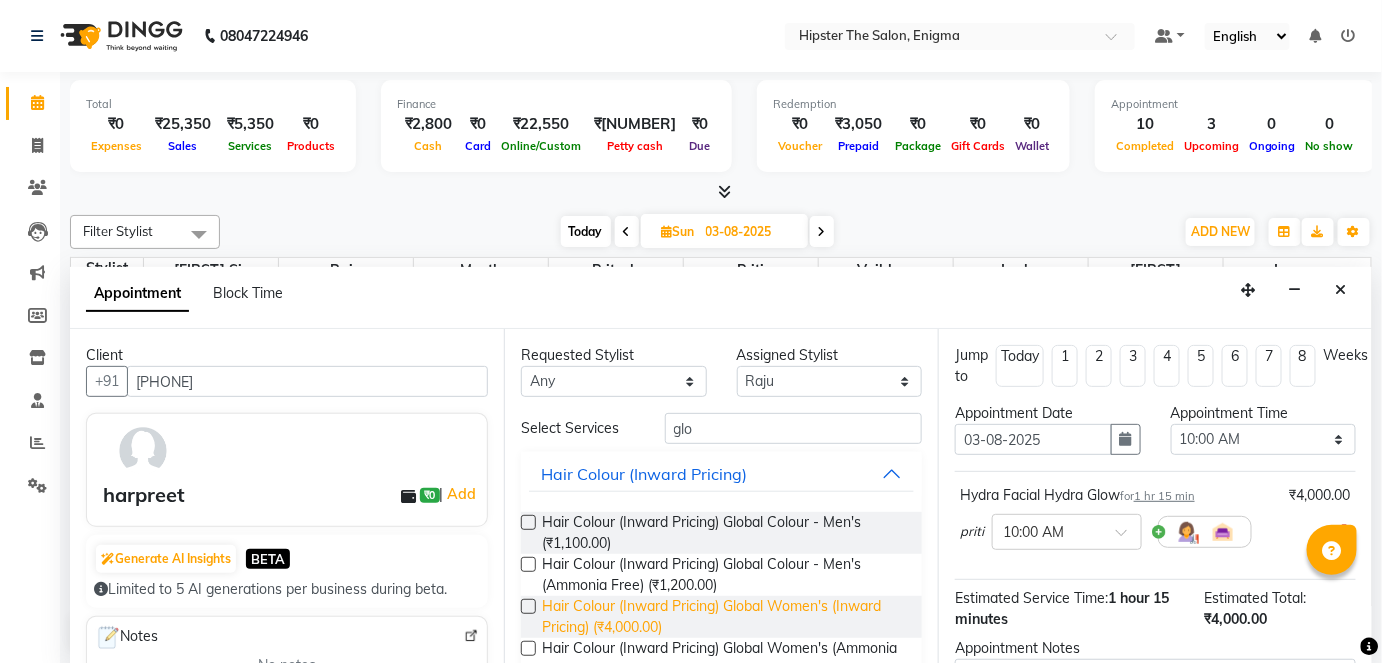 click on "Hair Colour (Inward Pricing) Global Women's (Inward Pricing) (₹4,000.00)" at bounding box center (724, 617) 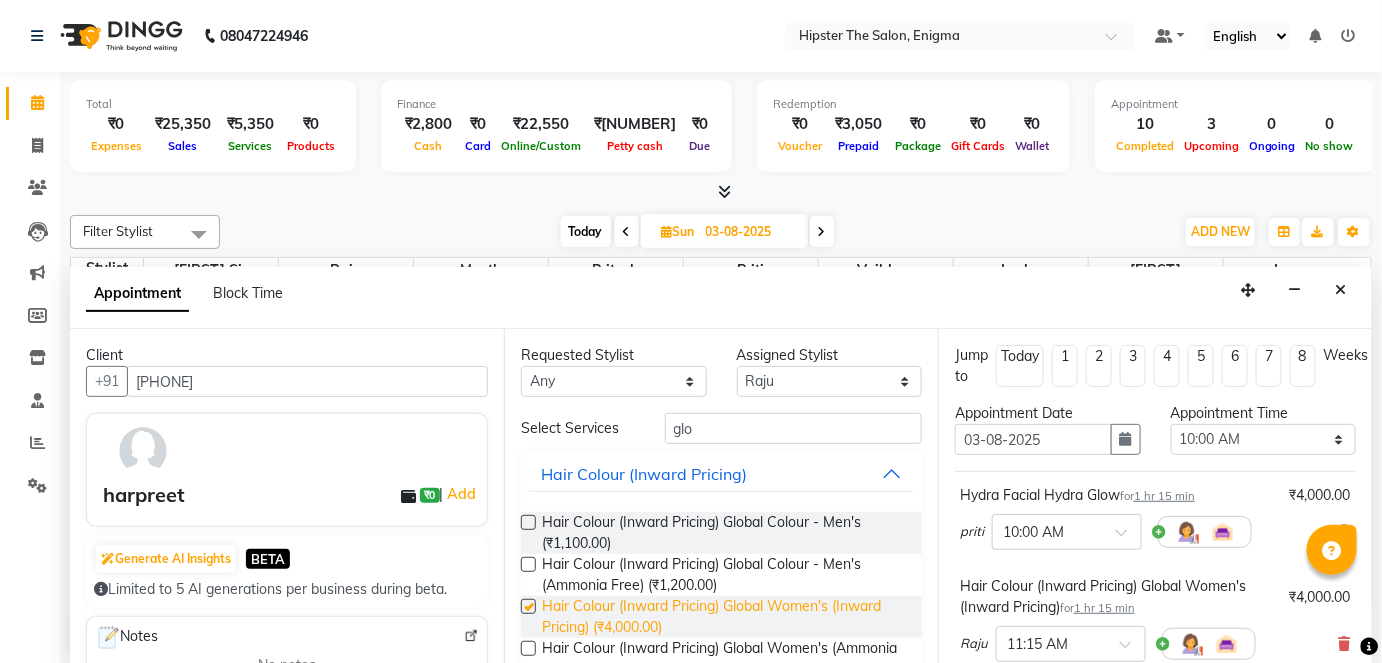 checkbox on "false" 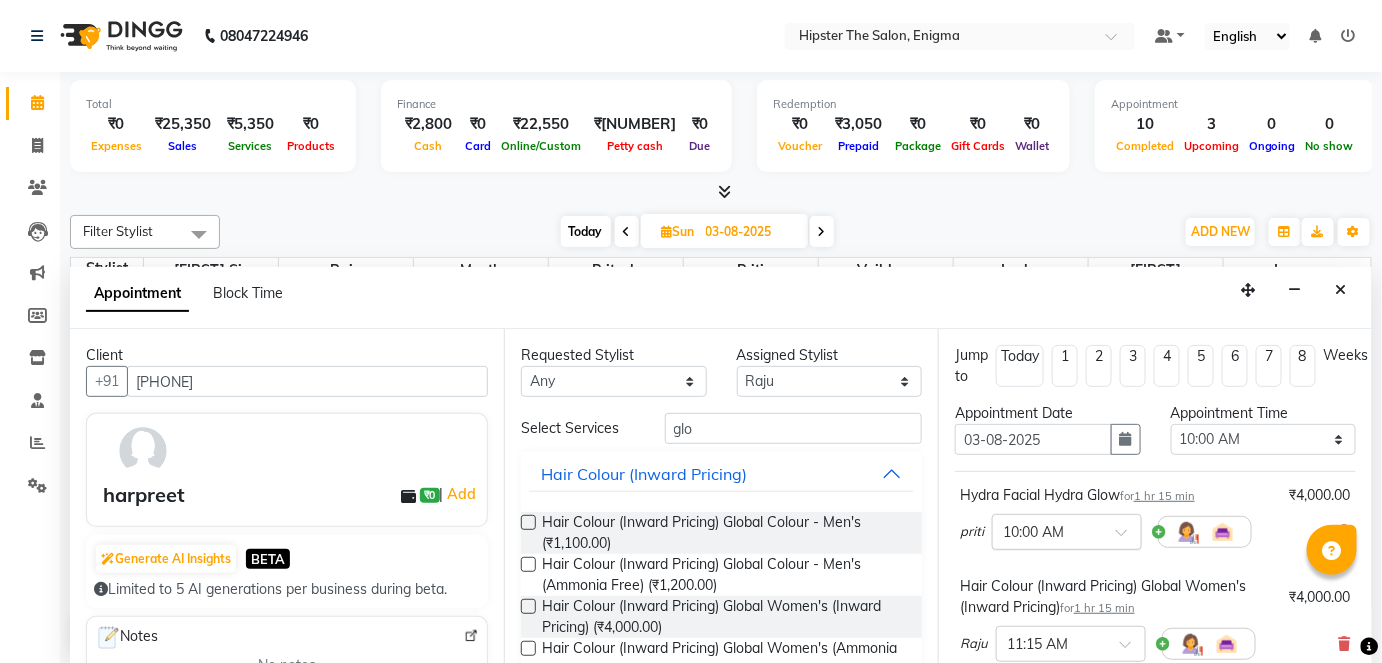 scroll, scrollTop: 322, scrollLeft: 0, axis: vertical 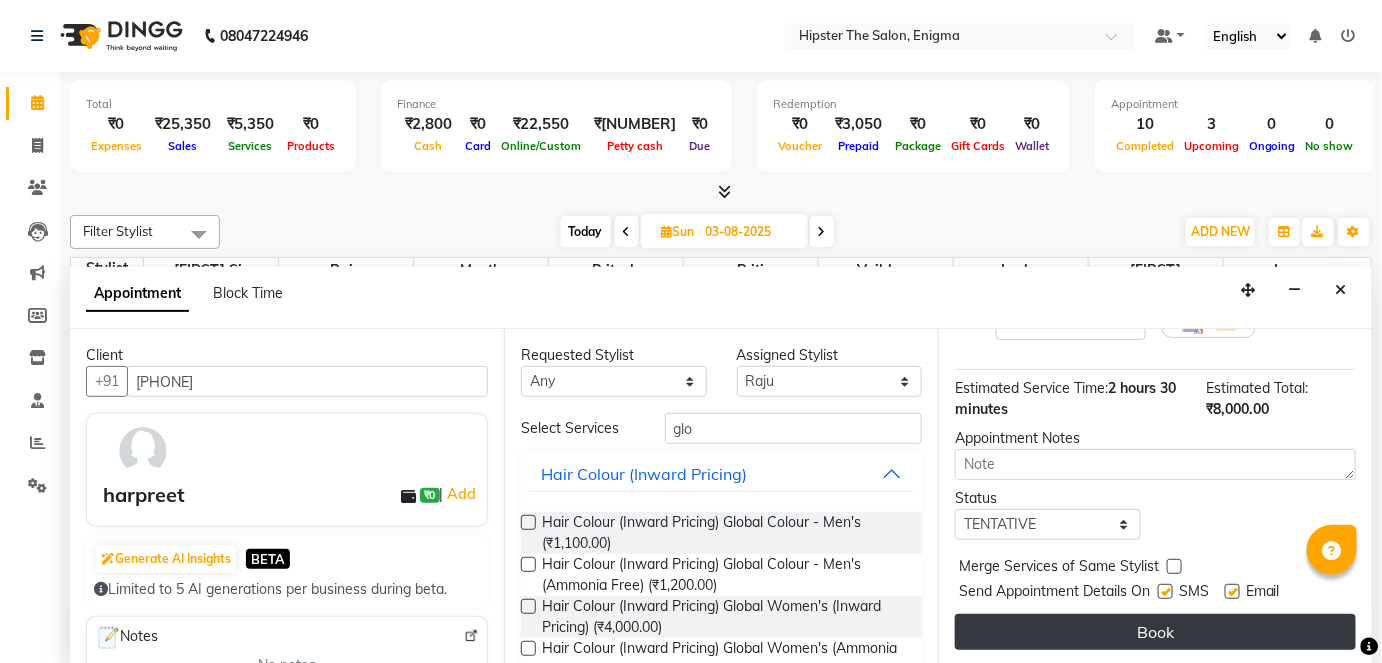click on "Book" at bounding box center [1155, 632] 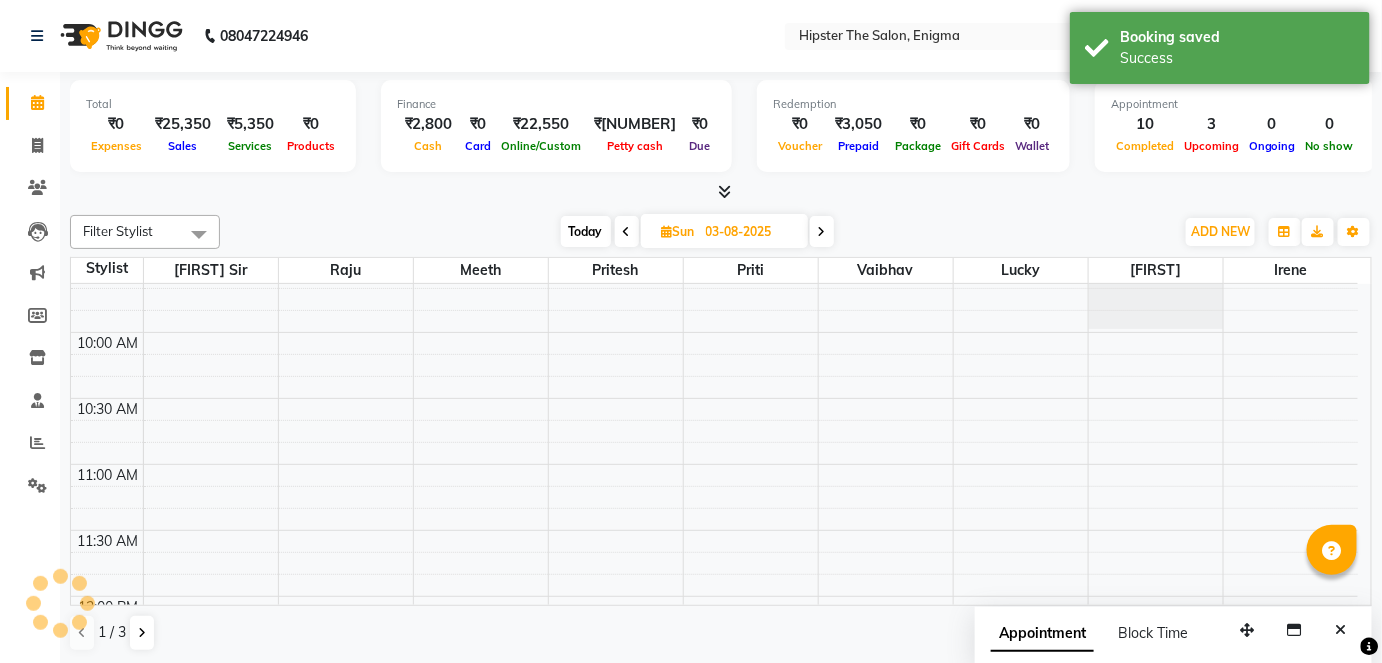 scroll, scrollTop: 0, scrollLeft: 0, axis: both 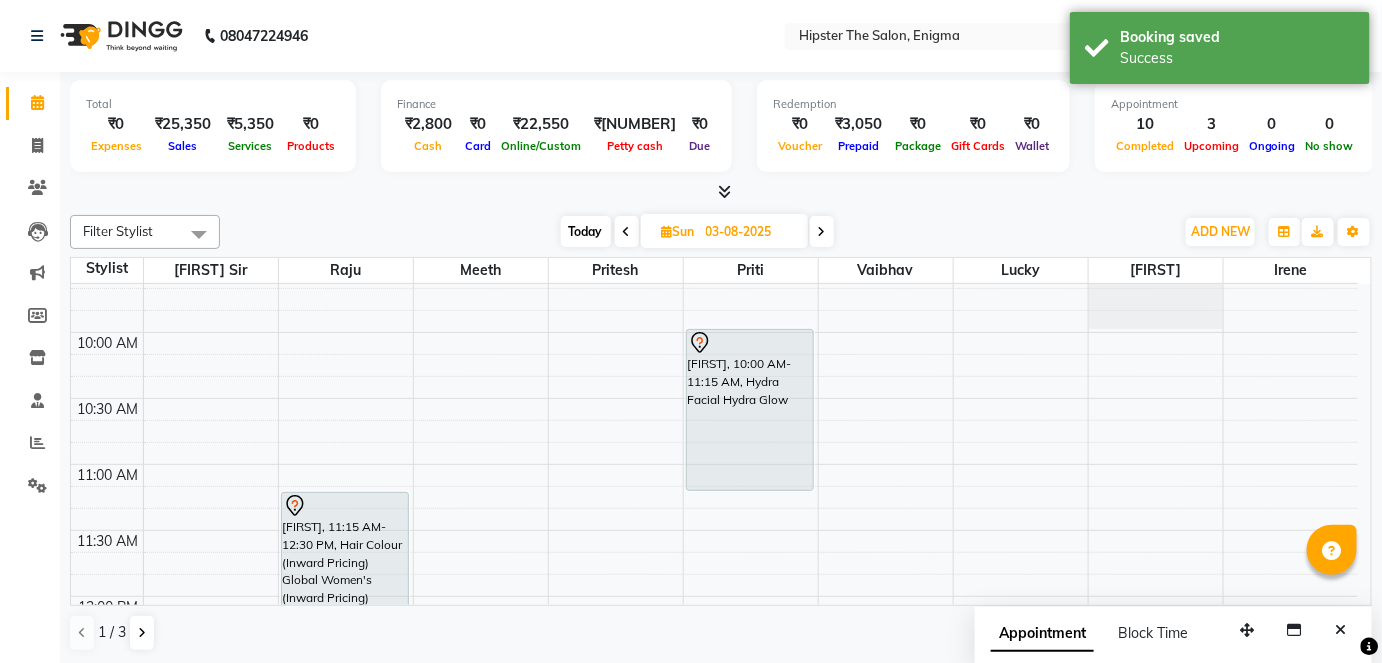 click on "Today" at bounding box center (586, 231) 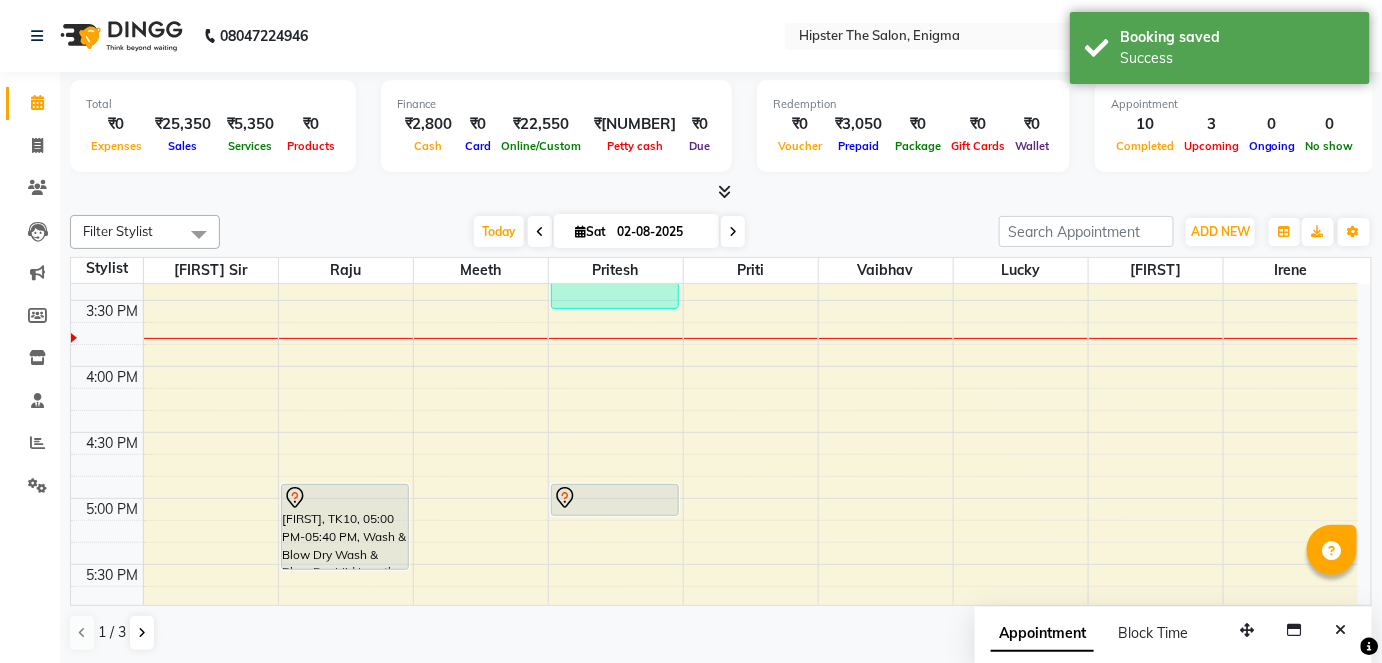 scroll, scrollTop: 971, scrollLeft: 0, axis: vertical 